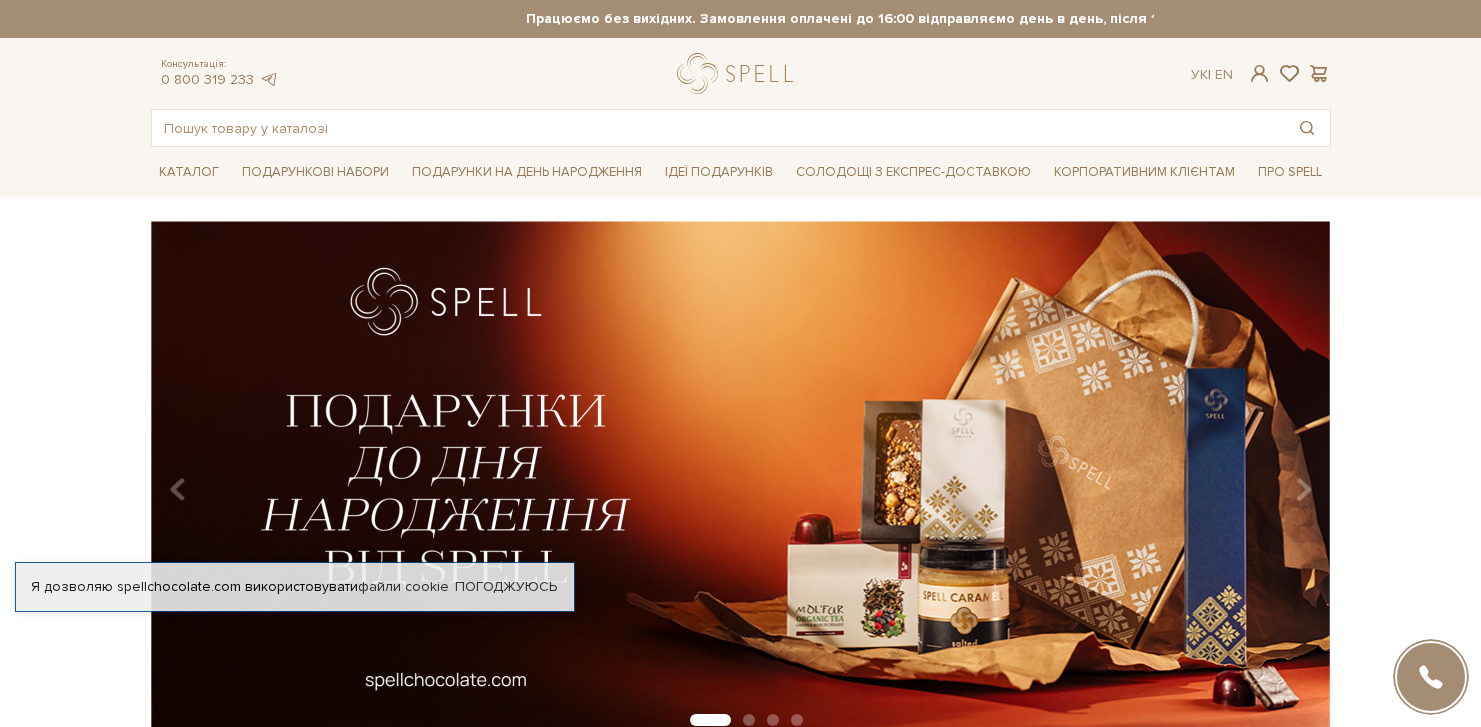 scroll, scrollTop: 0, scrollLeft: 0, axis: both 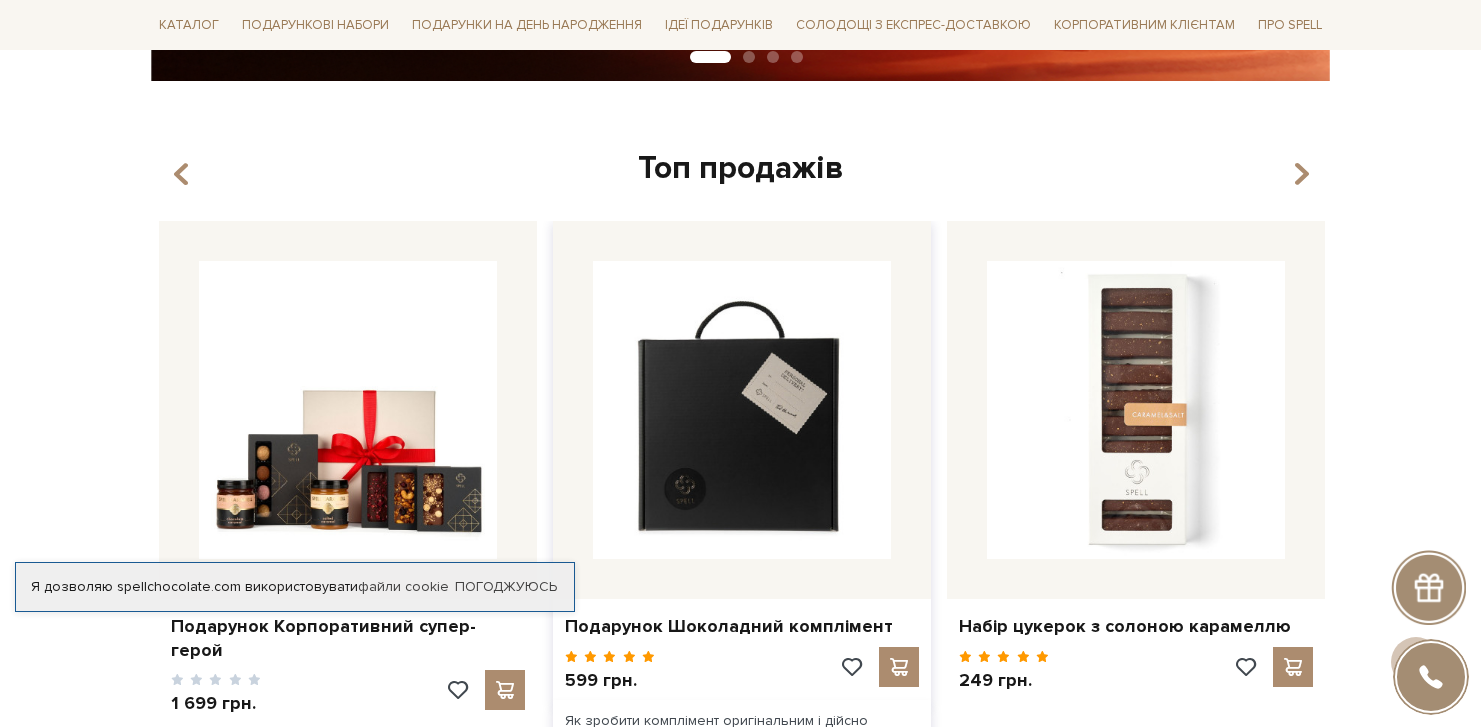 drag, startPoint x: 506, startPoint y: 558, endPoint x: 781, endPoint y: 398, distance: 318.15875 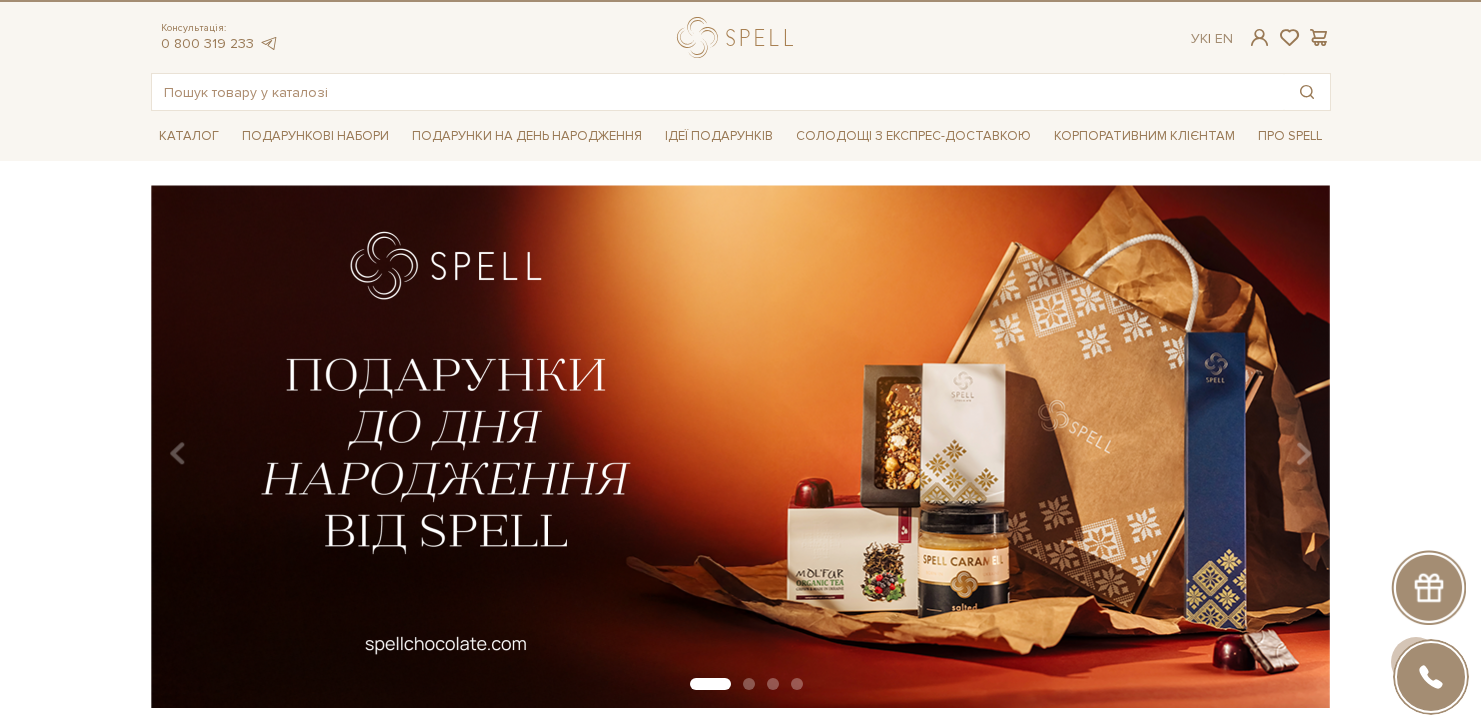 scroll, scrollTop: 0, scrollLeft: 0, axis: both 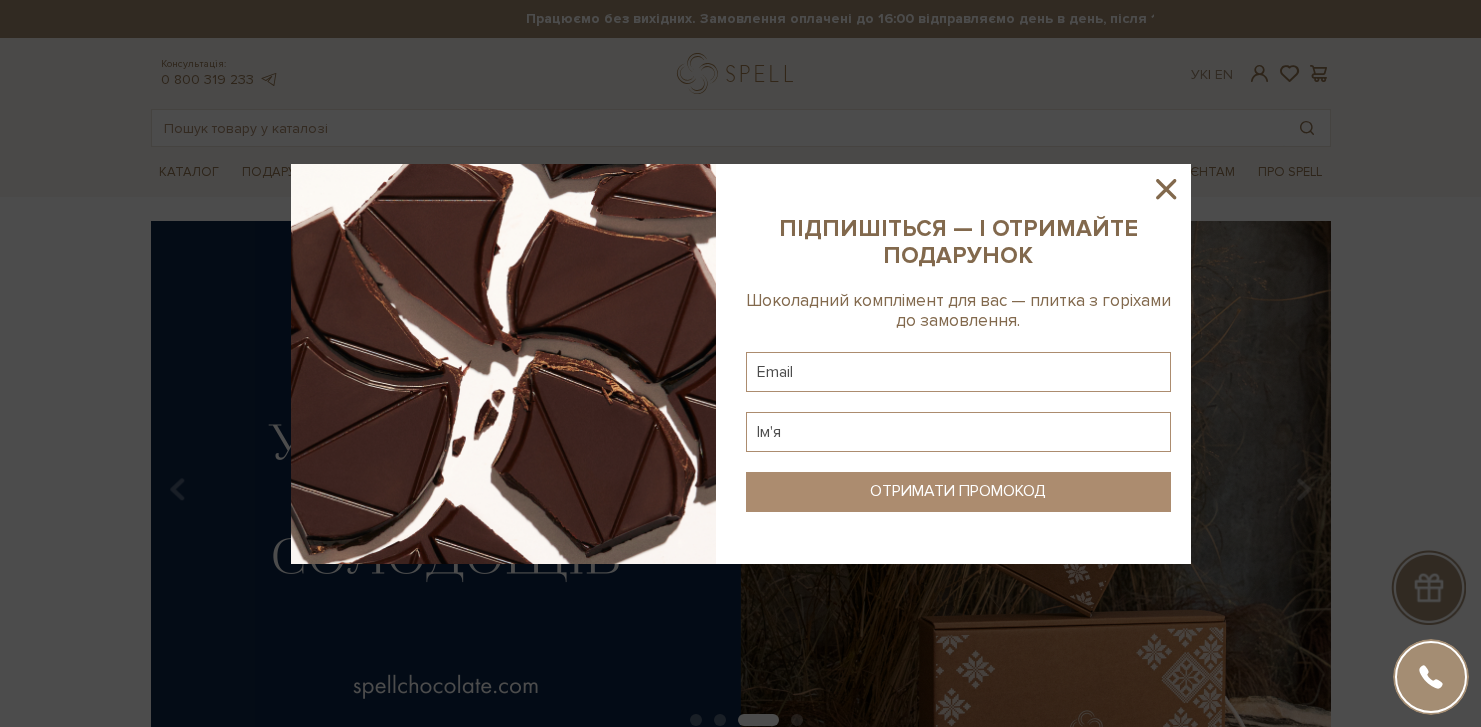 click 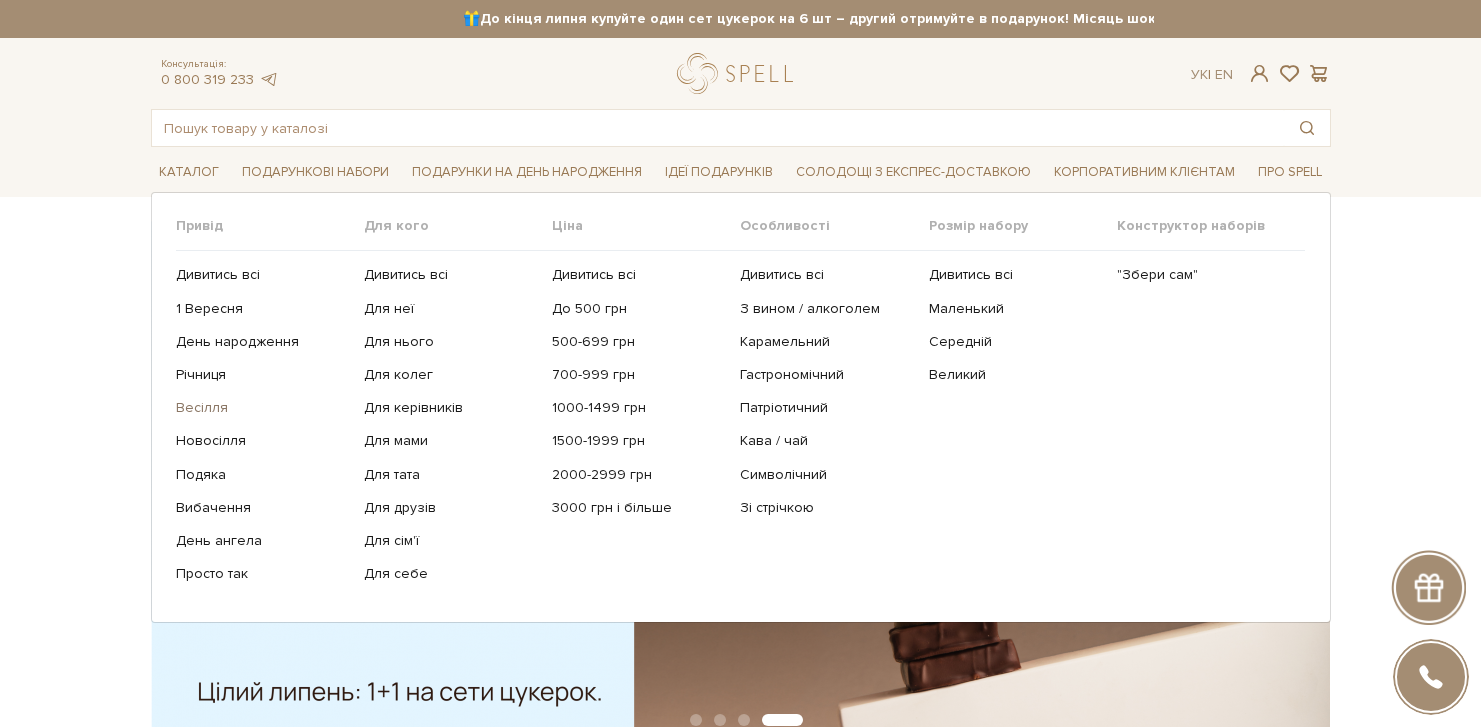 click on "Весілля" at bounding box center (262, 408) 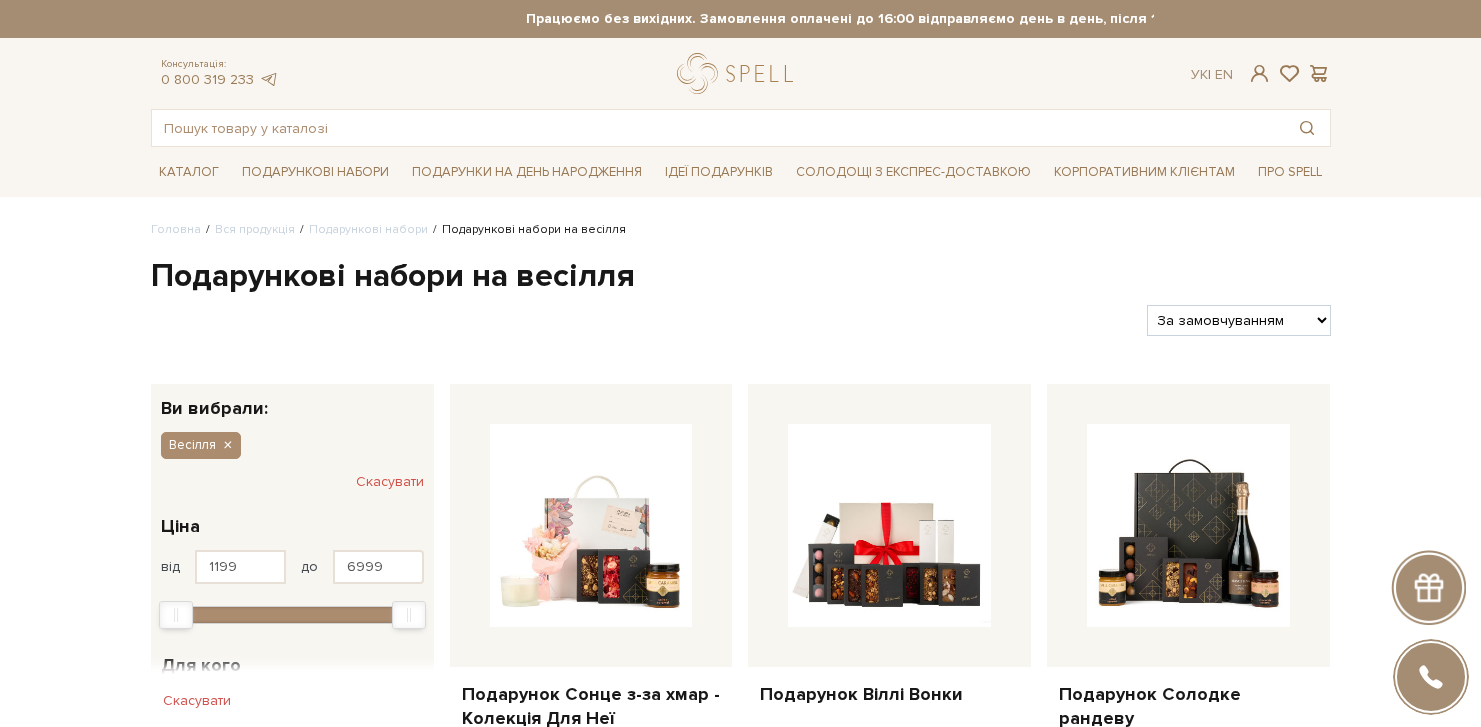 scroll, scrollTop: 0, scrollLeft: 0, axis: both 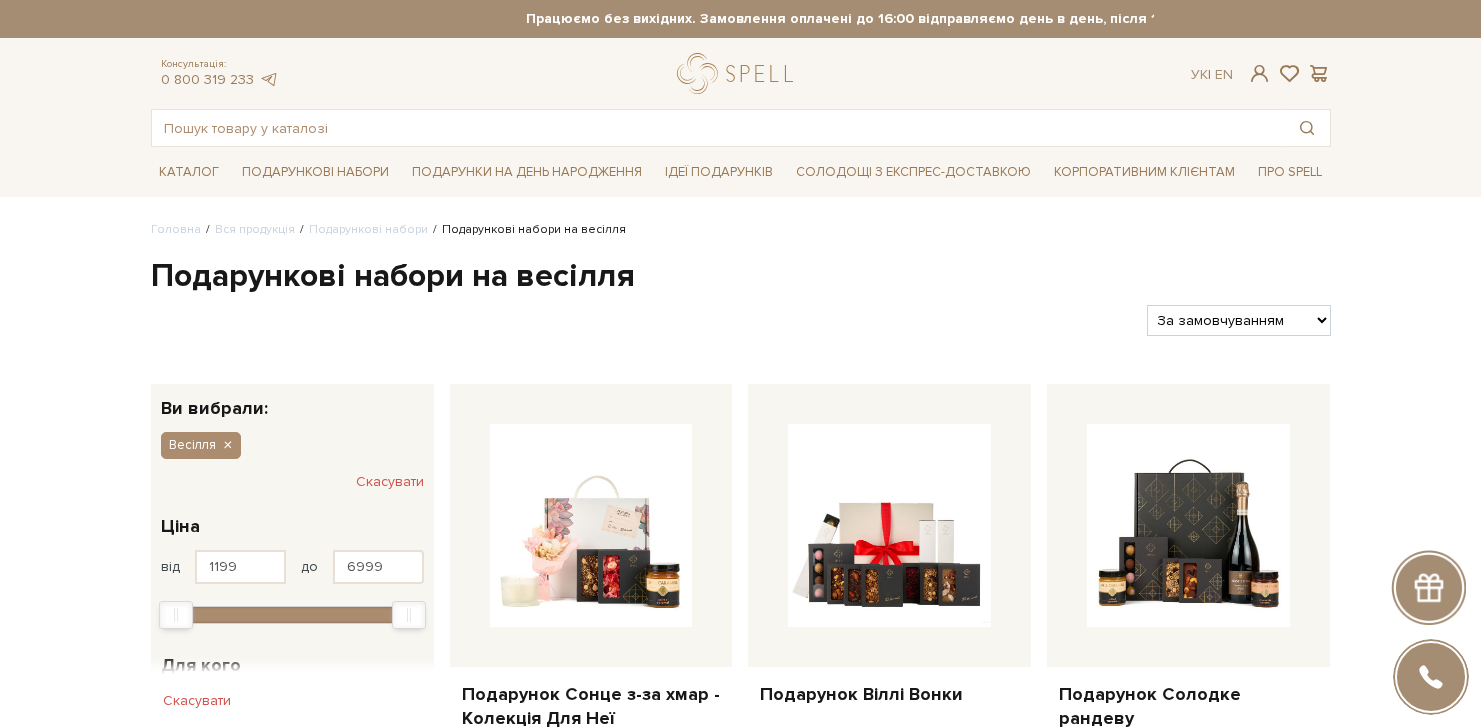 click on "За замовчуванням
За Ціною (зростання)
За Ціною (зменшення)
Новинки
За популярністю" at bounding box center [1238, 320] 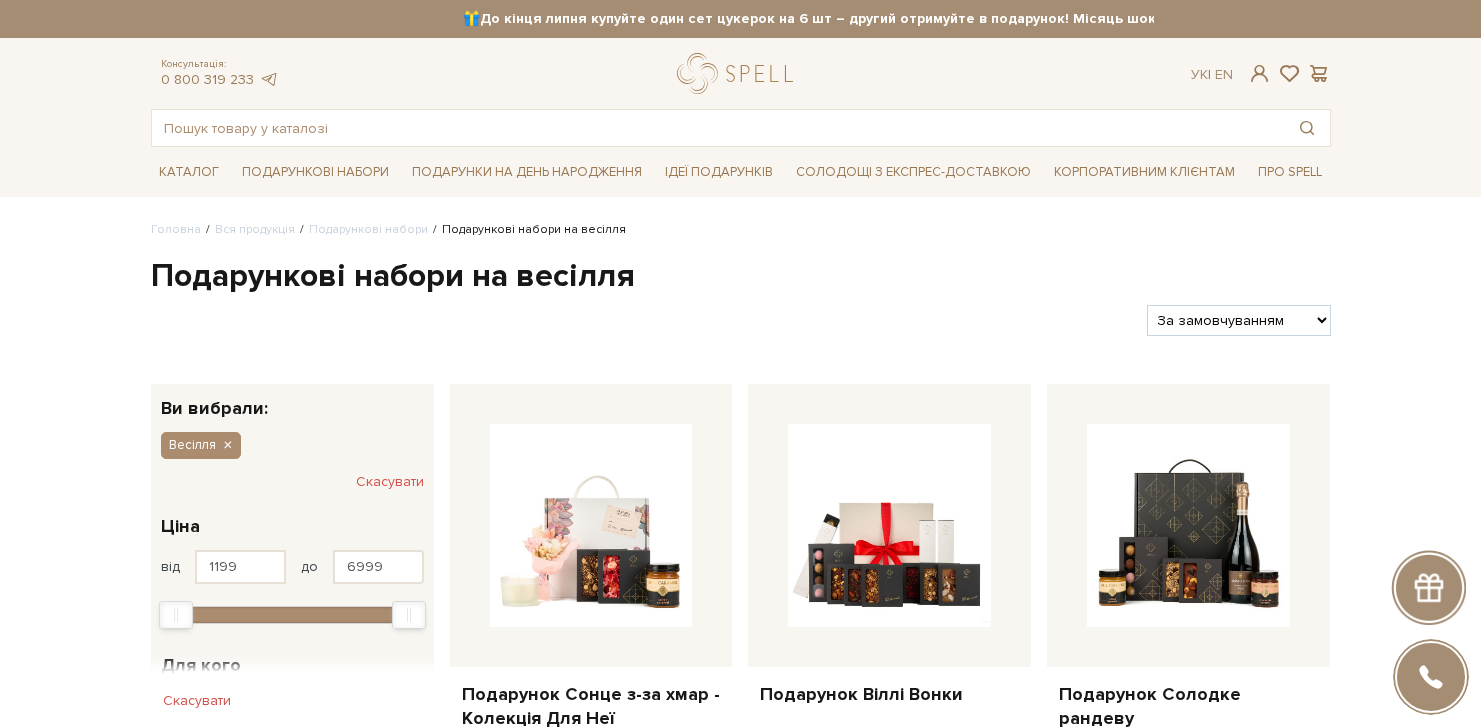 select on "https://spellchocolate.com/our-productions/podarunkovi-box/vesillja?sort=p.price&order=DESC" 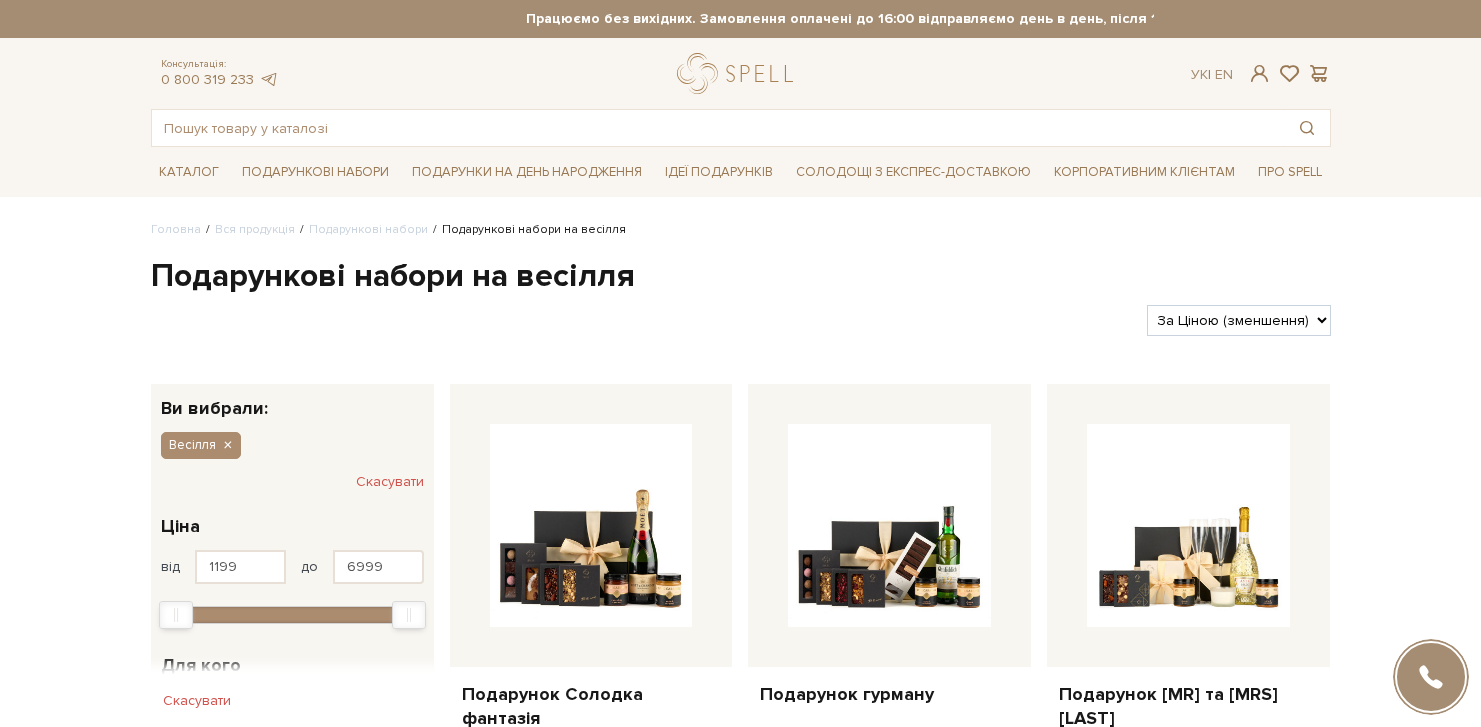 scroll, scrollTop: 0, scrollLeft: 0, axis: both 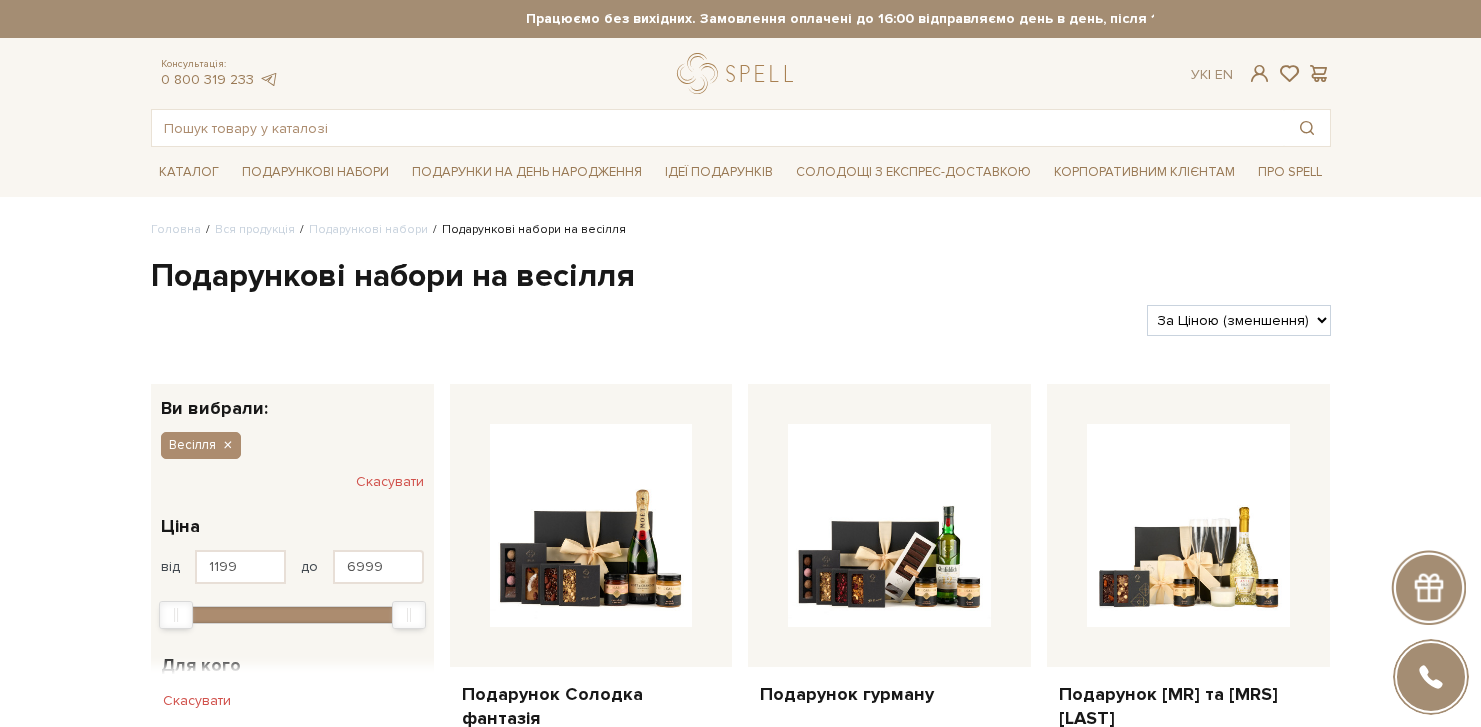 click on "Консультація:" at bounding box center (220, 64) 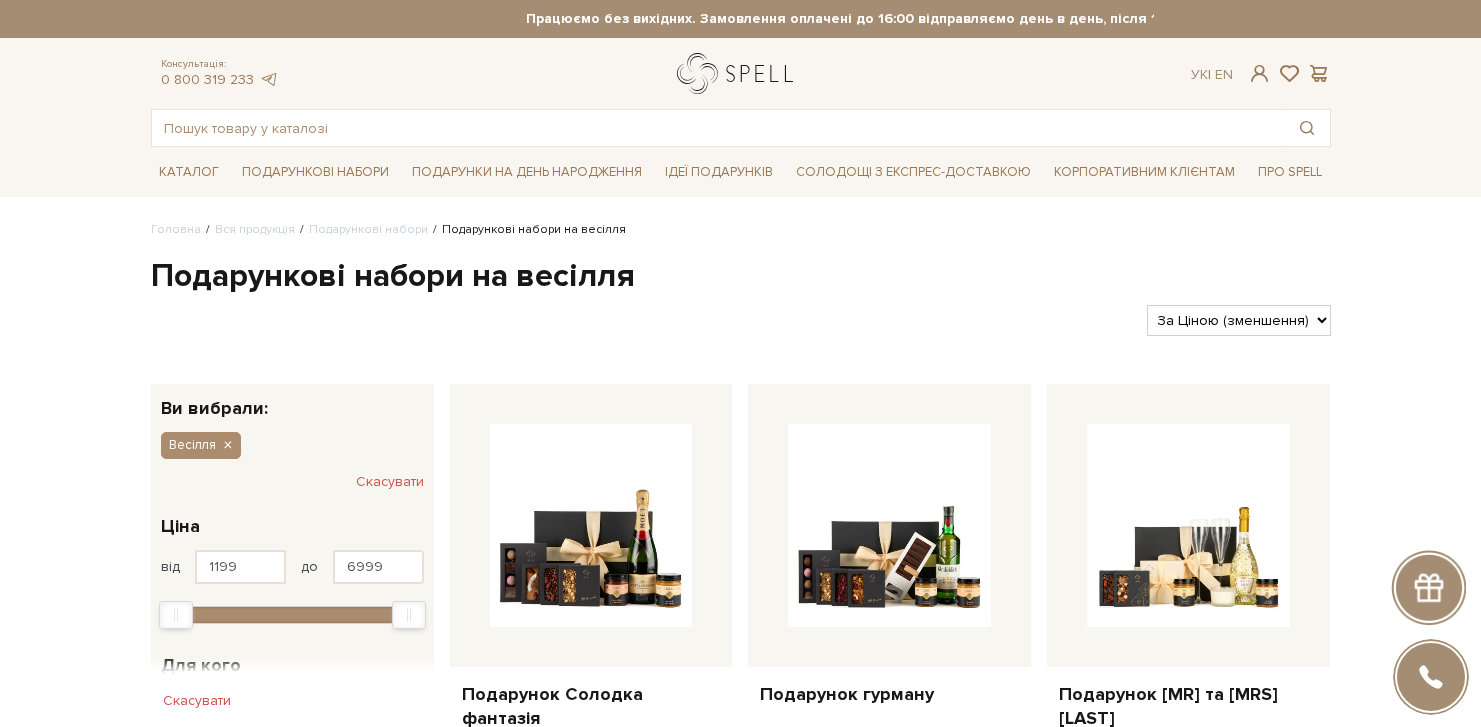 click at bounding box center (739, 73) 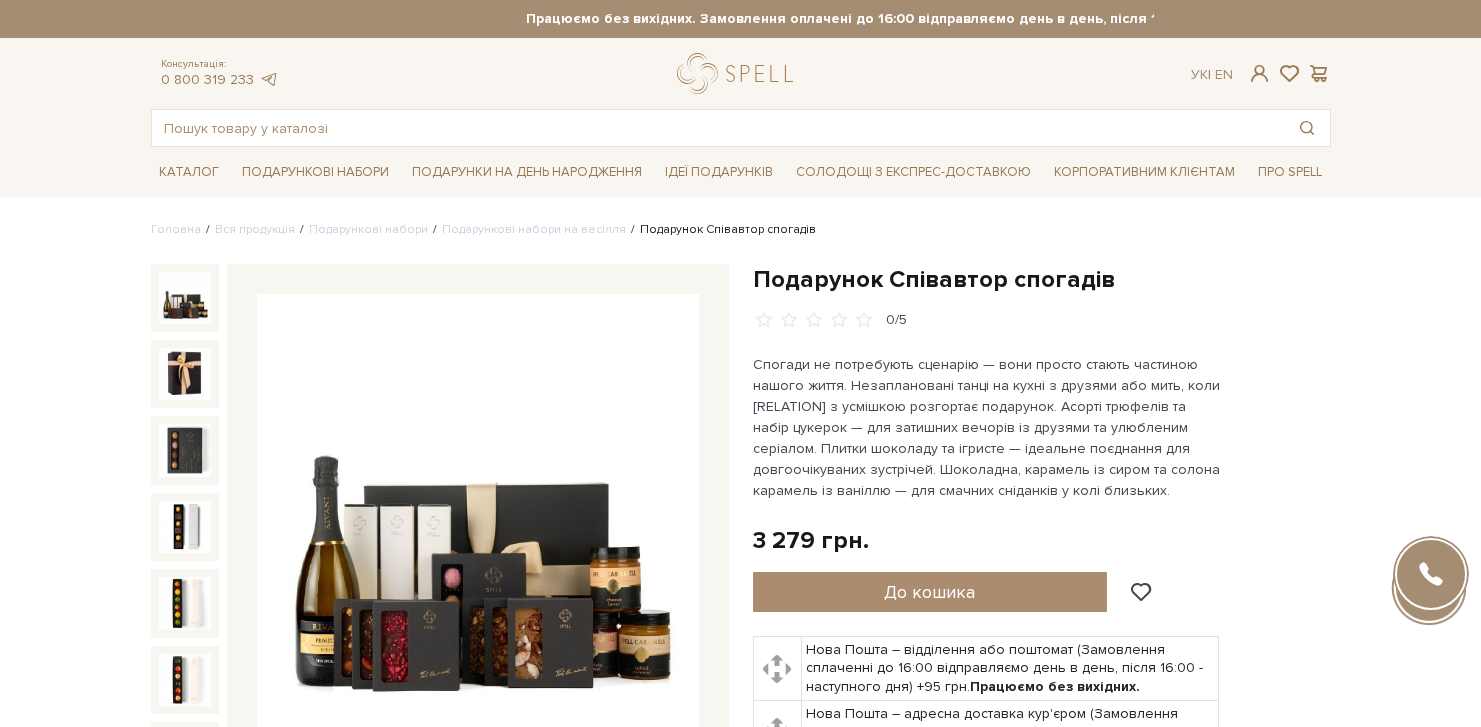 scroll, scrollTop: 0, scrollLeft: 0, axis: both 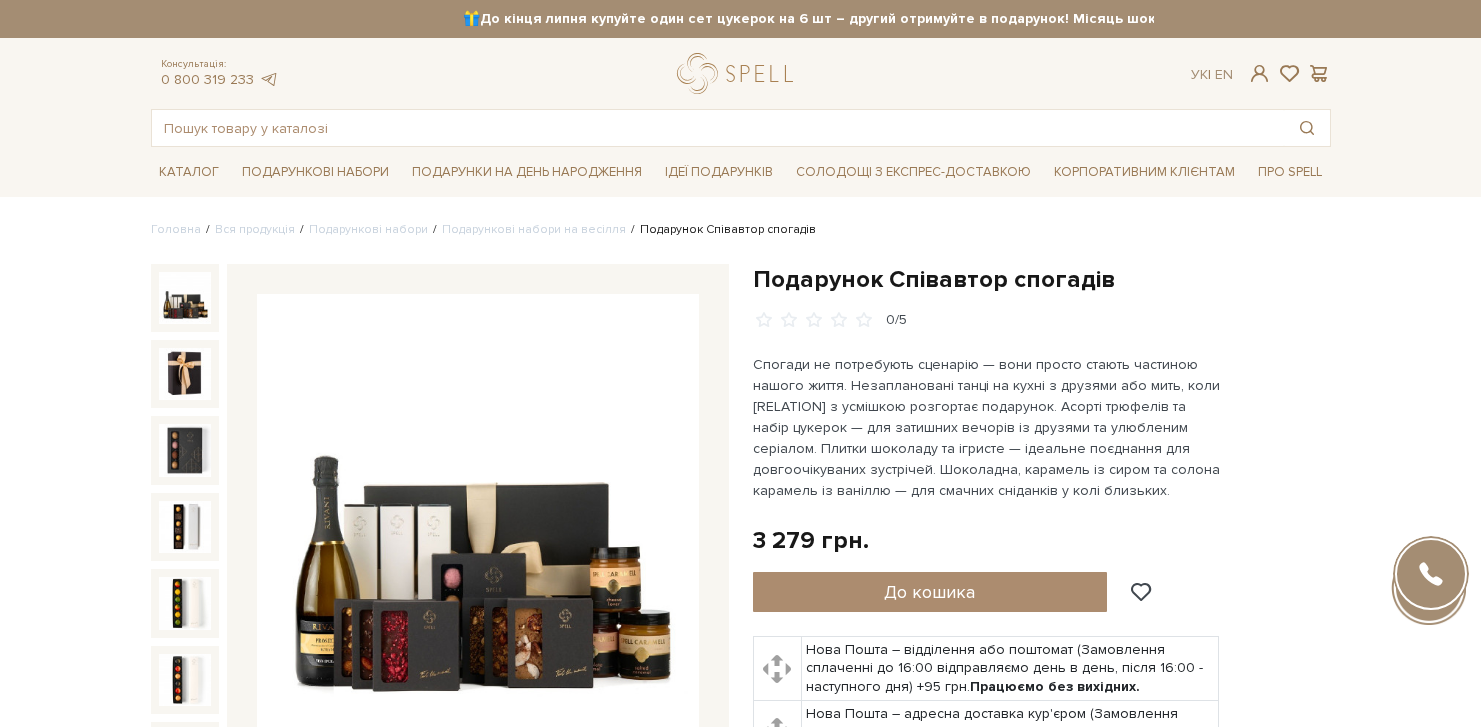 click at bounding box center [478, 515] 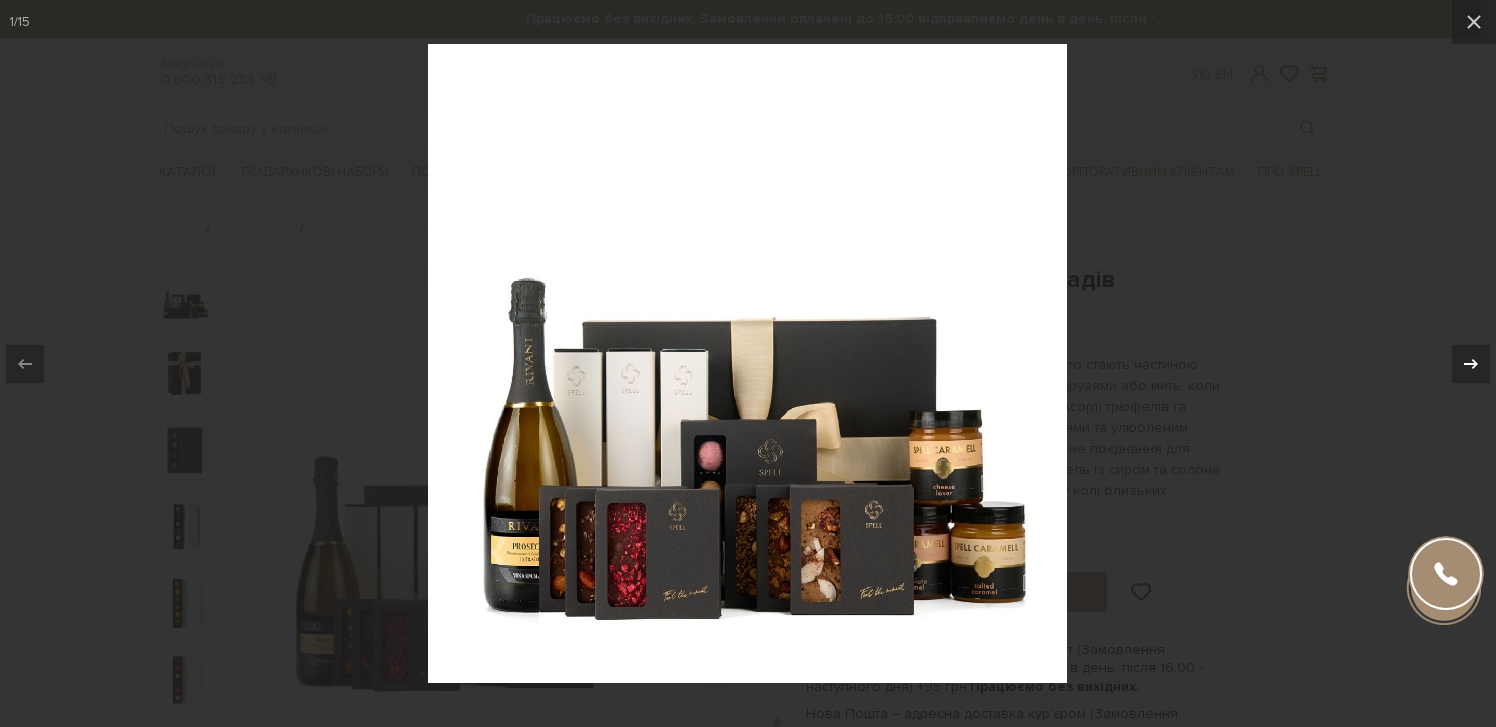 click 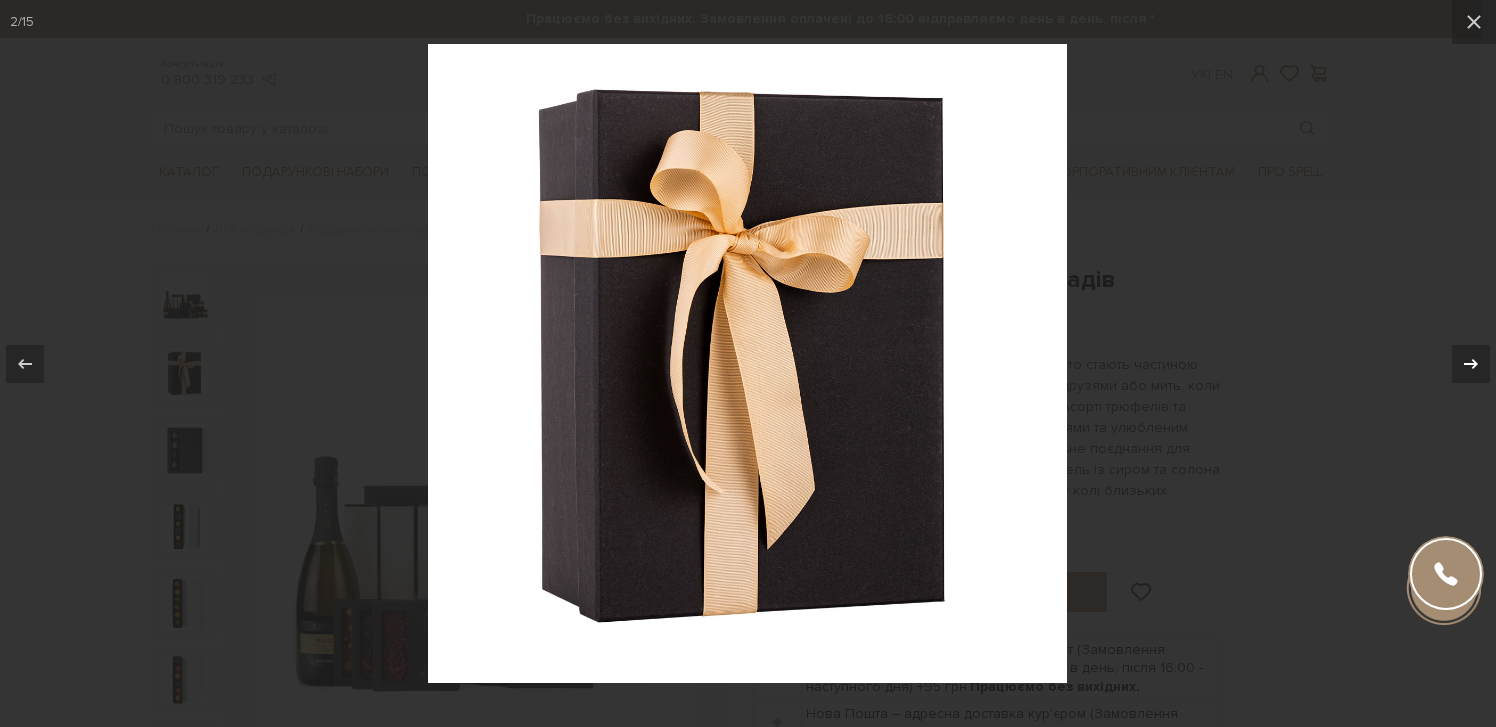 click 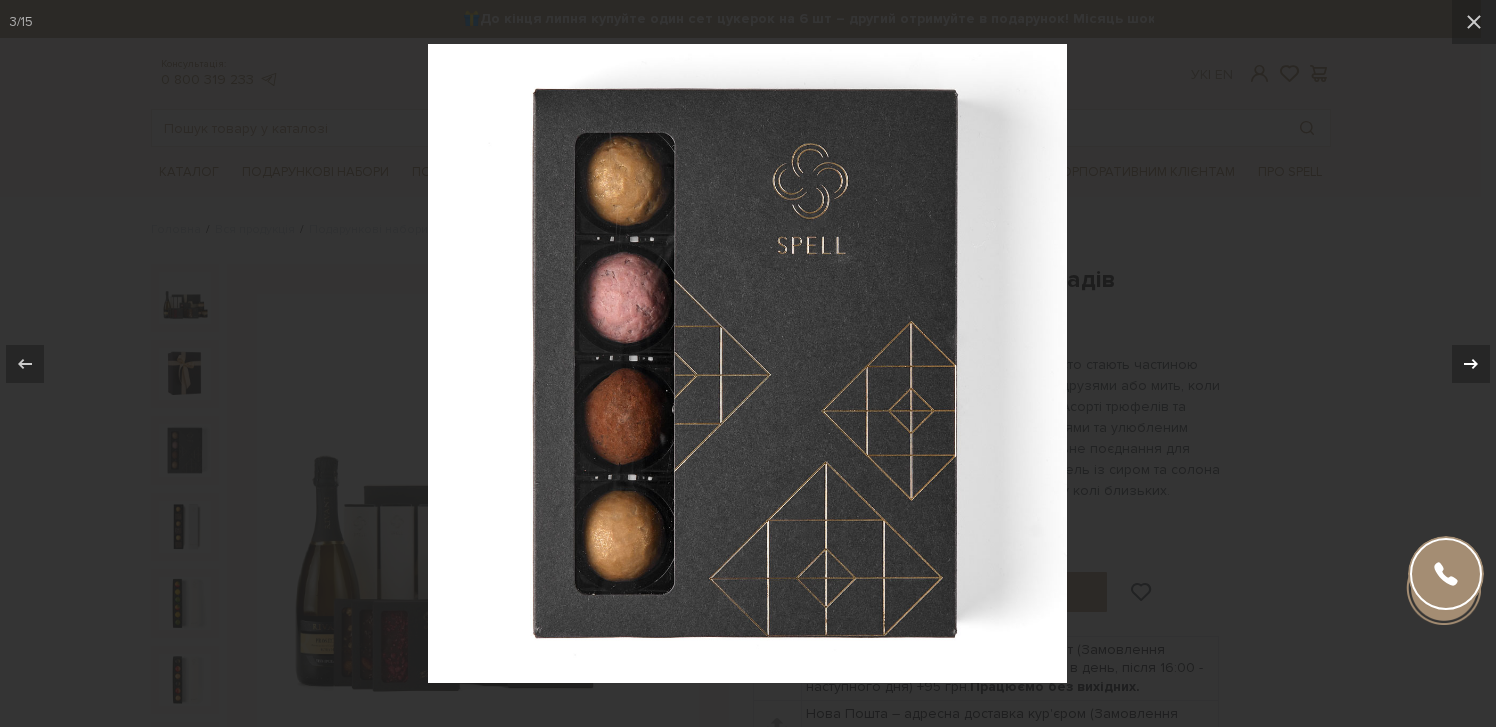 click 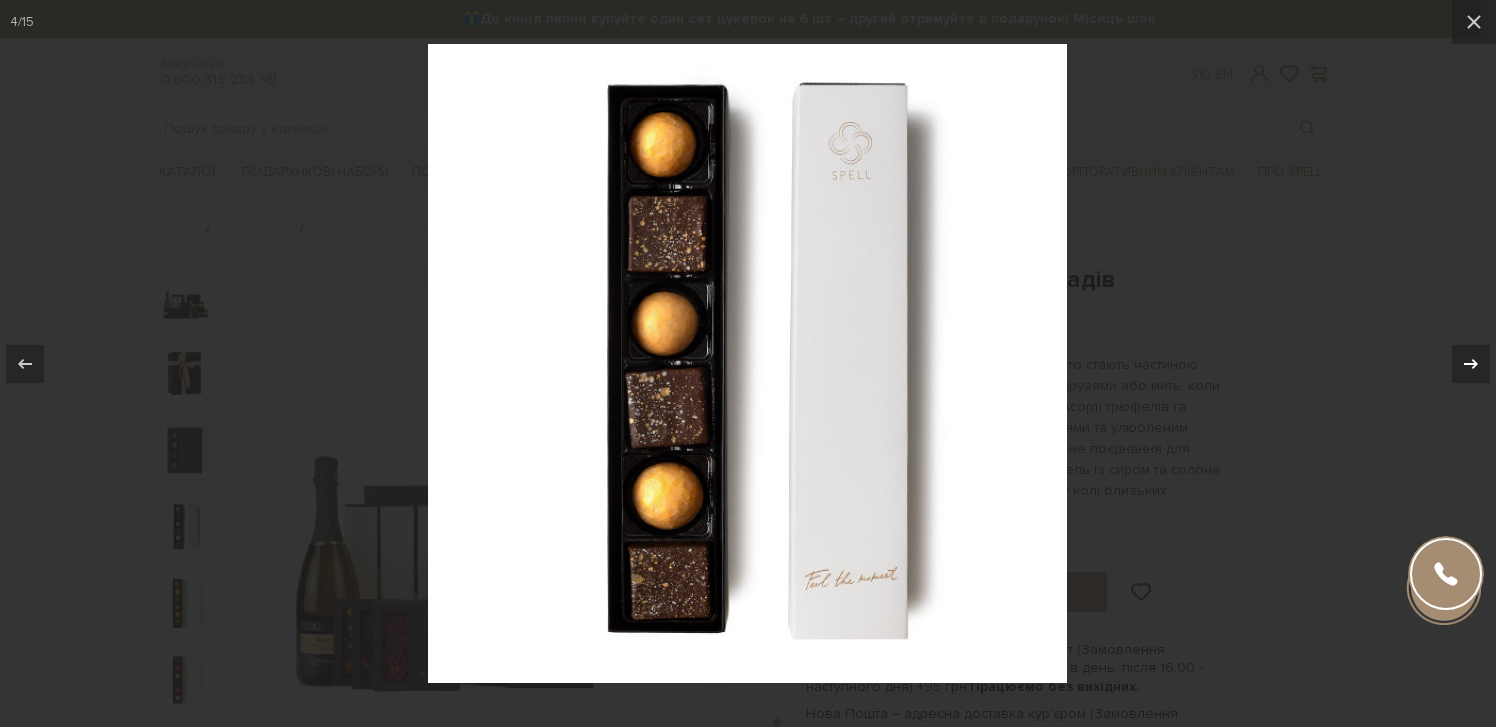 click 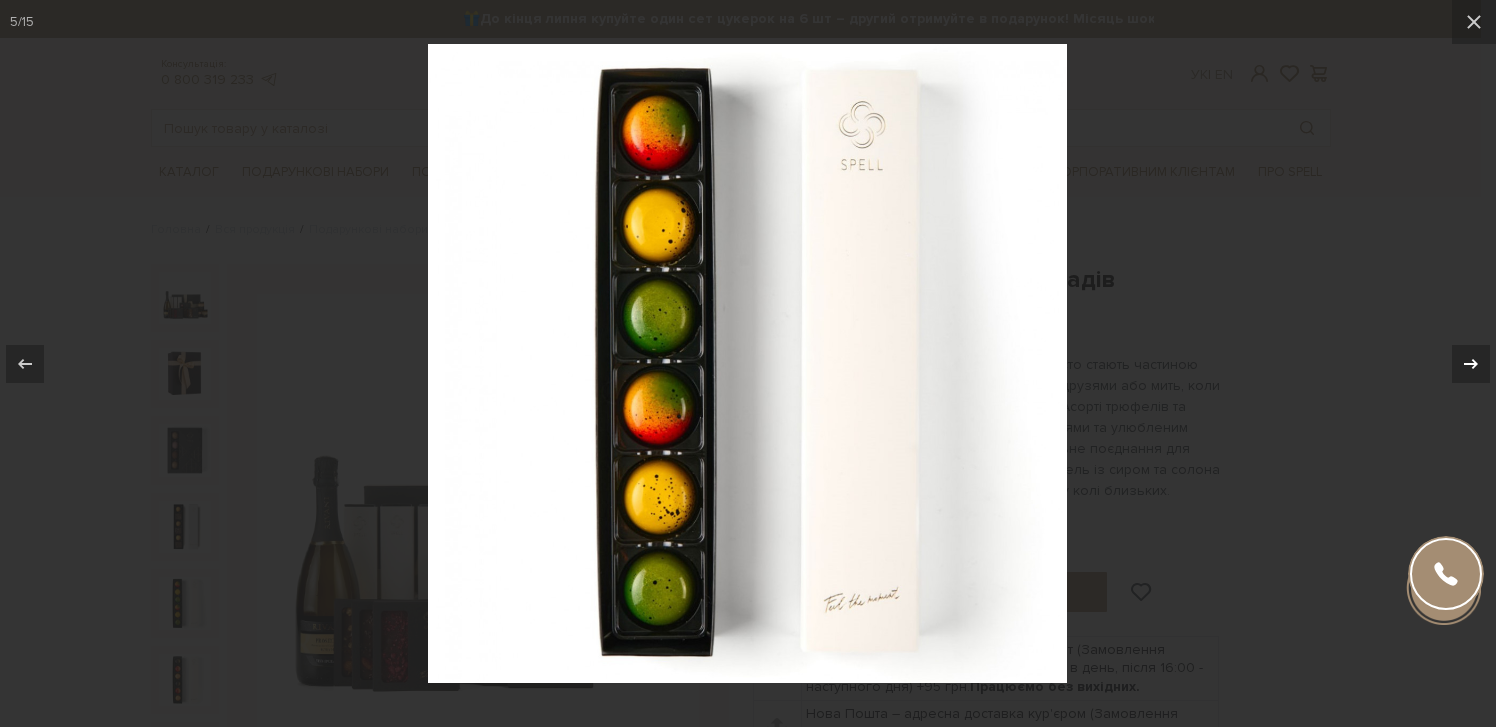 click 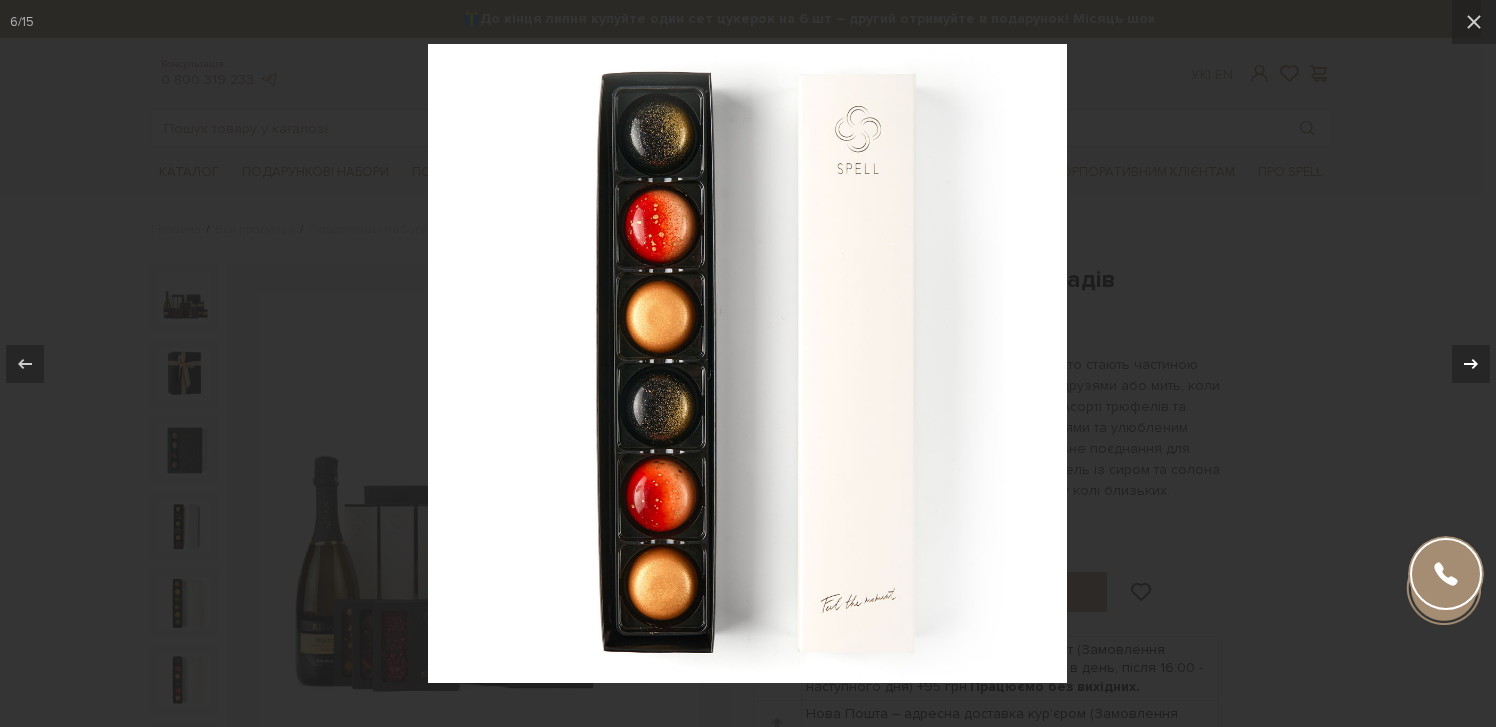 click 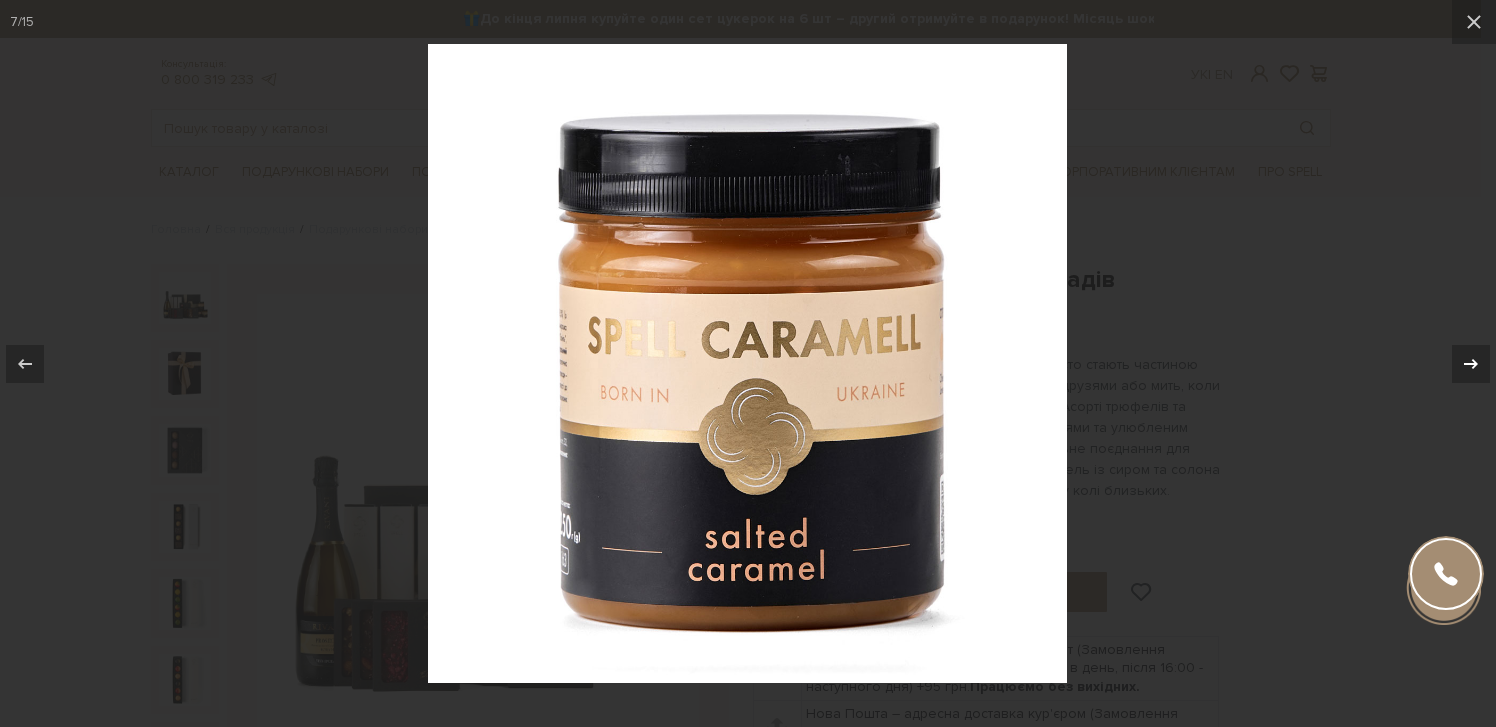 click 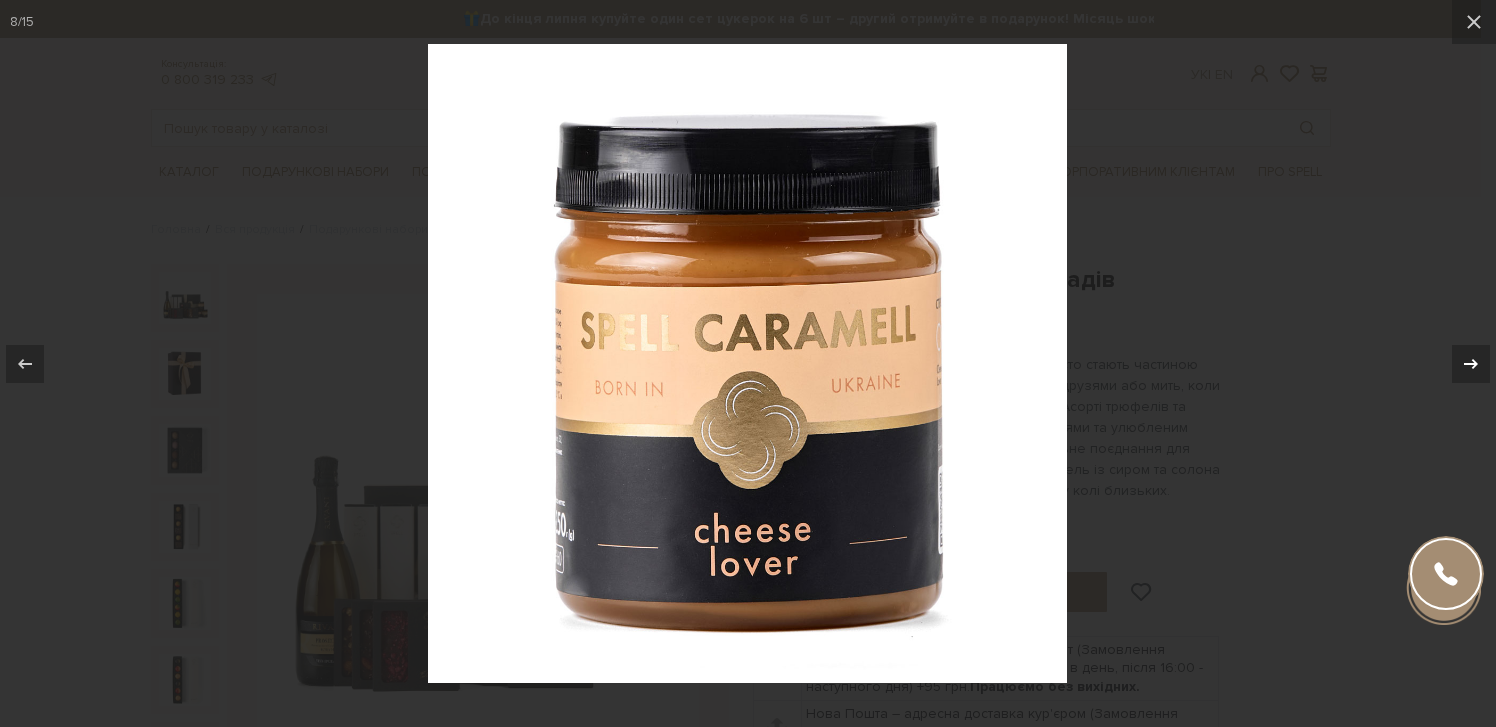 click 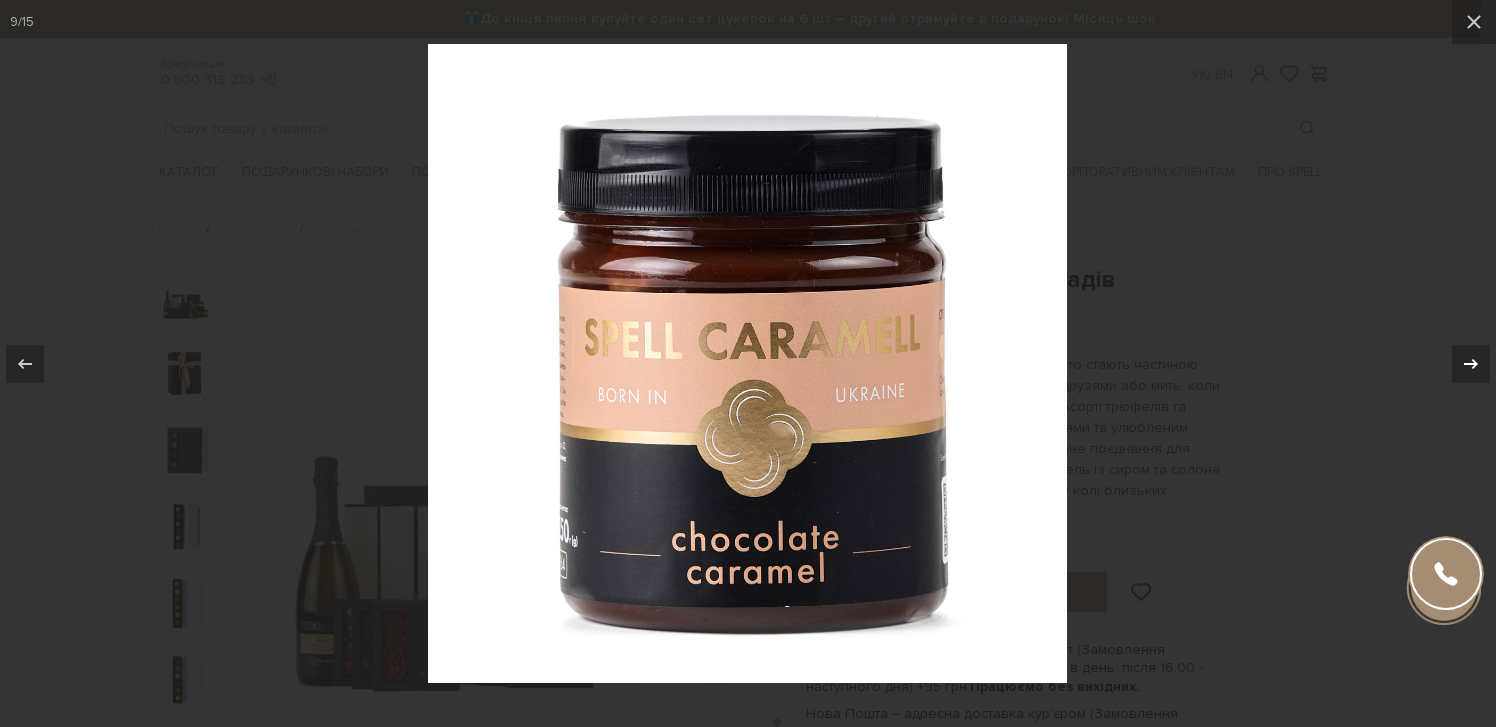 click 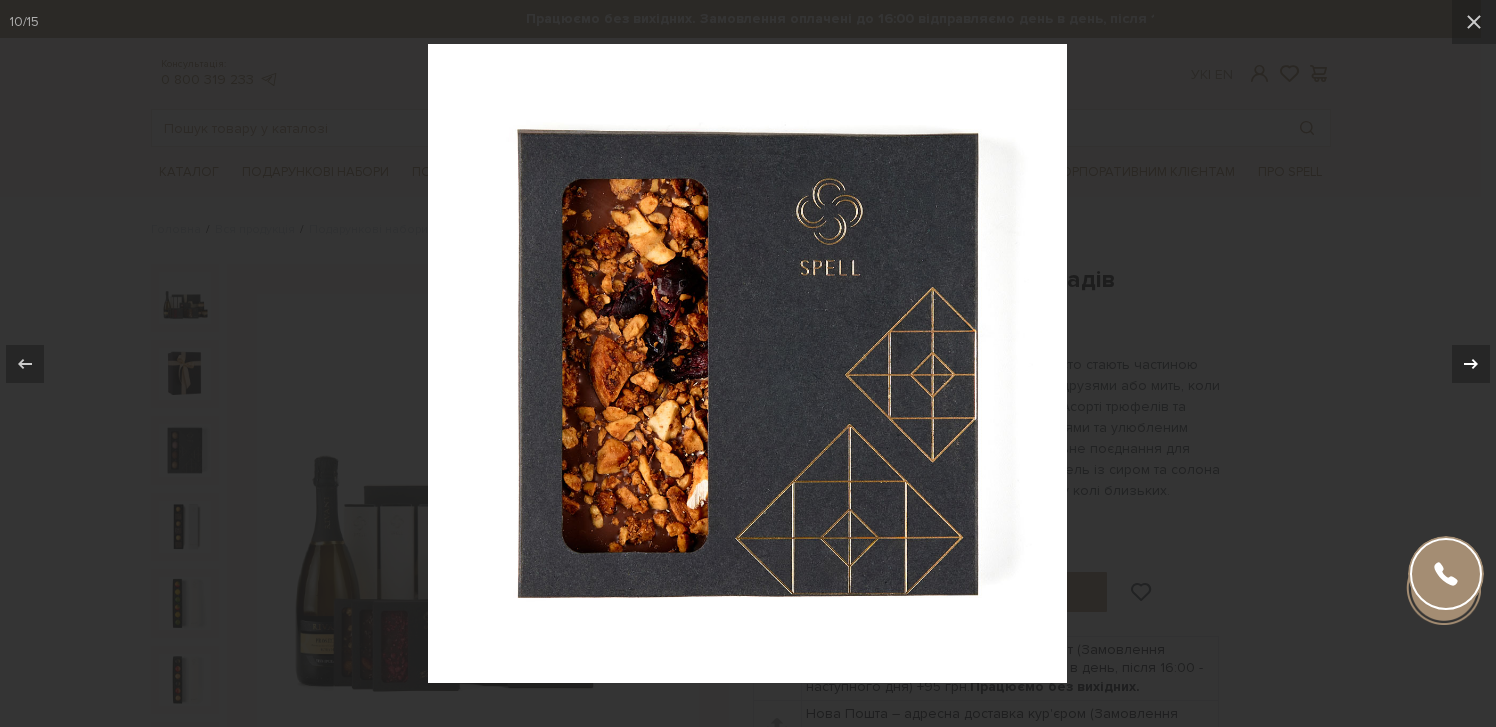 click 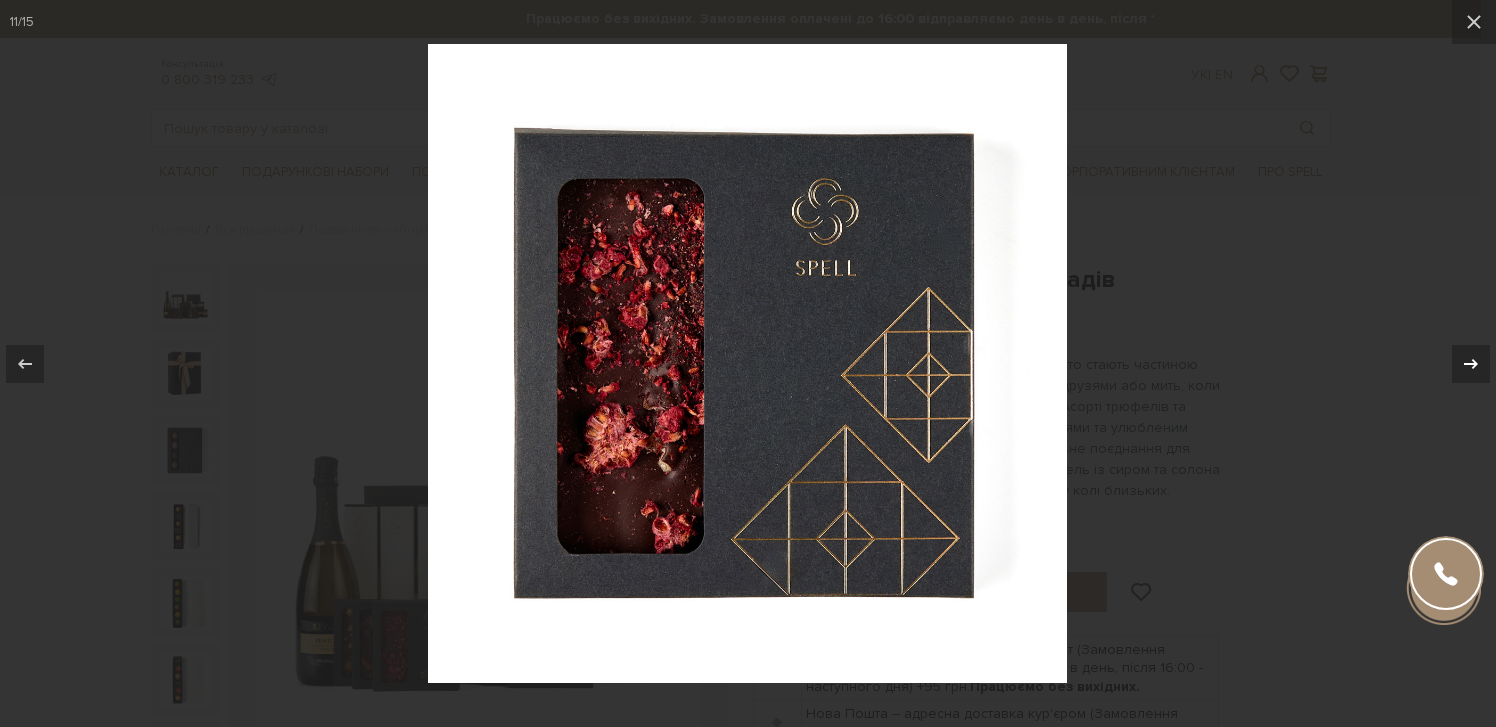 click 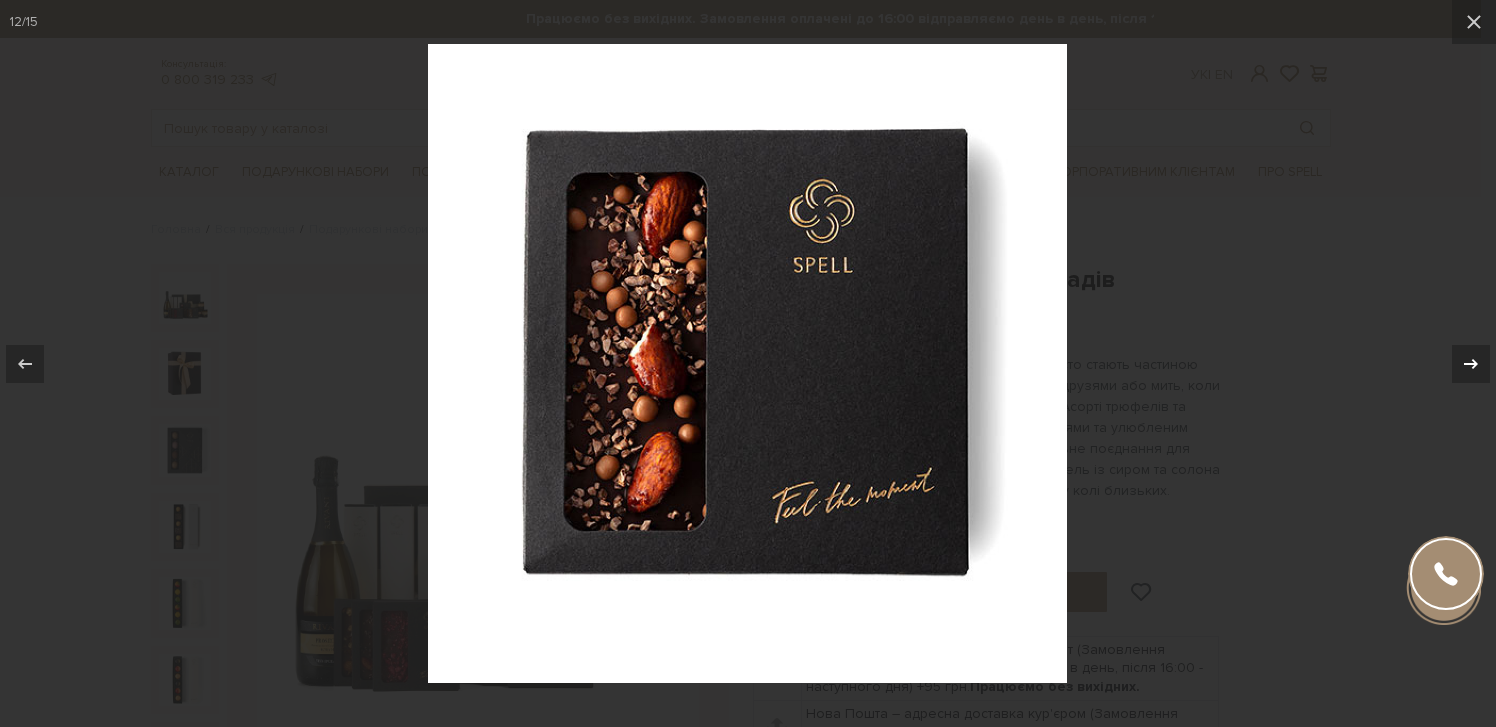 click 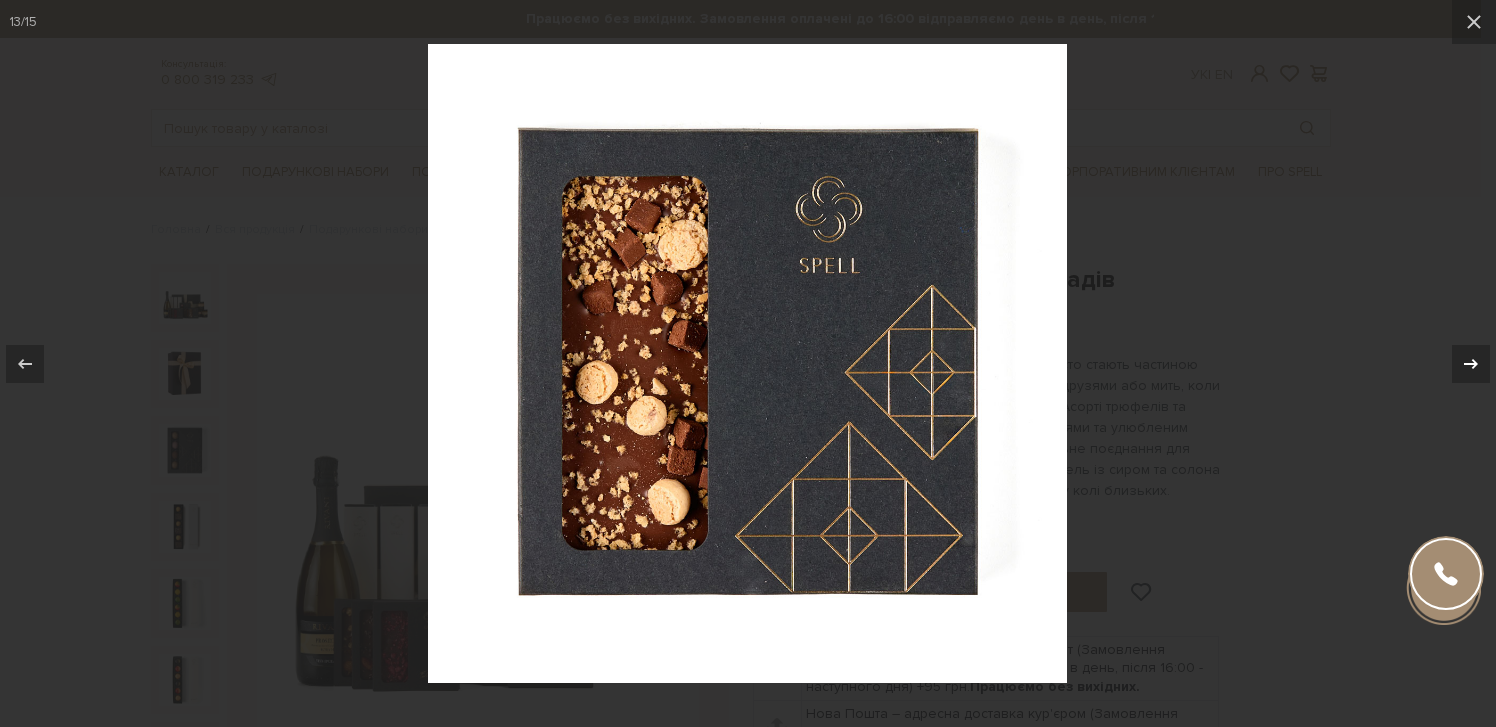 click 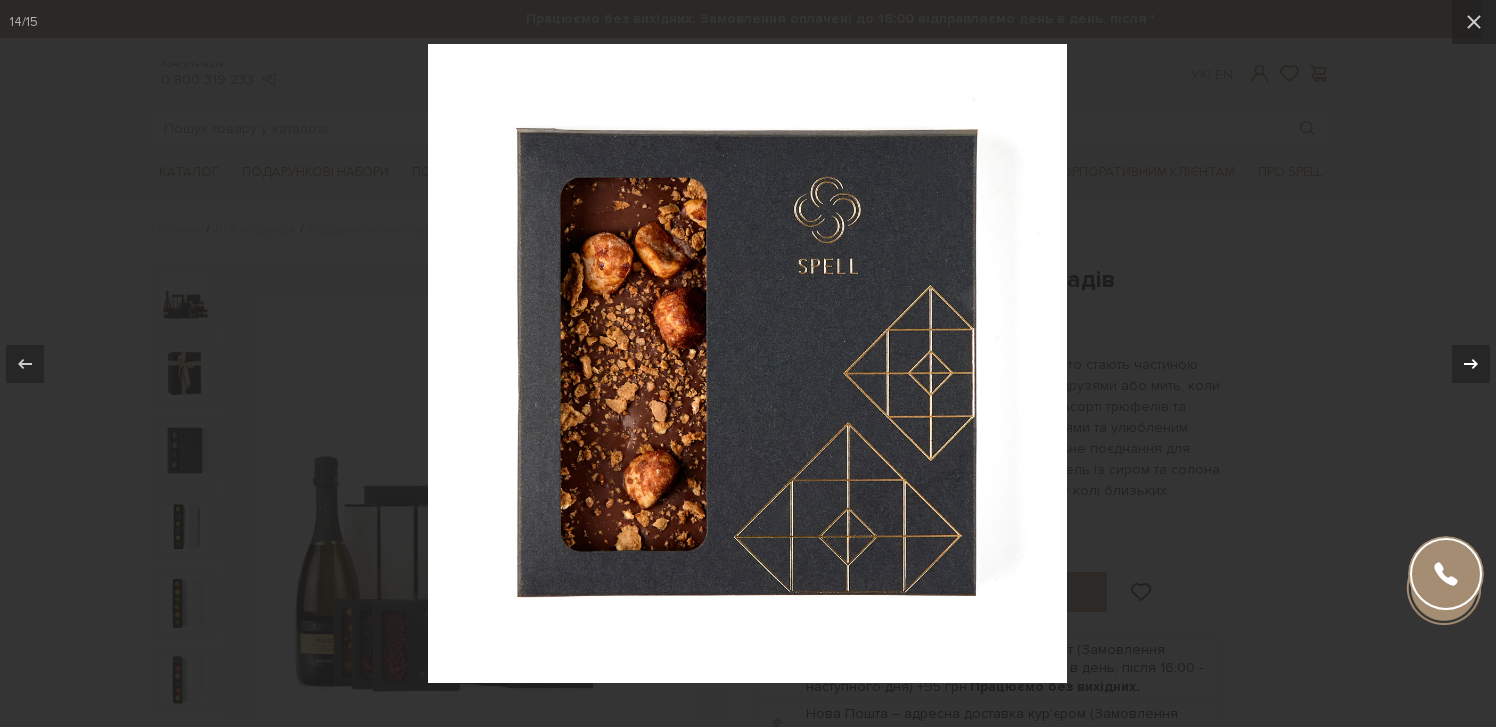 click 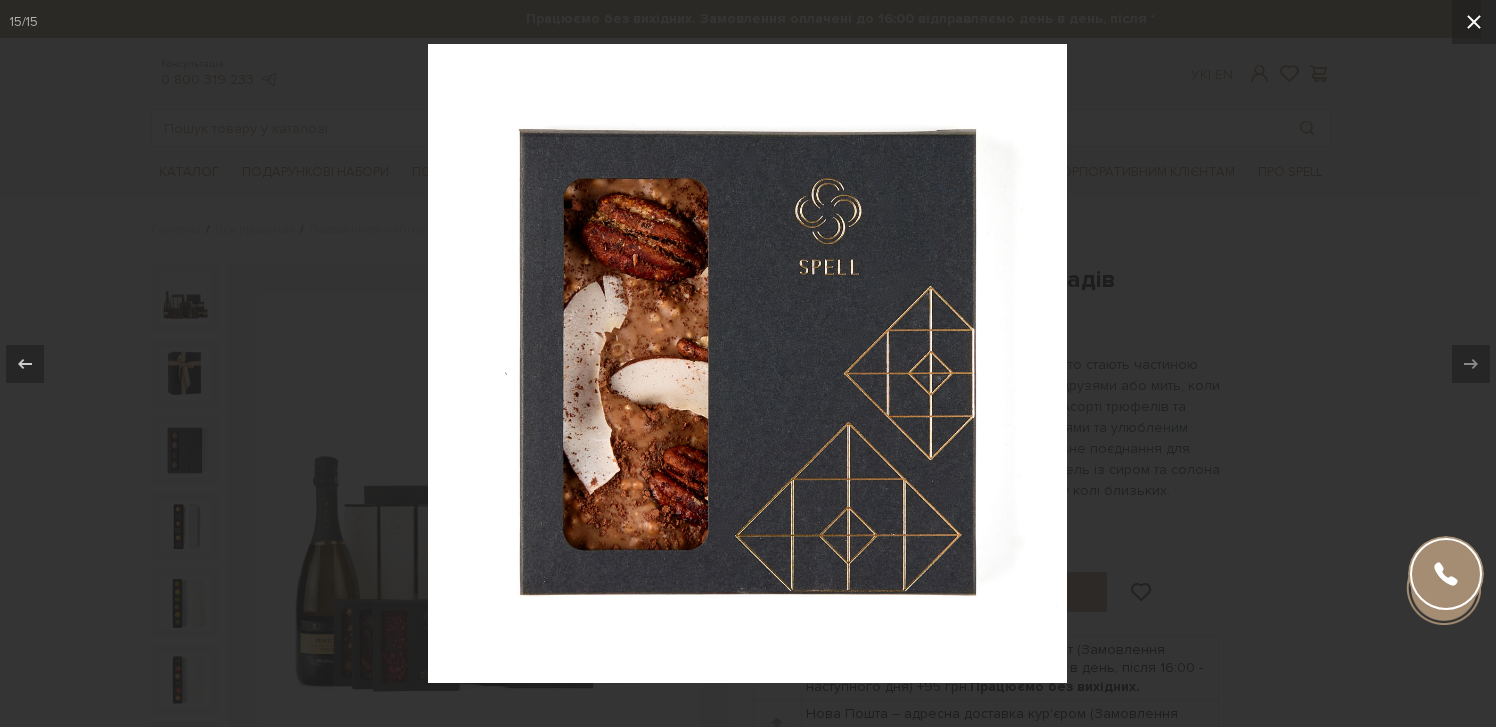 click 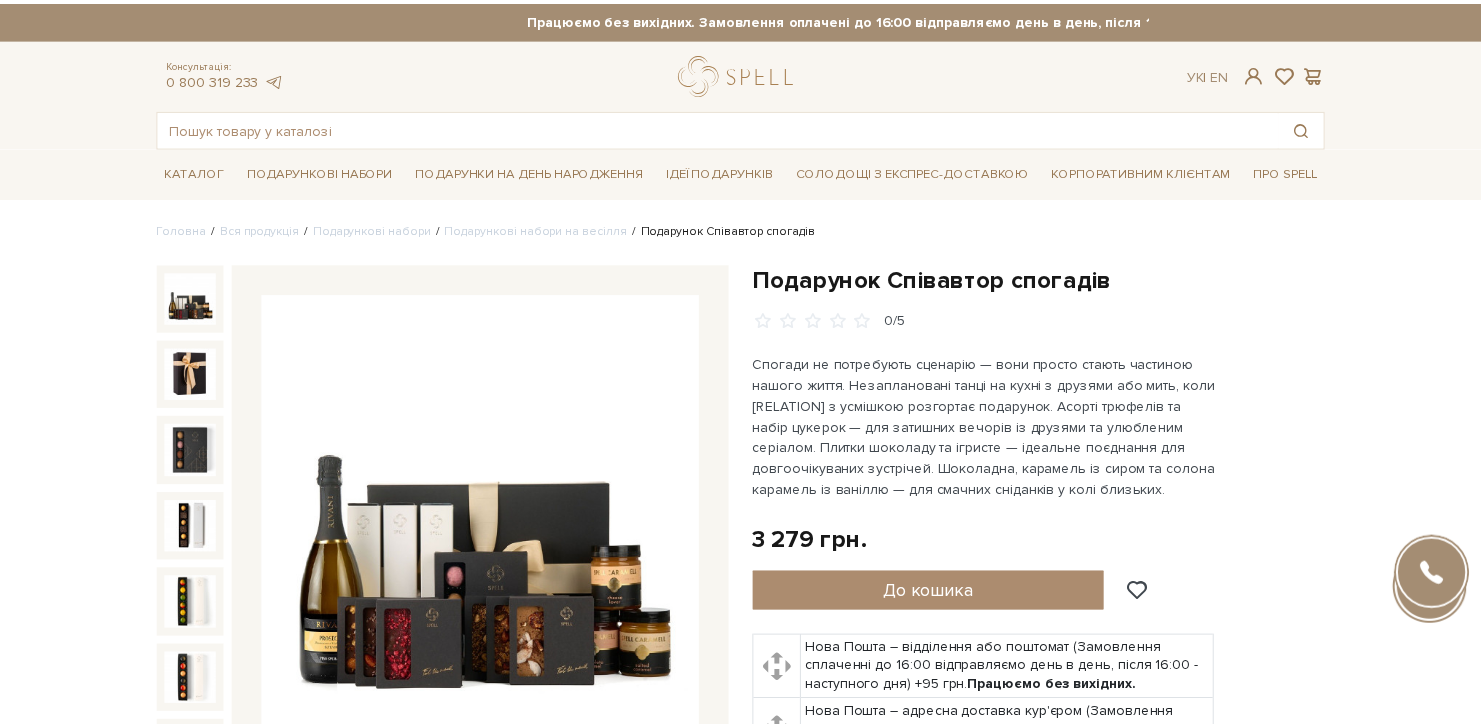scroll, scrollTop: 601, scrollLeft: 0, axis: vertical 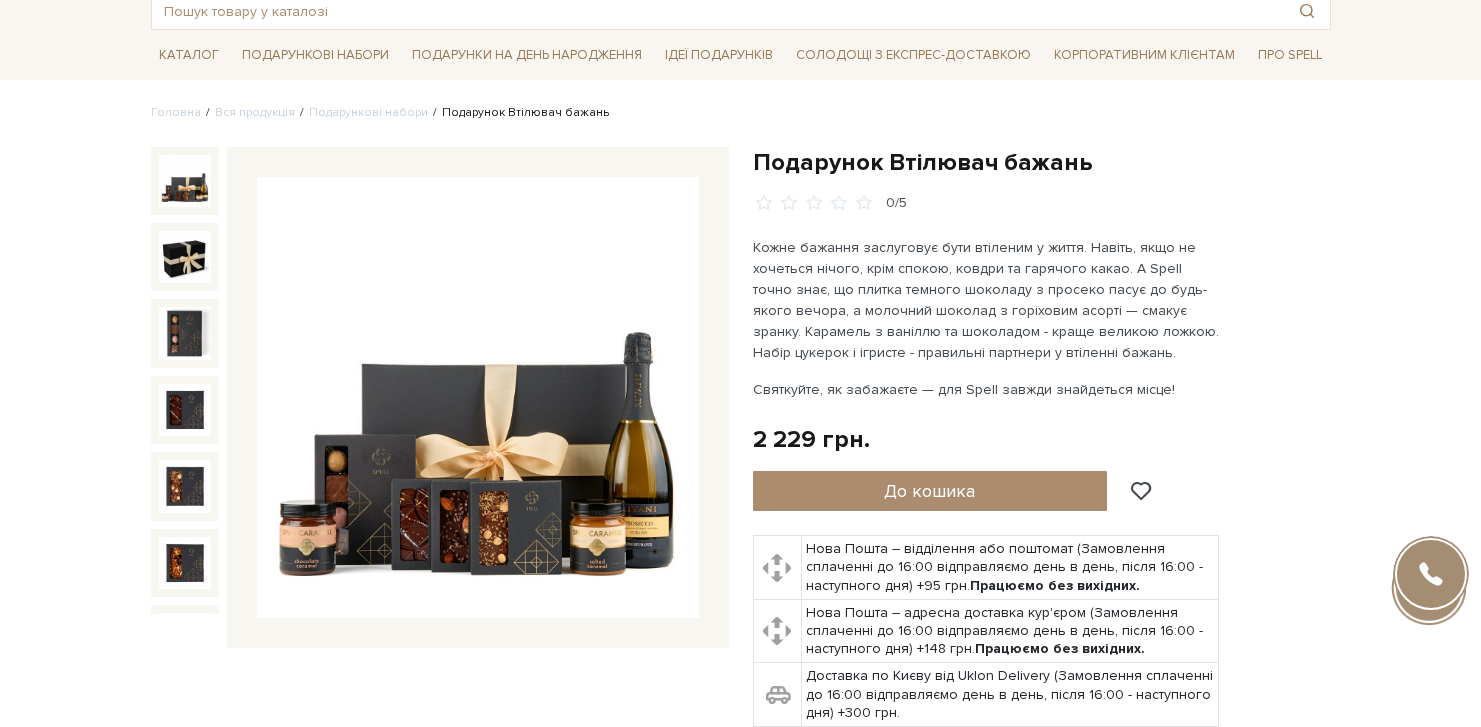 click at bounding box center (185, 181) 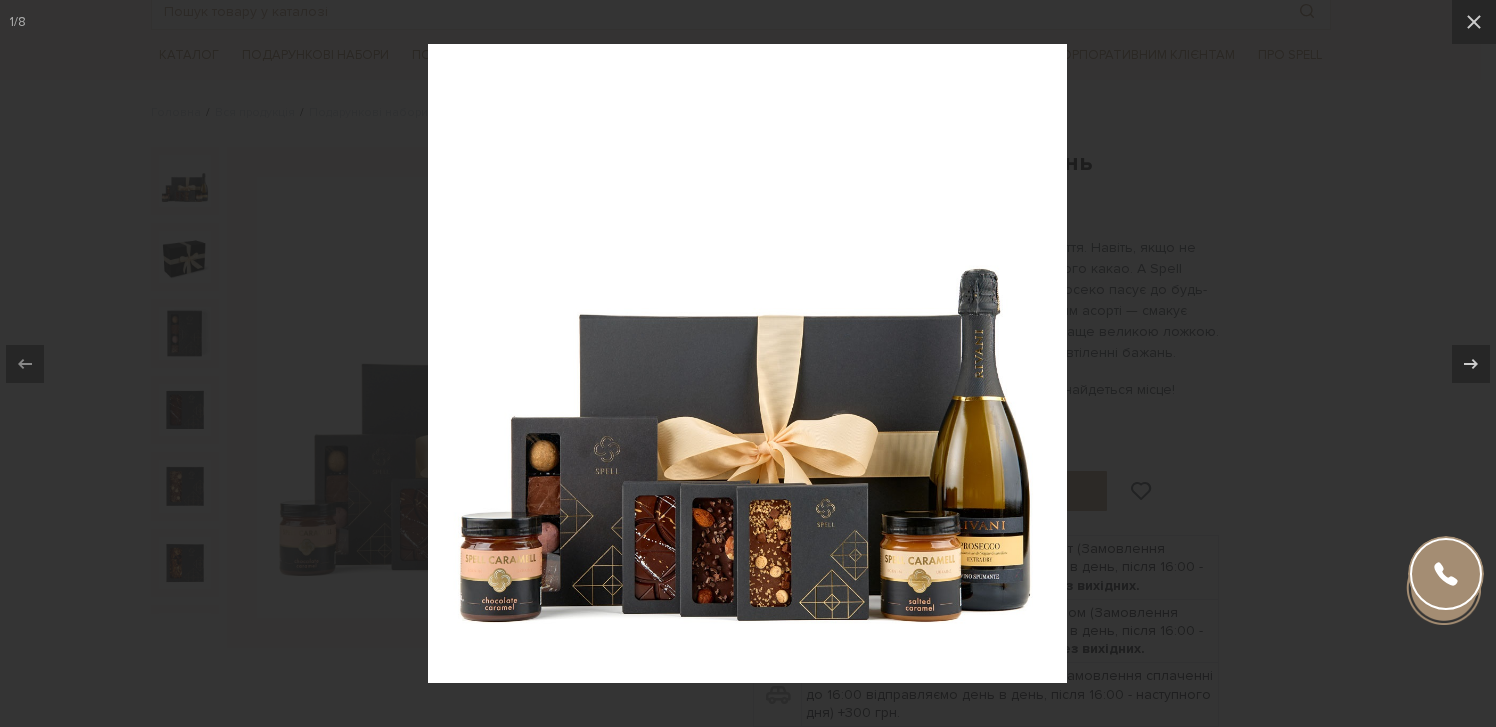 drag, startPoint x: 1391, startPoint y: 167, endPoint x: 1400, endPoint y: 138, distance: 30.364452 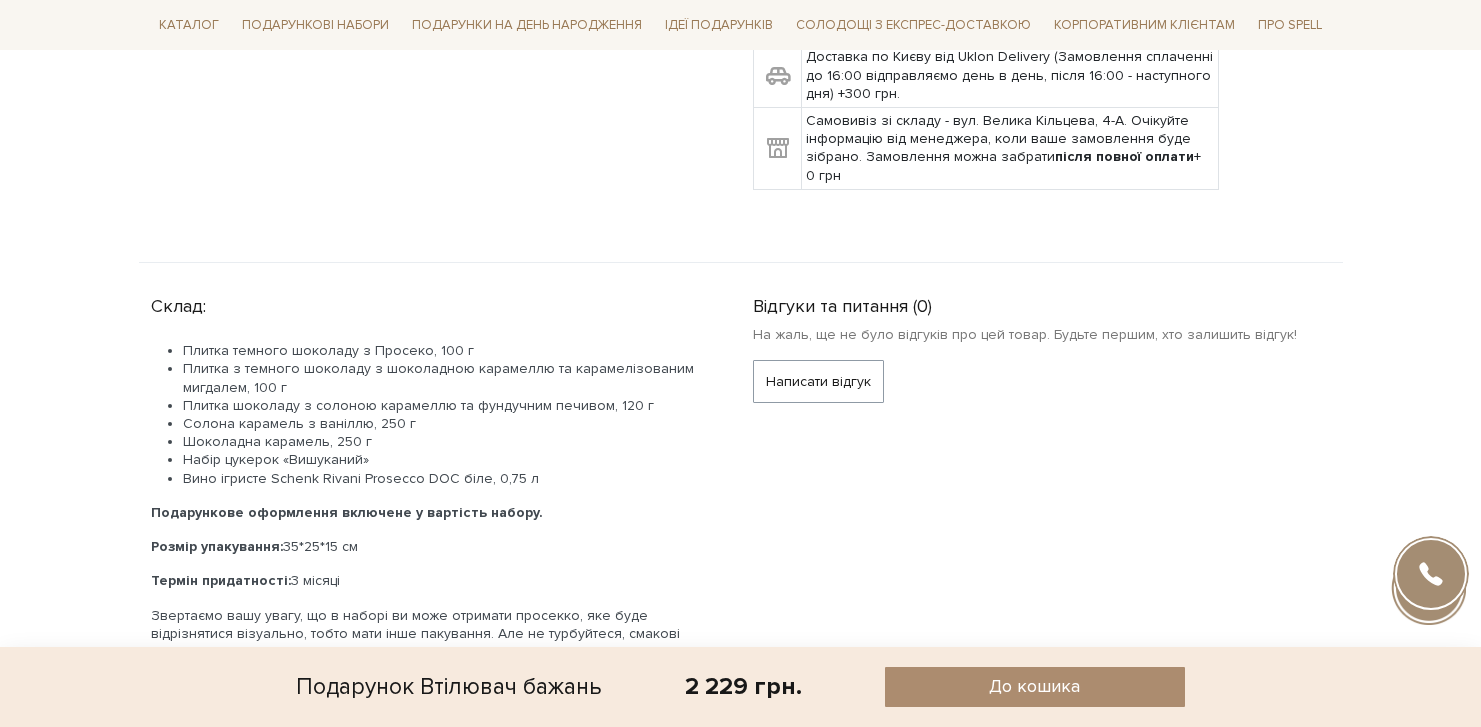scroll, scrollTop: 743, scrollLeft: 0, axis: vertical 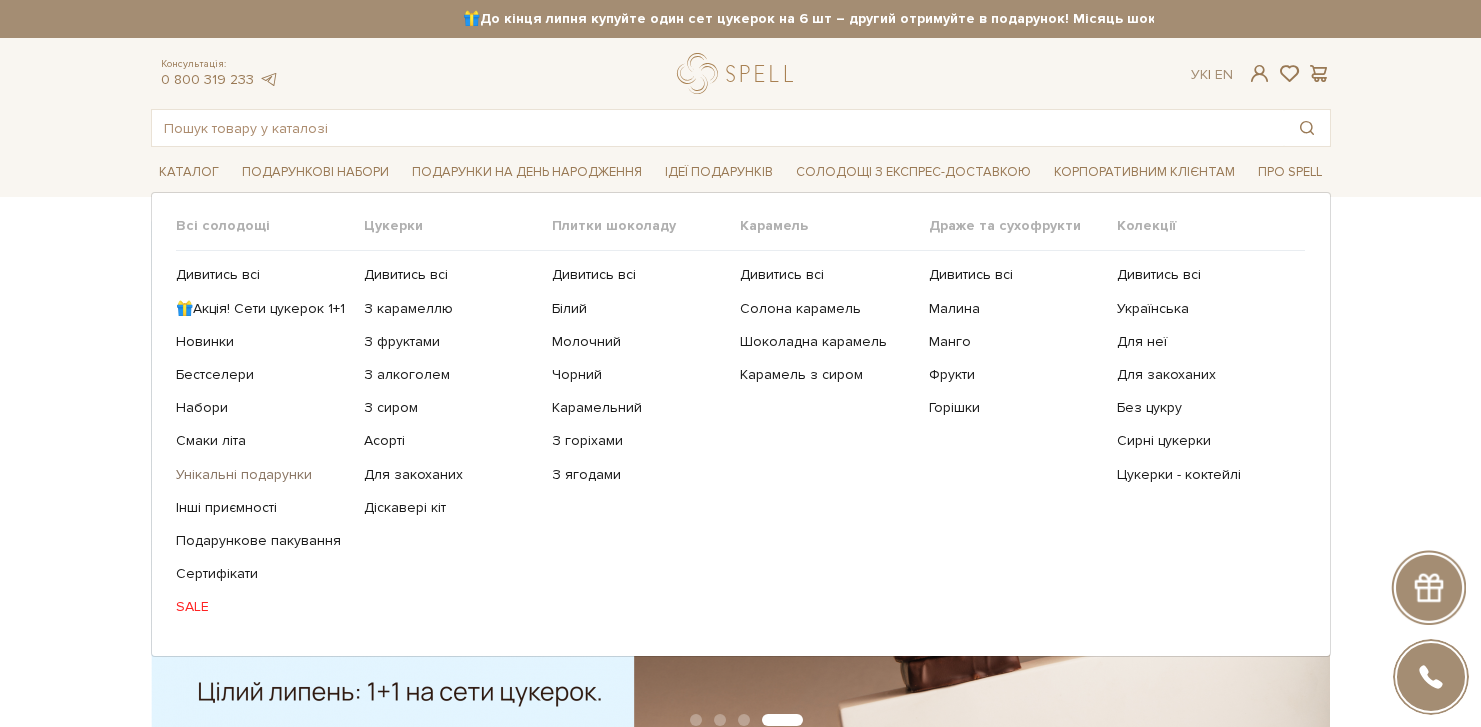 click on "Унікальні подарунки" at bounding box center [262, 475] 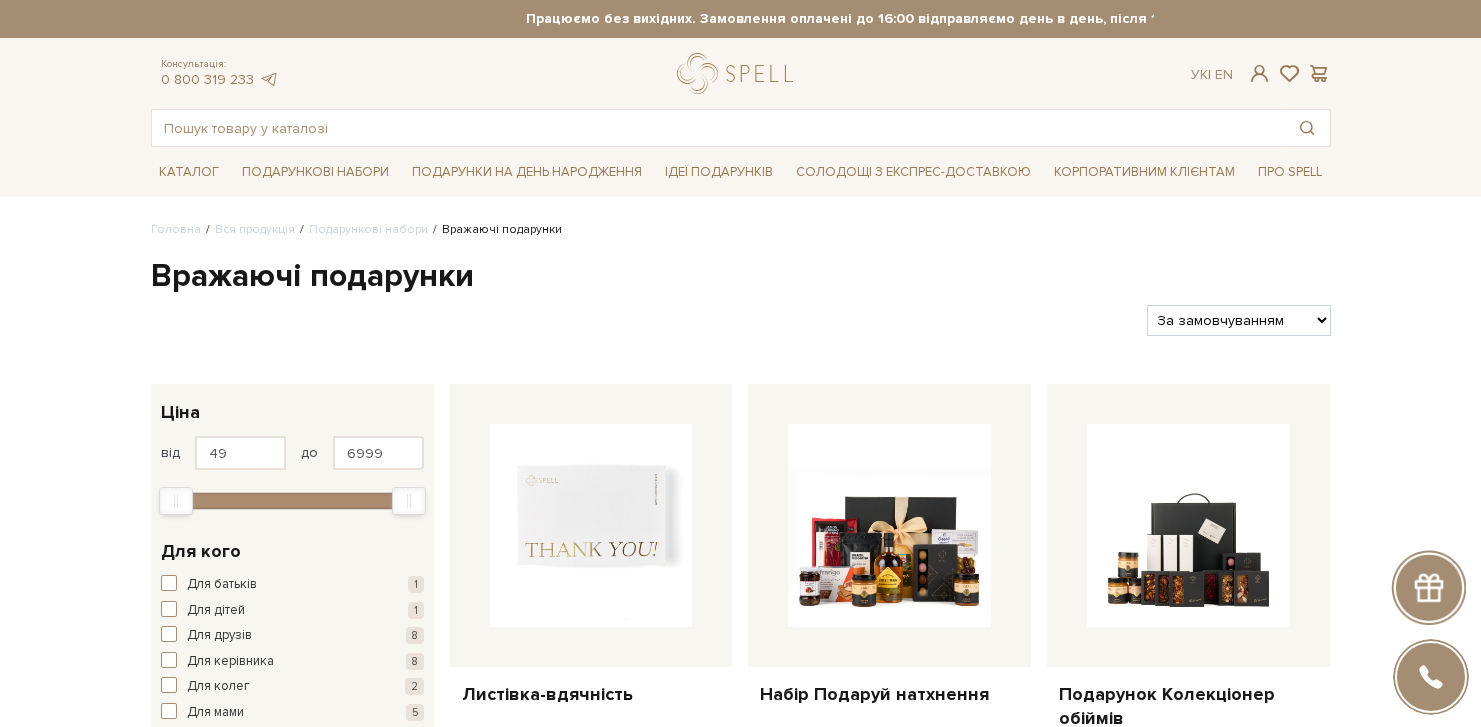 scroll, scrollTop: 0, scrollLeft: 0, axis: both 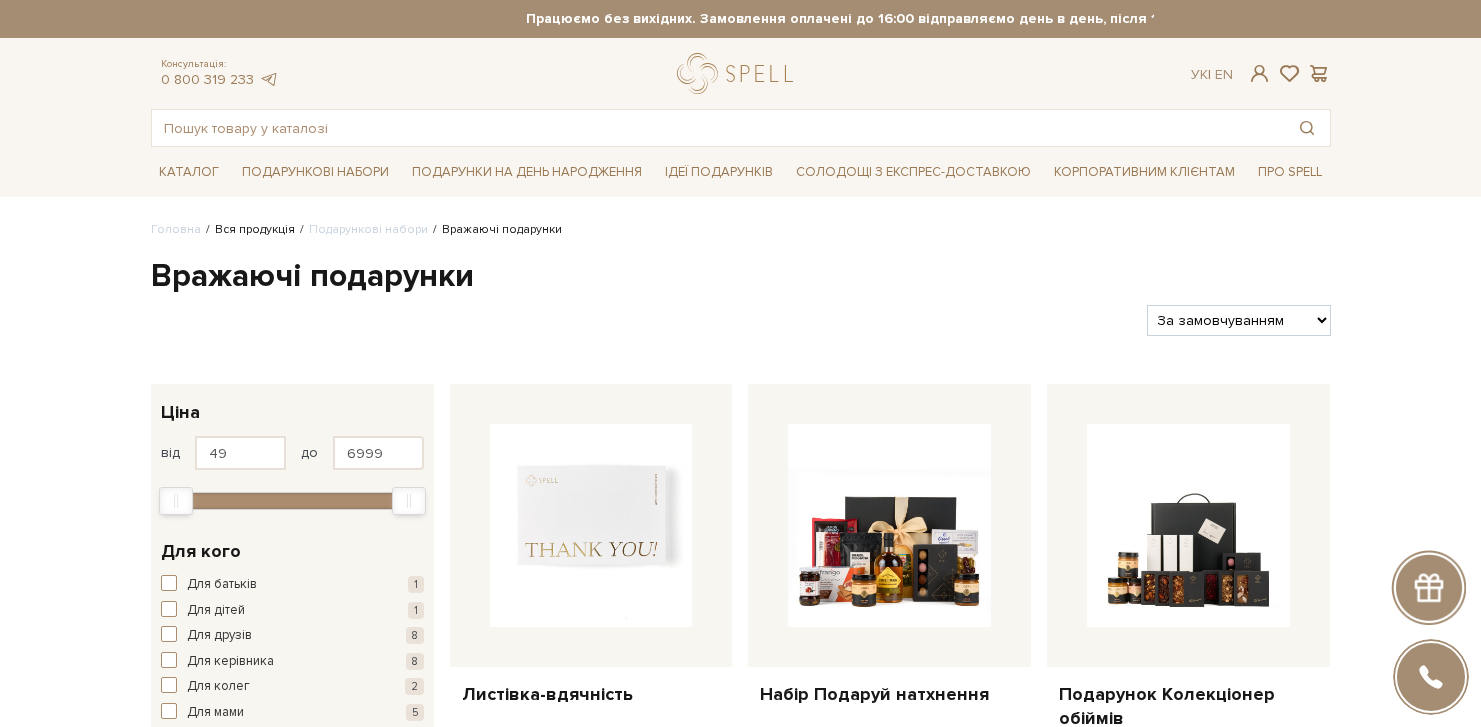 click on "Вся продукція" at bounding box center (255, 229) 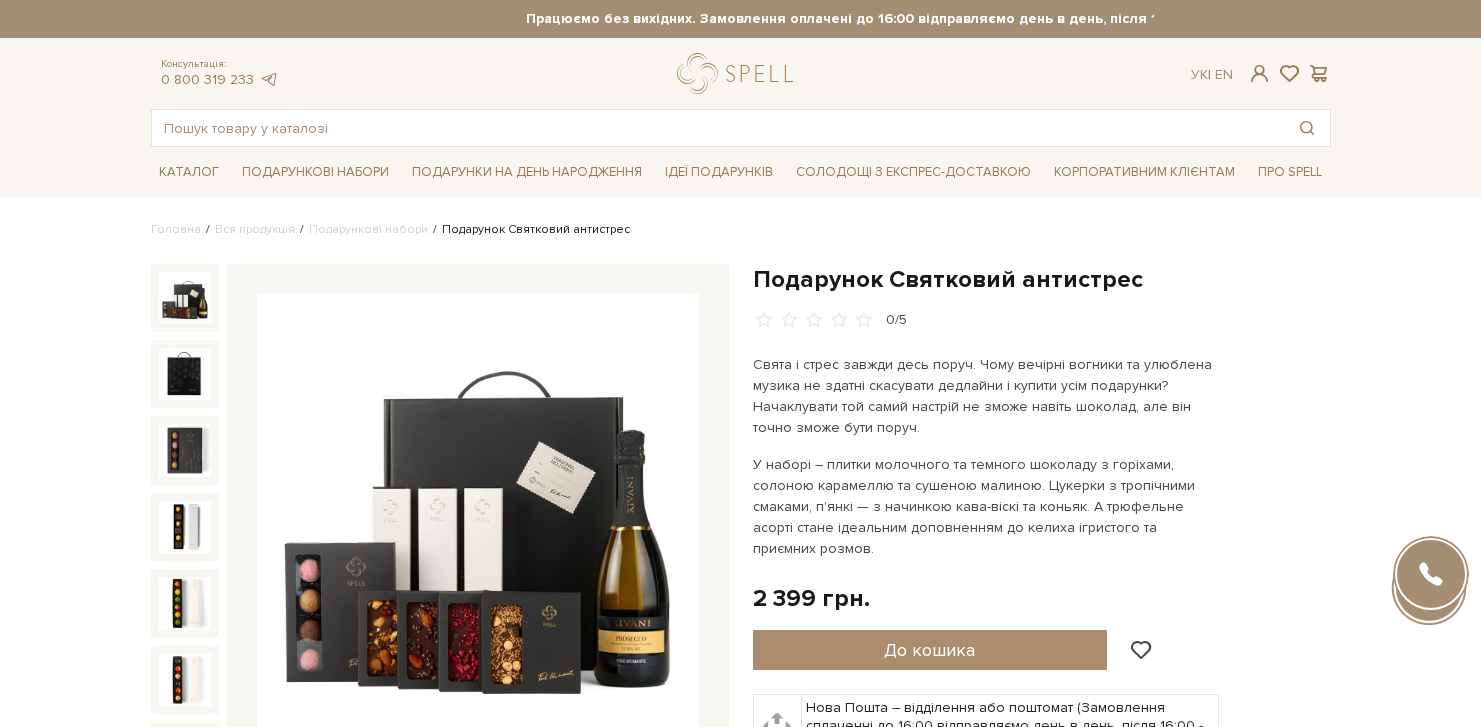 scroll, scrollTop: 0, scrollLeft: 0, axis: both 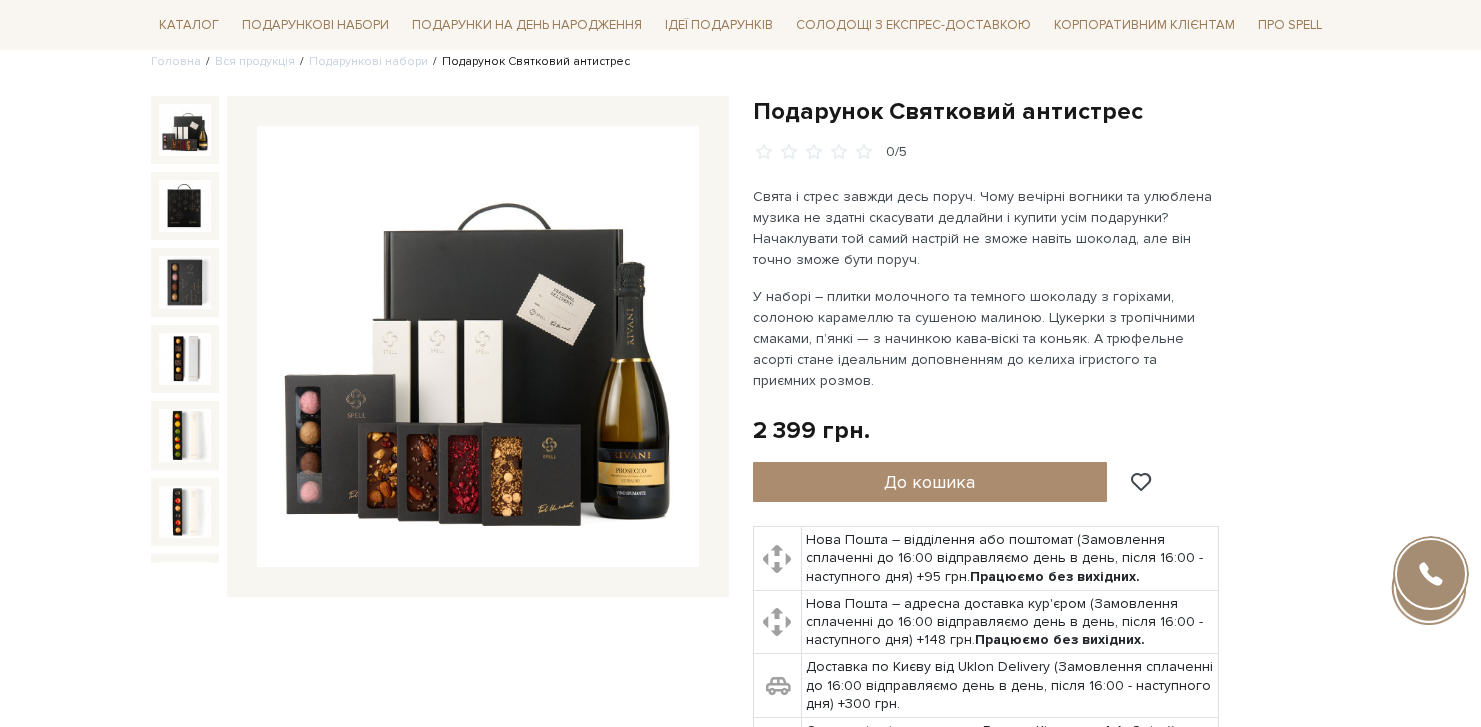click at bounding box center [185, 130] 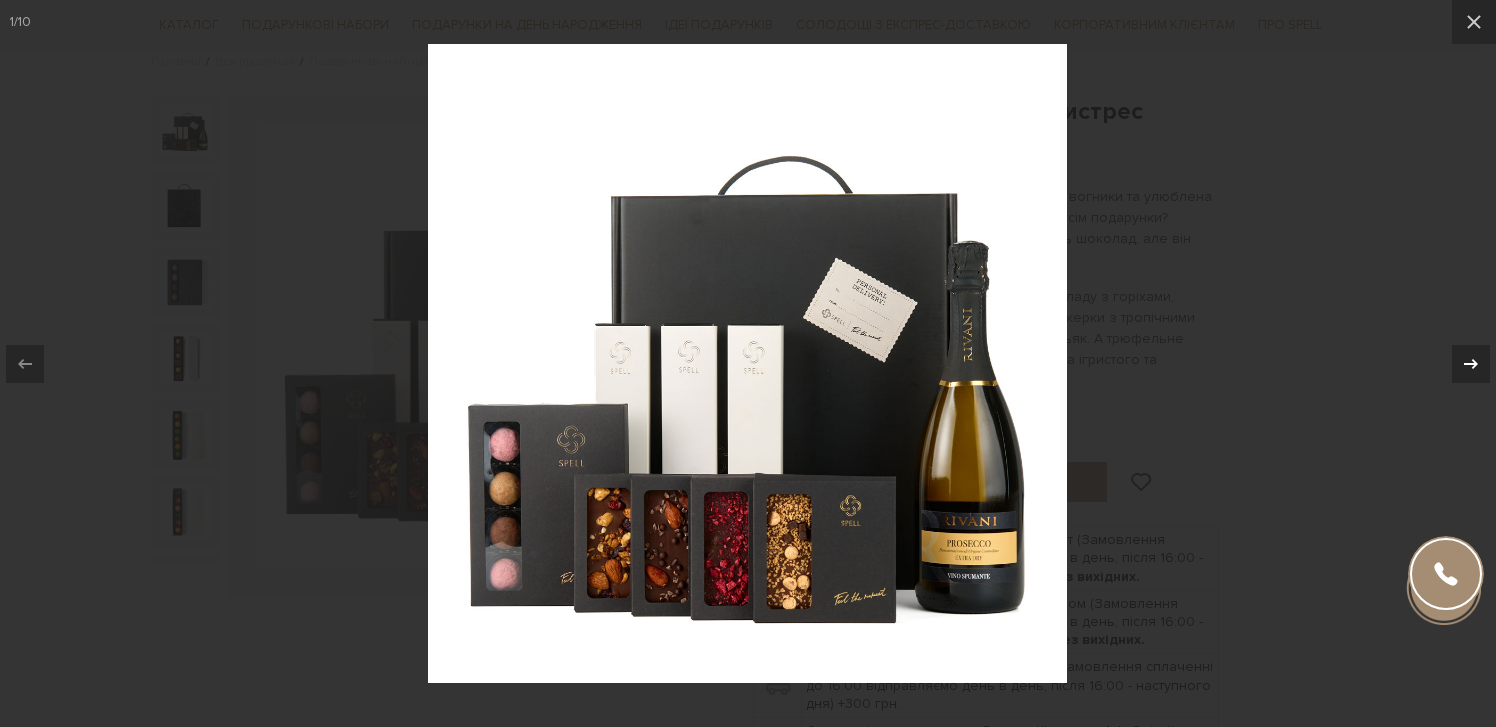 click 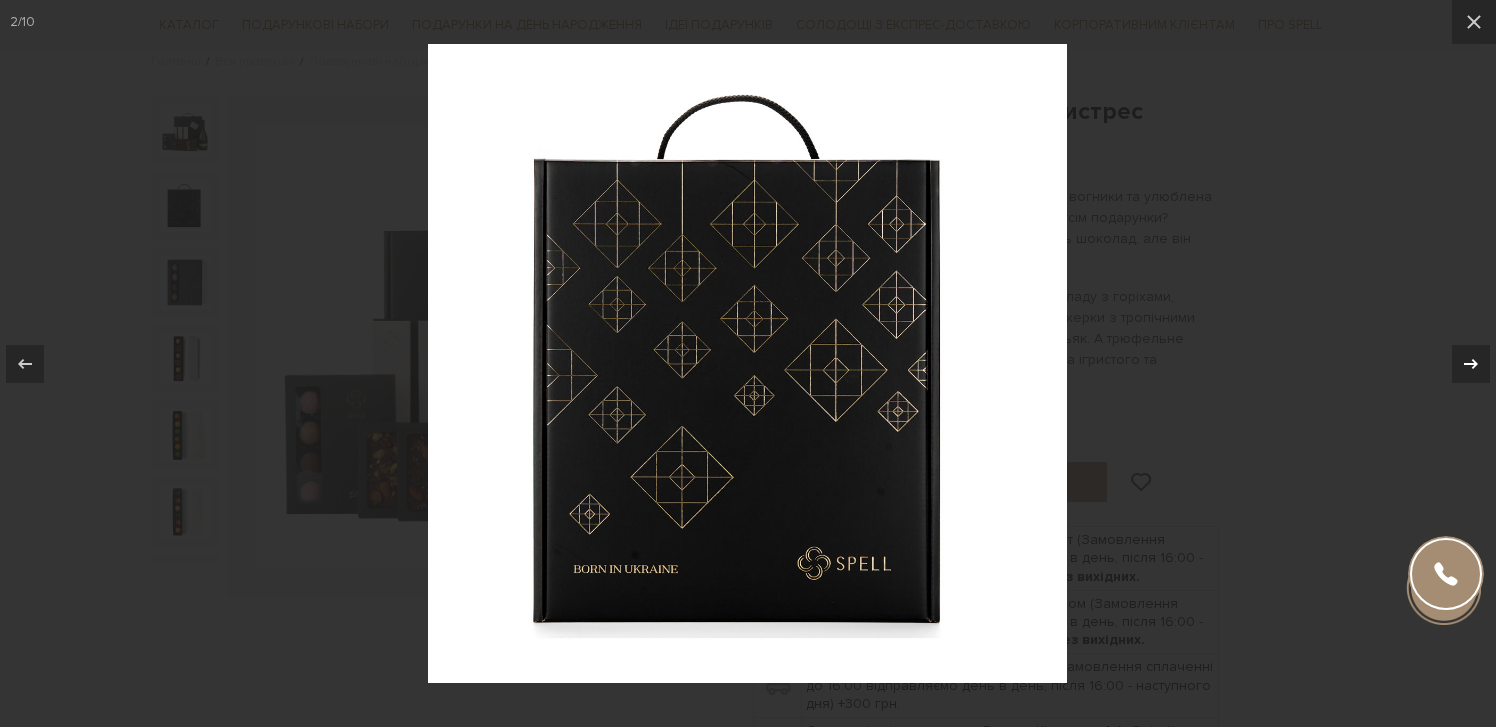 click 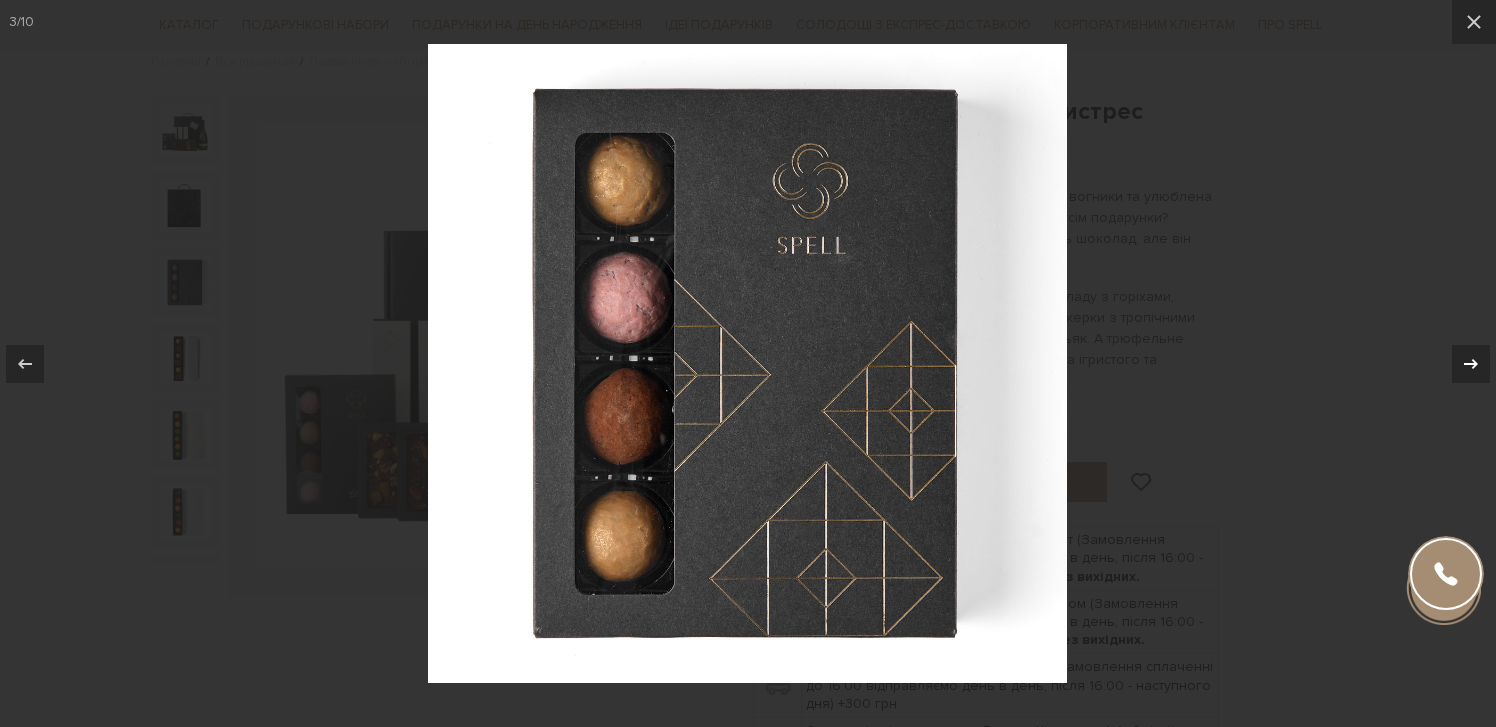 click 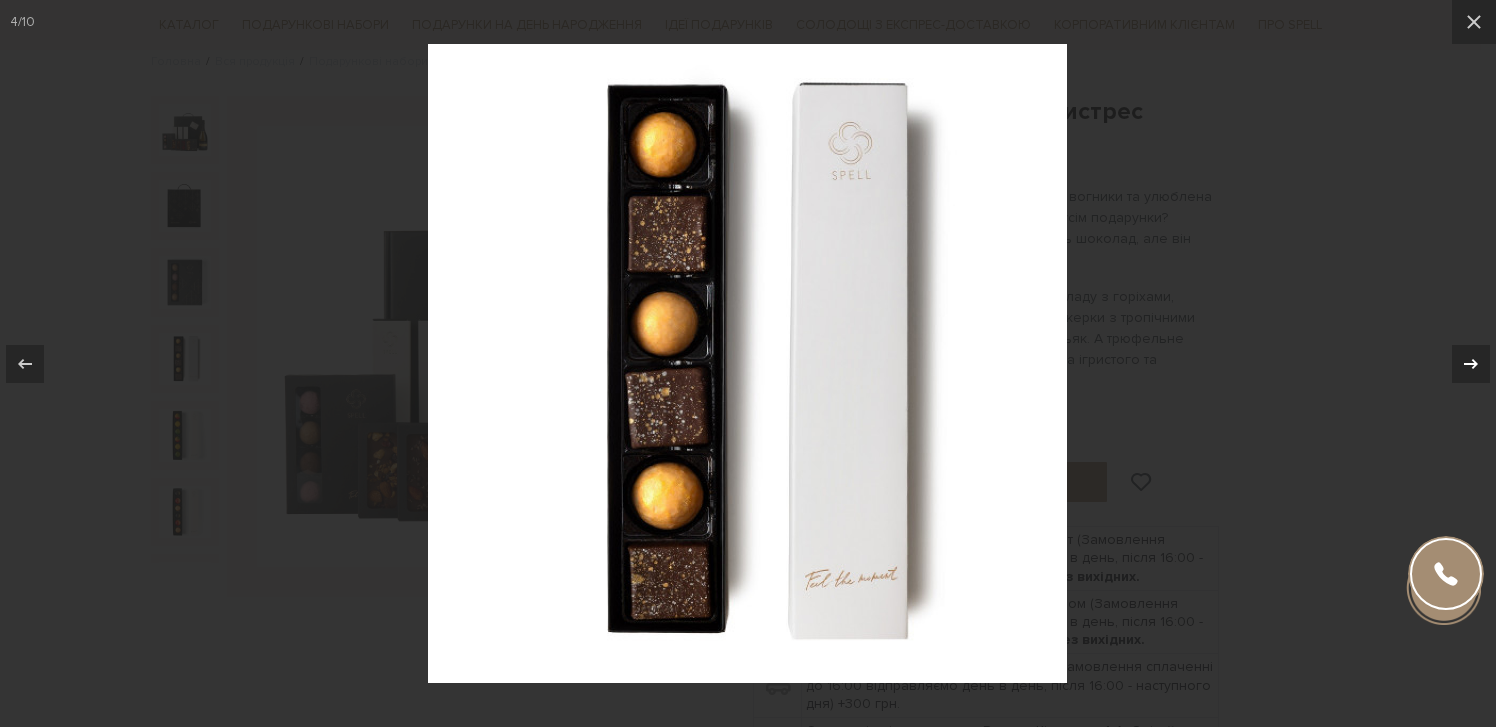 click 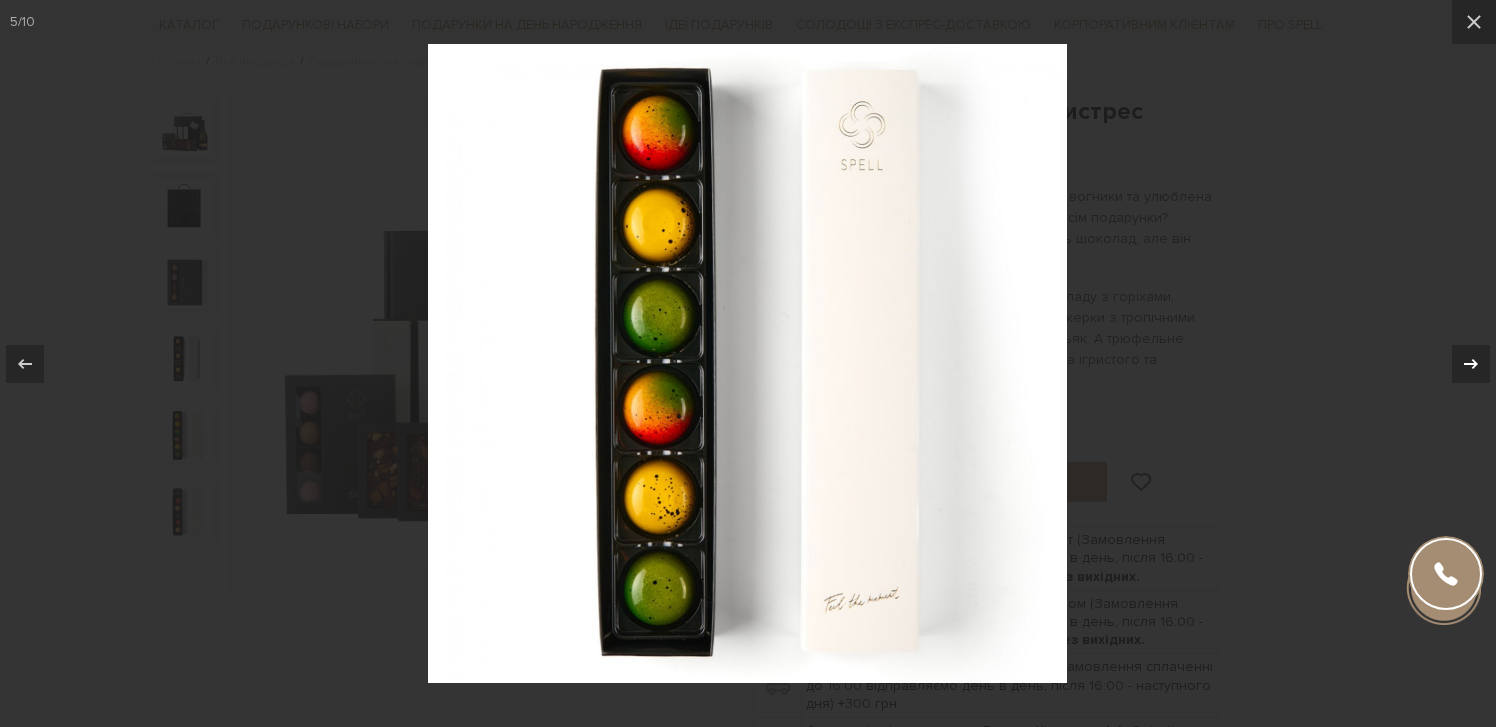 click 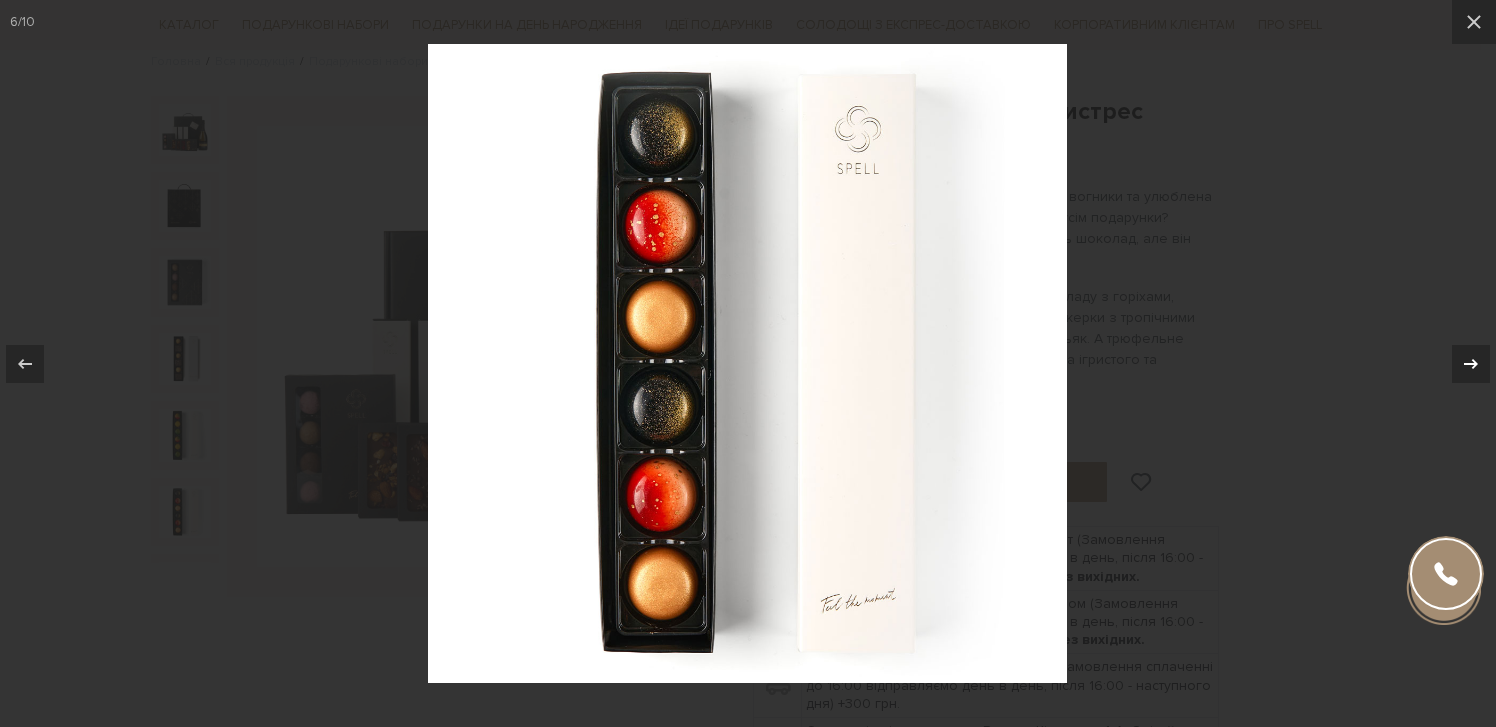 click 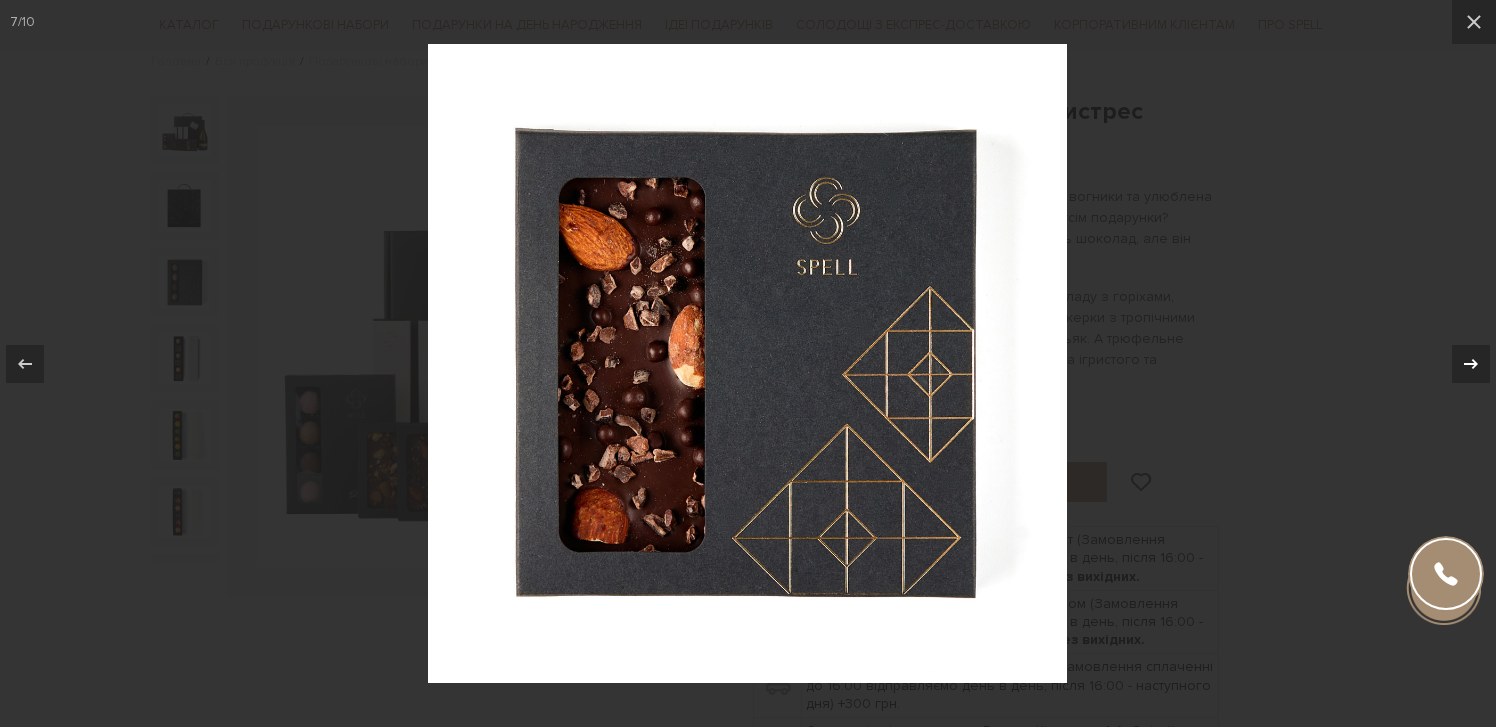 click 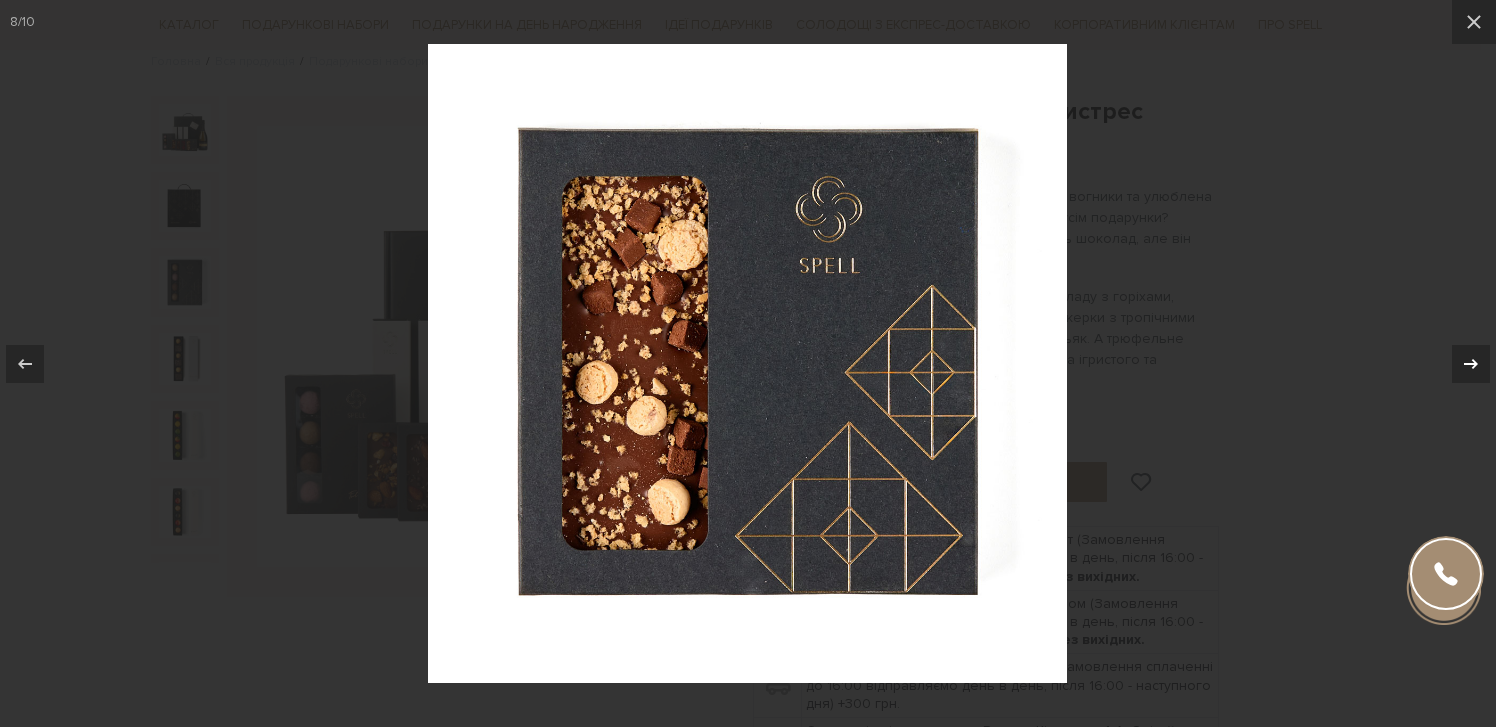 click 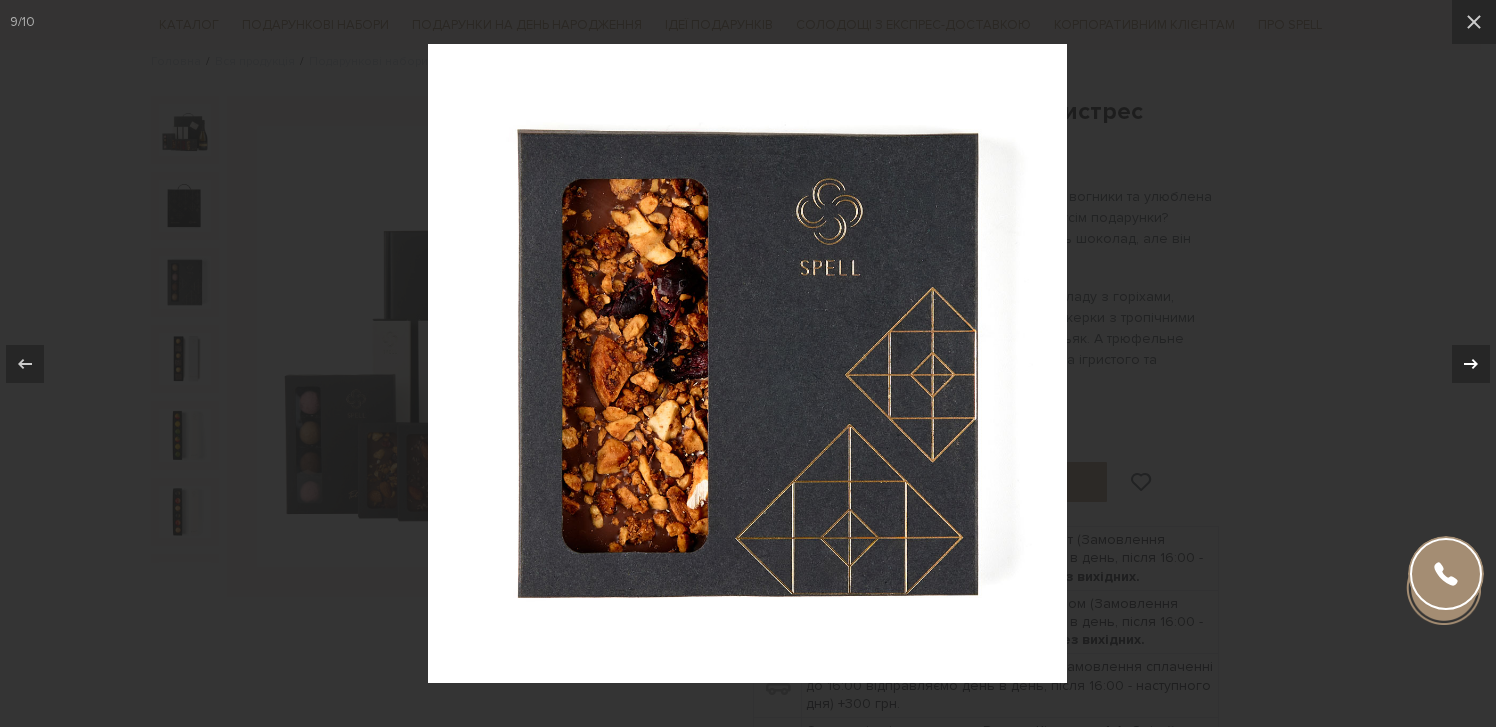 click 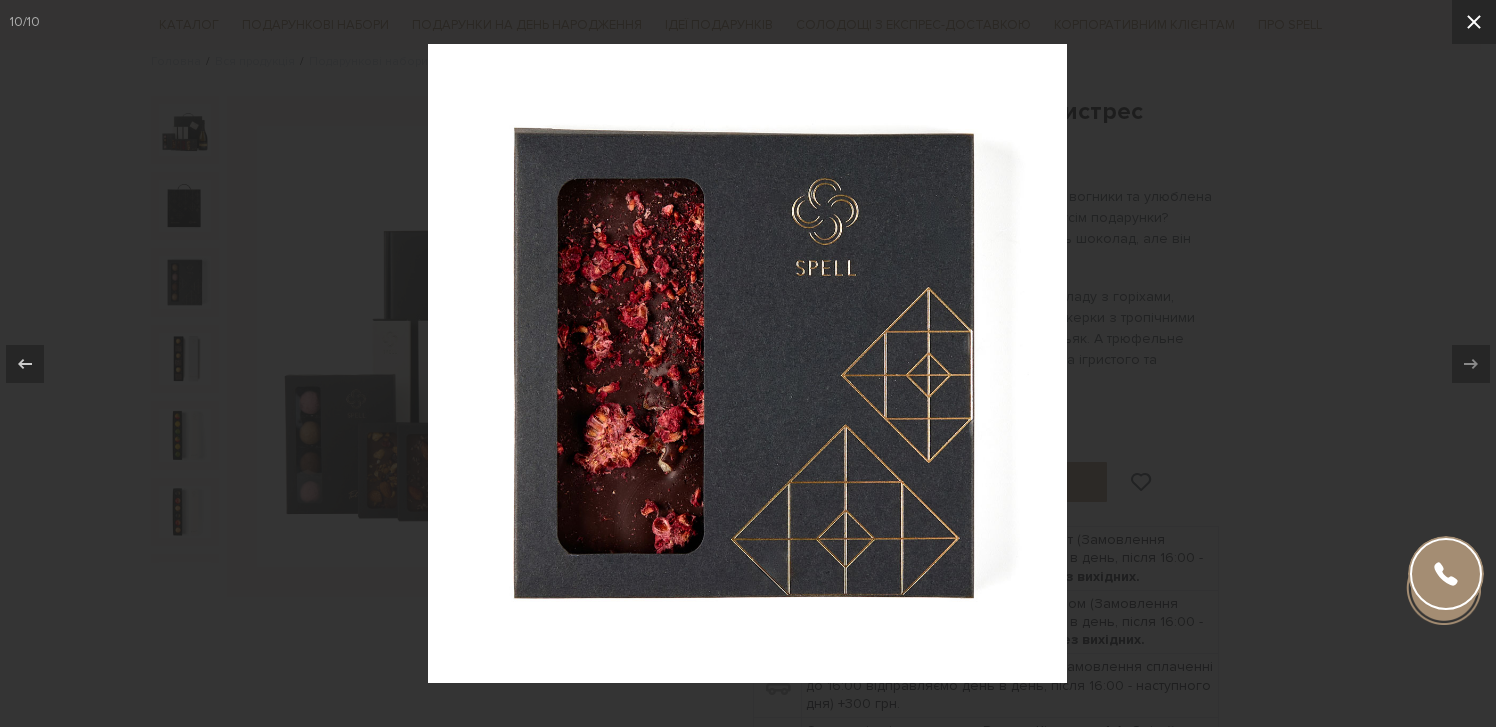 click 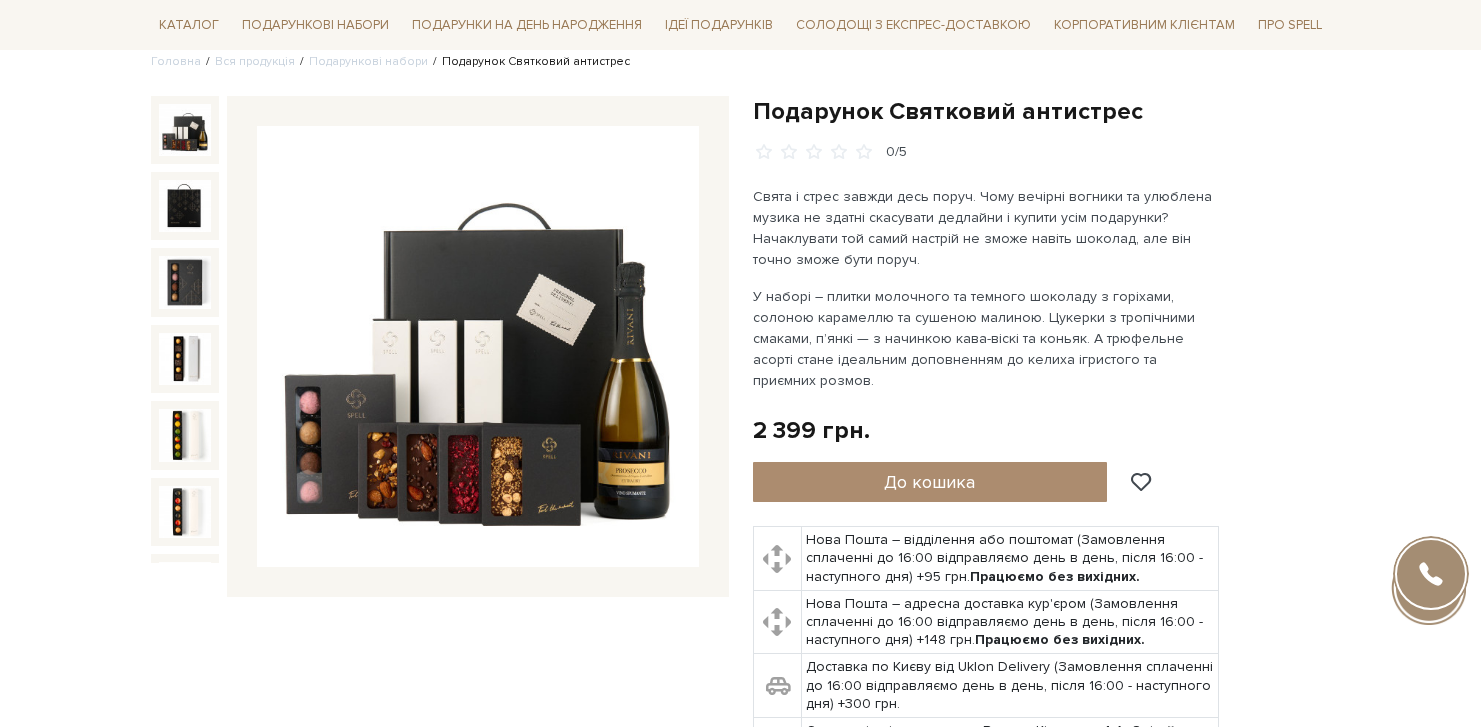 scroll, scrollTop: 245, scrollLeft: 0, axis: vertical 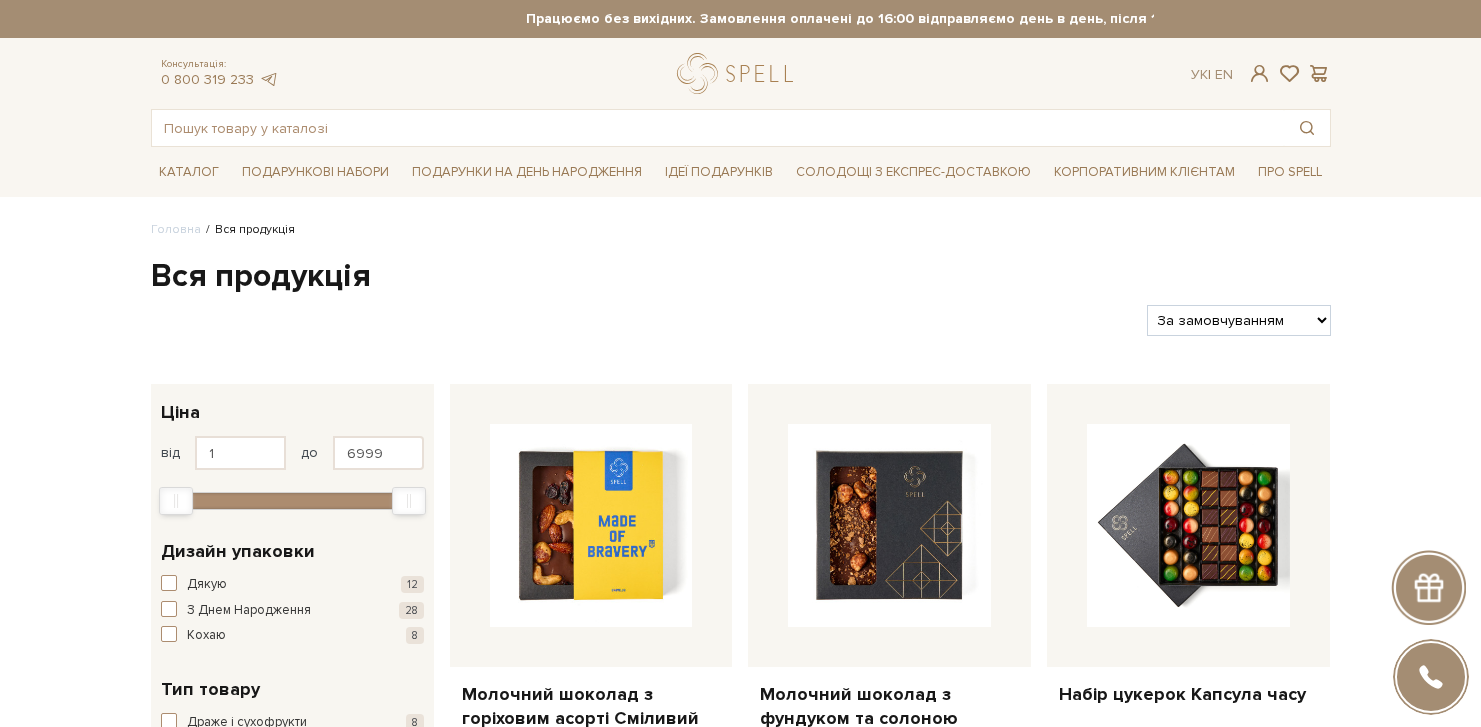 click on "За замовчуванням
За Ціною (зростання)
За Ціною (зменшення)
Новинки
За популярністю" at bounding box center (1238, 320) 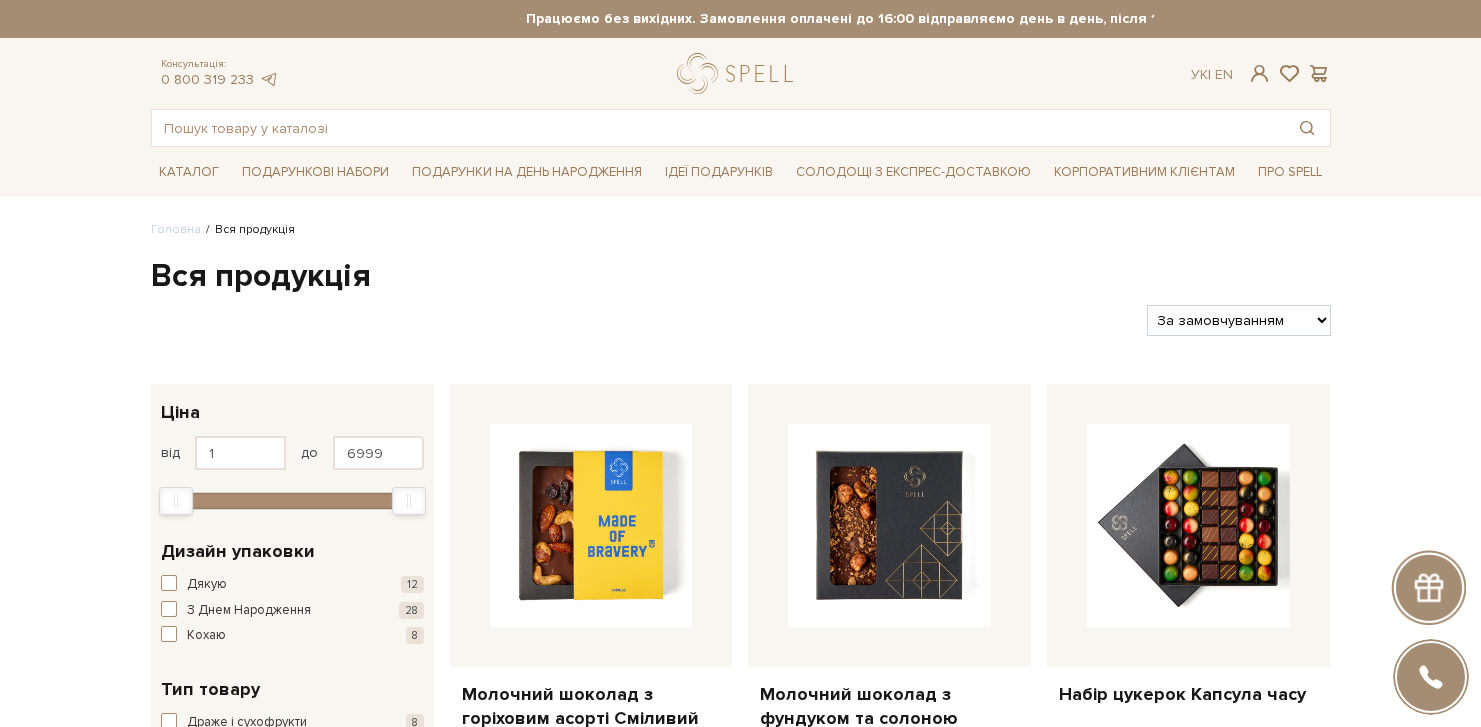 select on "https://spellchocolate.com/our-productions/?sort=p.price&order=DESC" 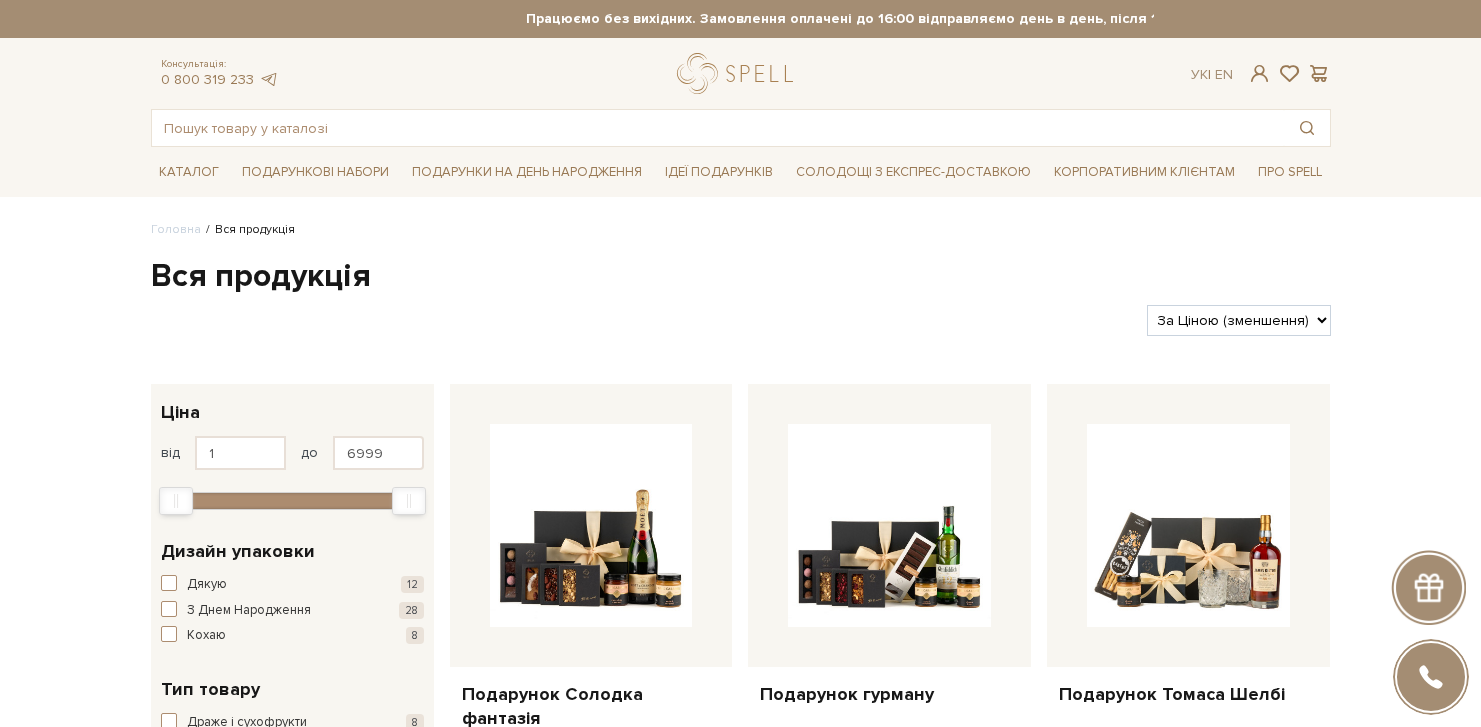 scroll, scrollTop: 0, scrollLeft: 0, axis: both 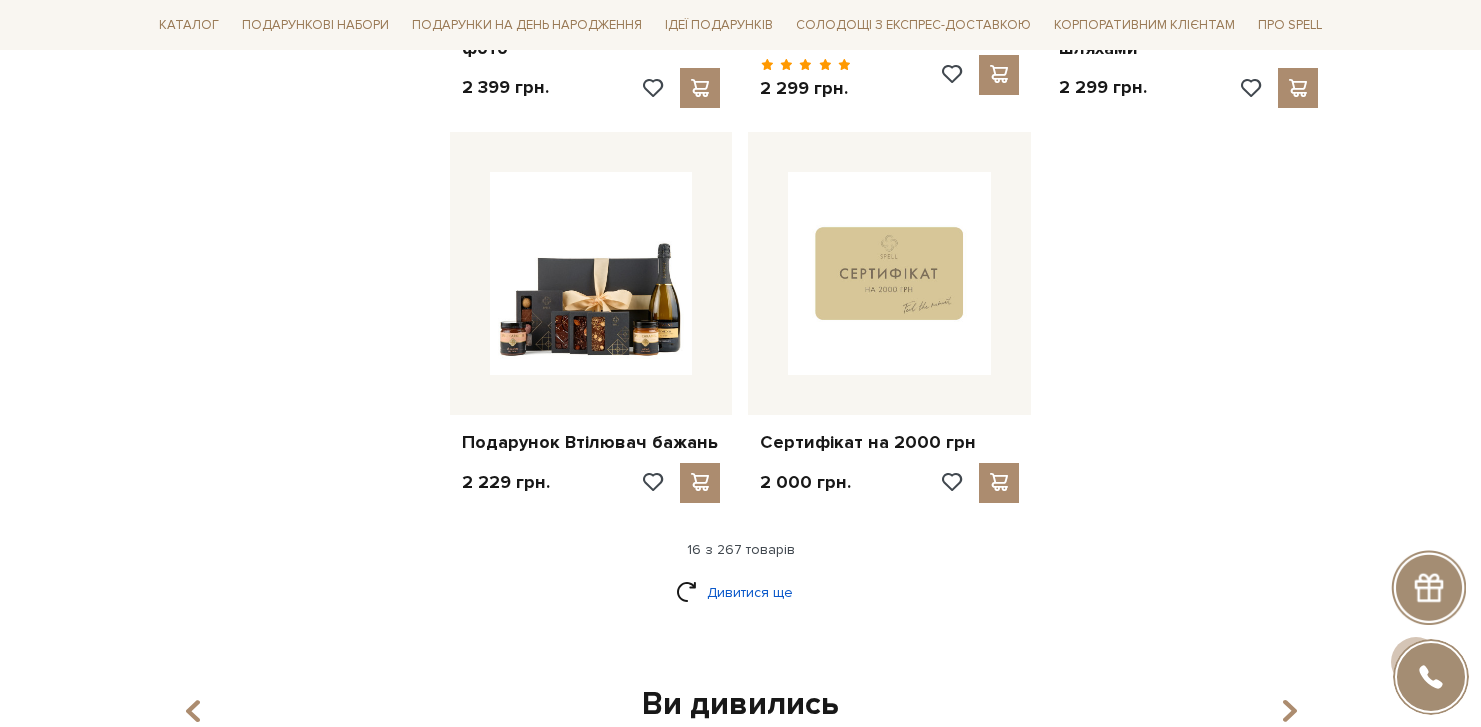 click on "Дивитися ще" at bounding box center [741, 592] 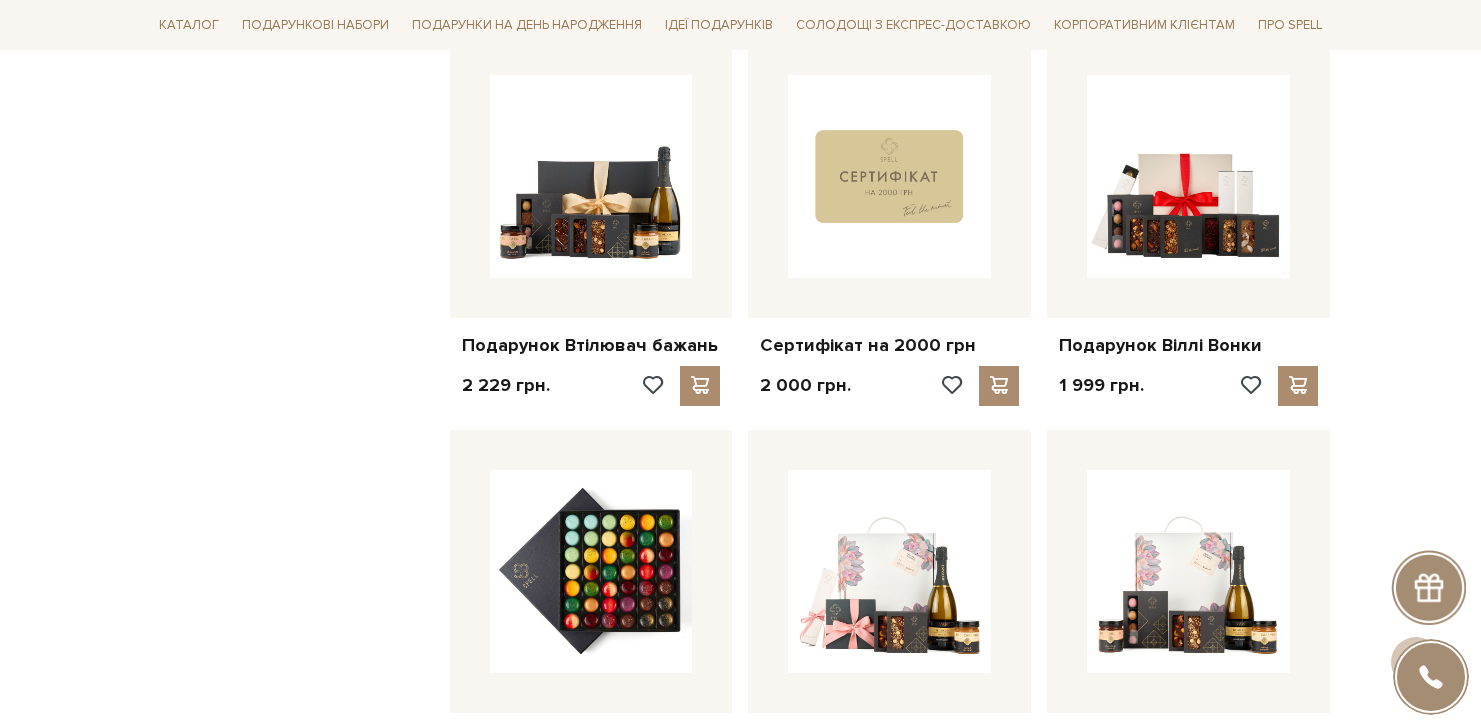 scroll, scrollTop: 2436, scrollLeft: 0, axis: vertical 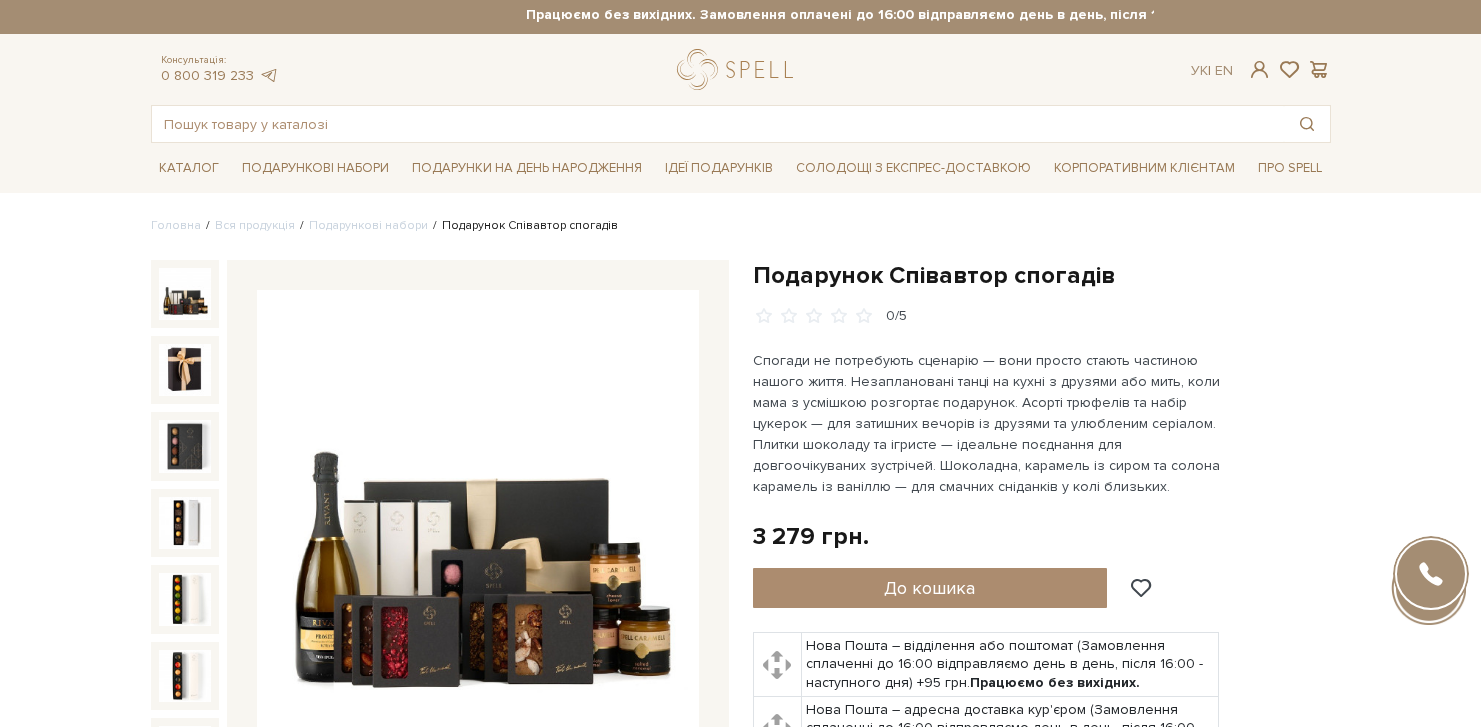 click at bounding box center (478, 511) 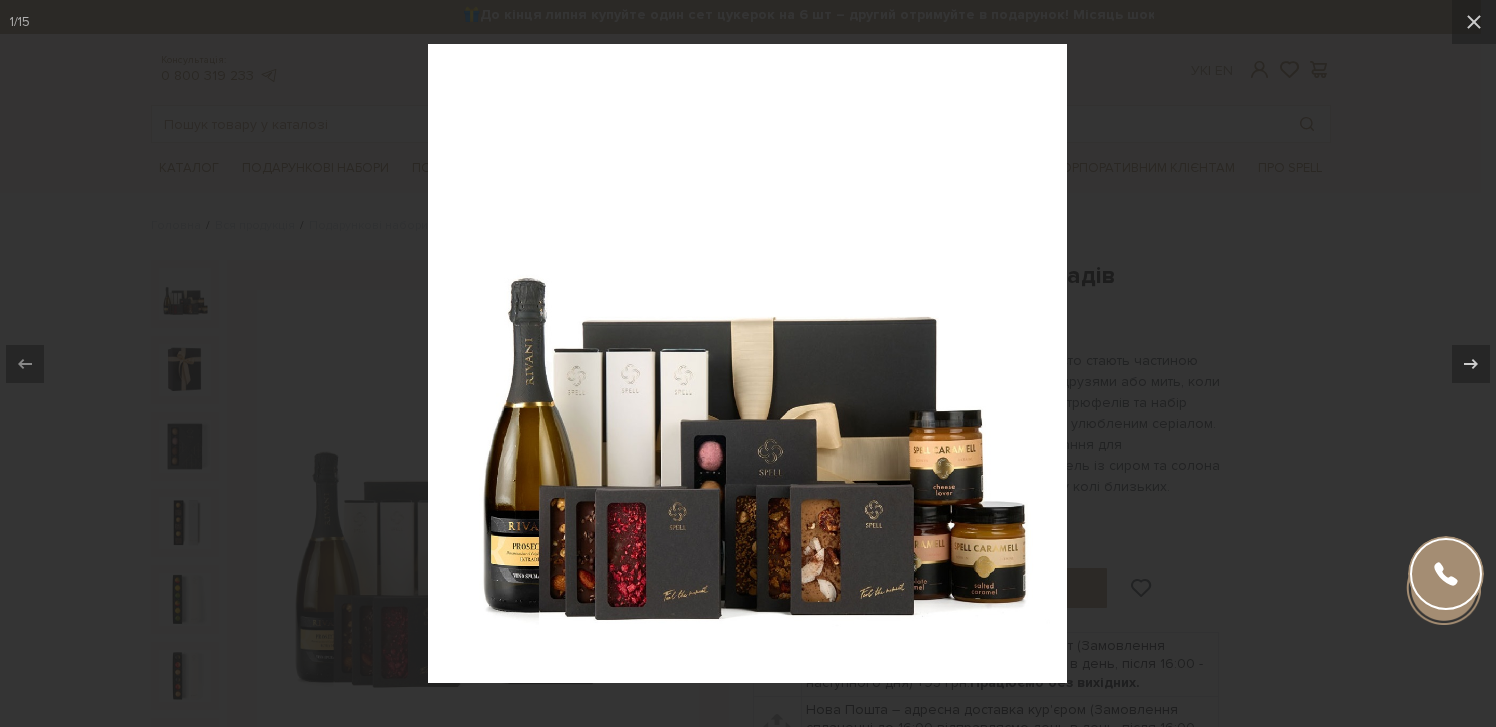 click at bounding box center (747, 363) 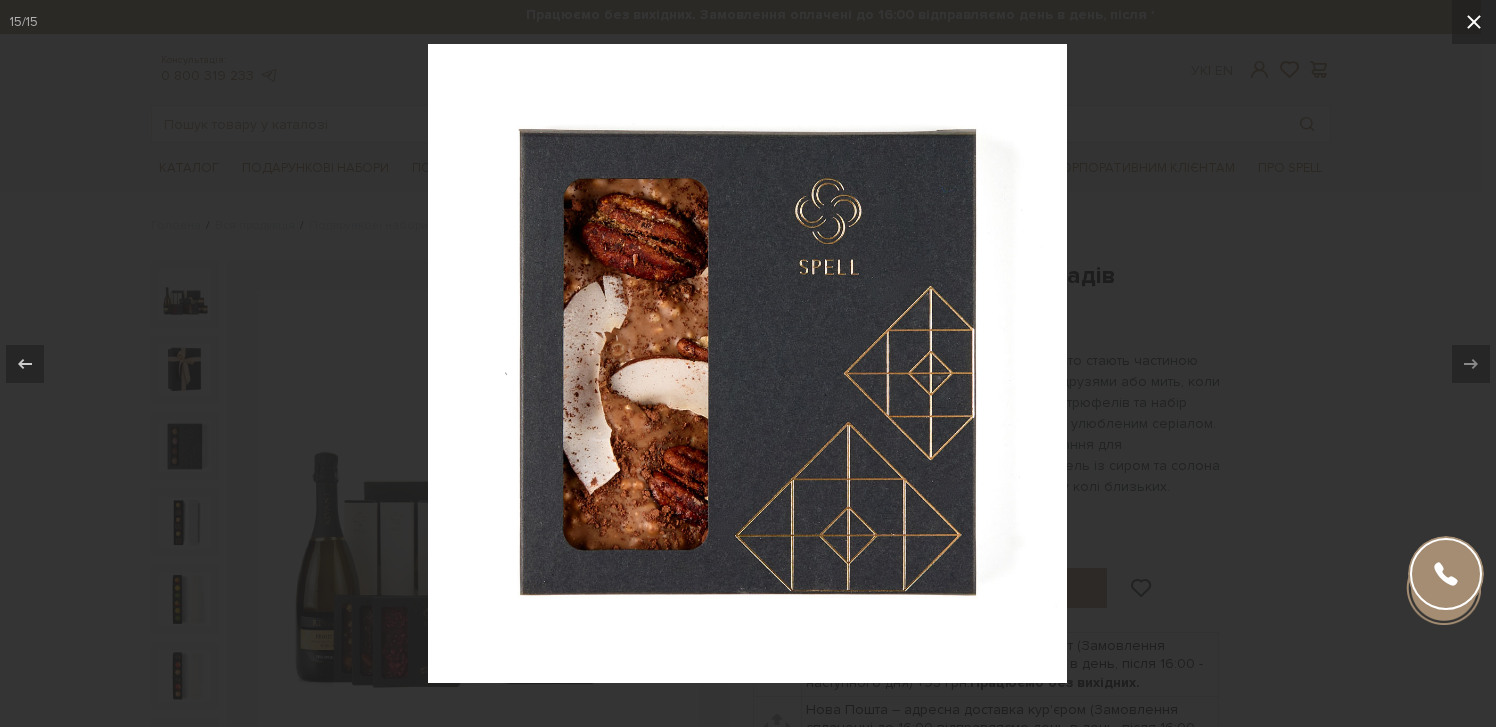 click 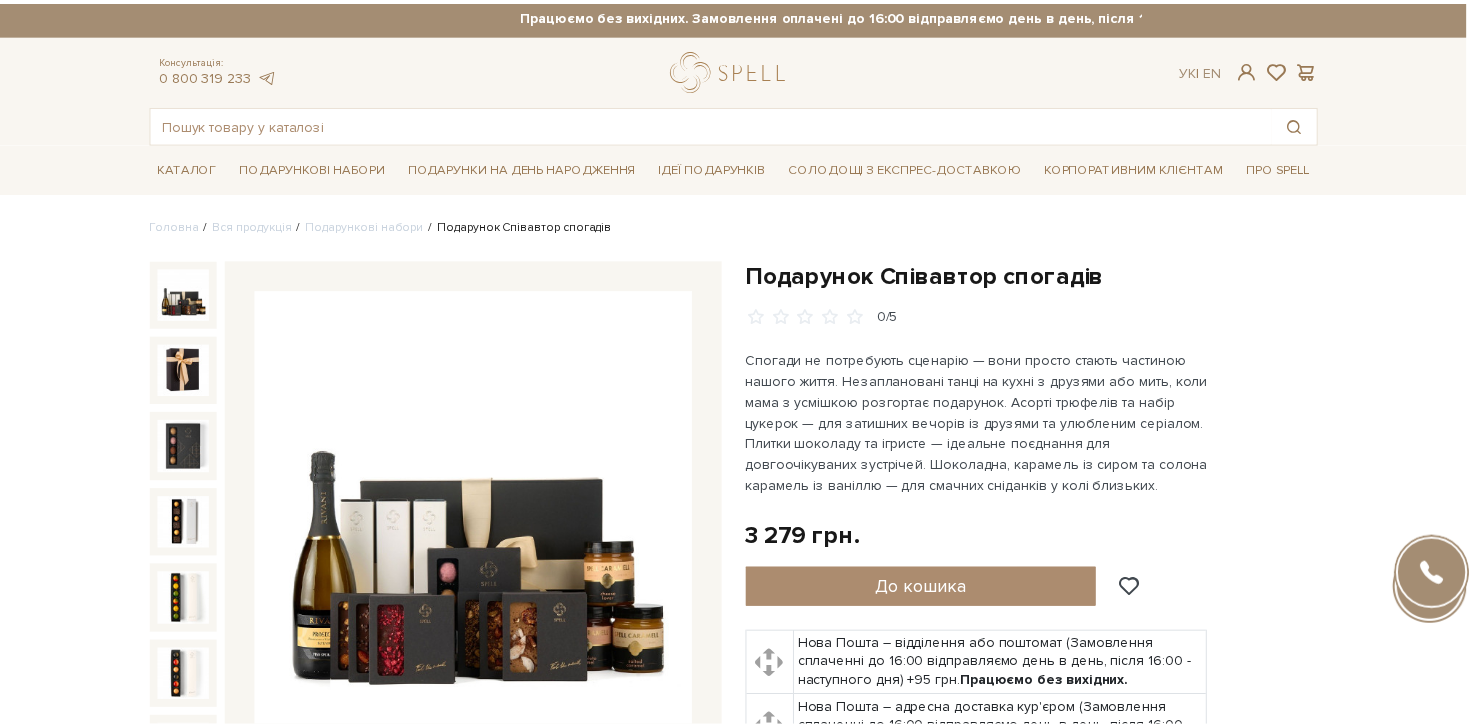 scroll, scrollTop: 601, scrollLeft: 0, axis: vertical 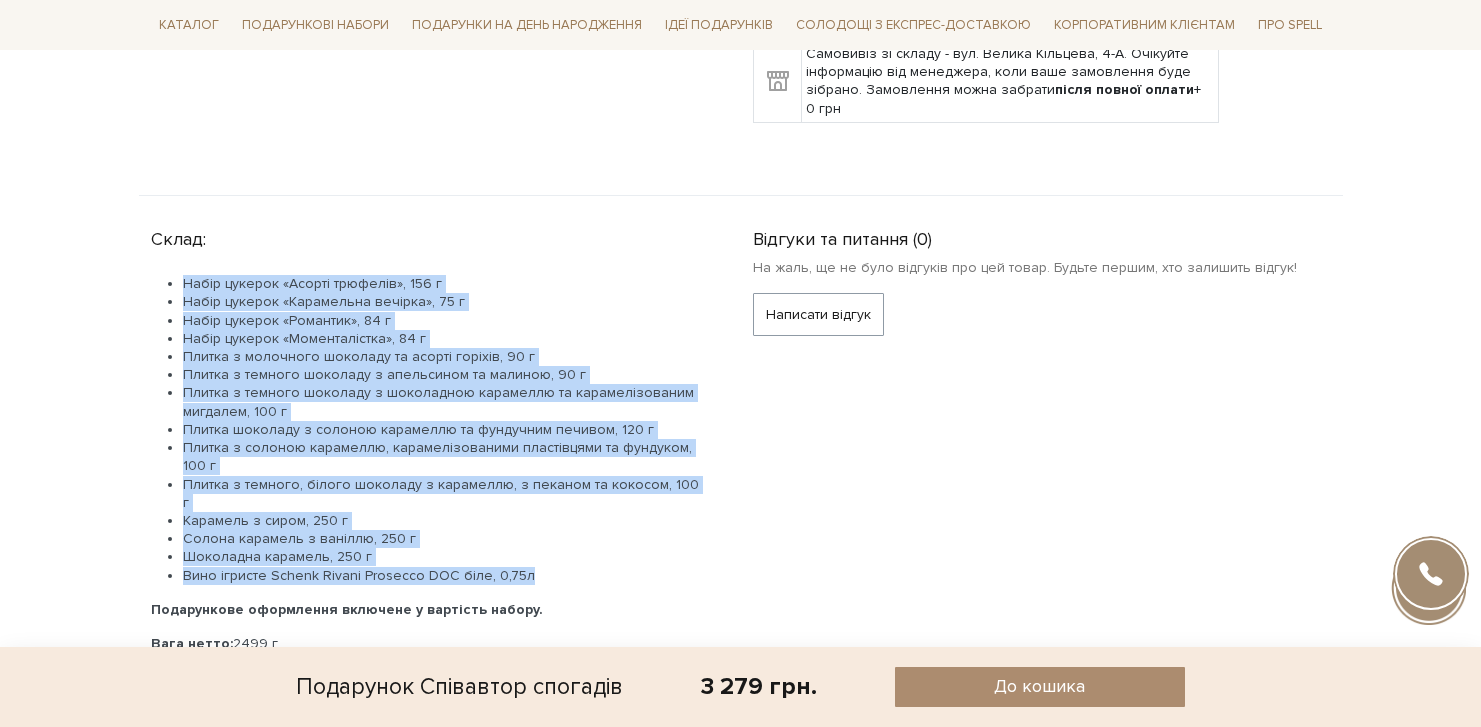 drag, startPoint x: 295, startPoint y: 326, endPoint x: 659, endPoint y: 579, distance: 443.28885 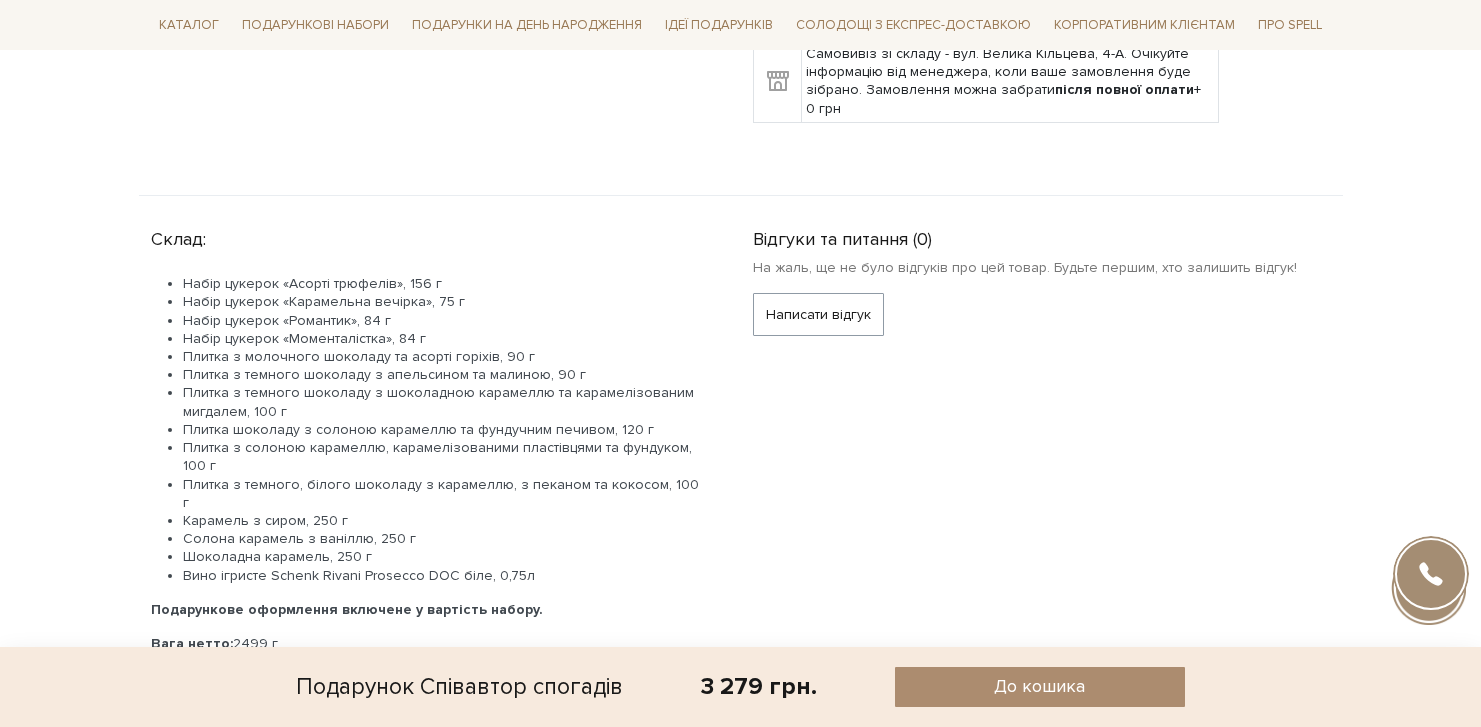 click on "Відгуки та питання (0)
Відгуки  0
0 / 5
Середній рейтинг товару
Написати відгук
0" at bounding box center (1042, 771) 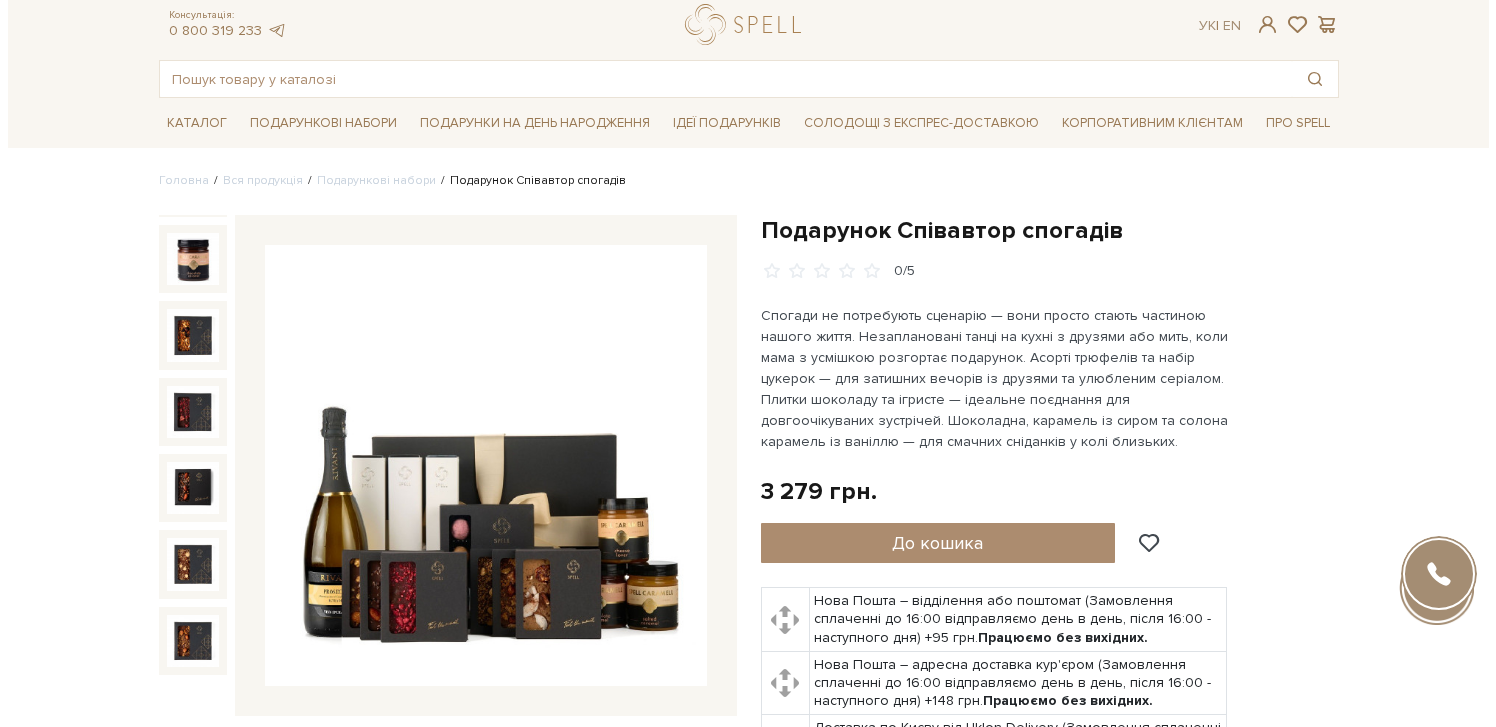 scroll, scrollTop: 0, scrollLeft: 0, axis: both 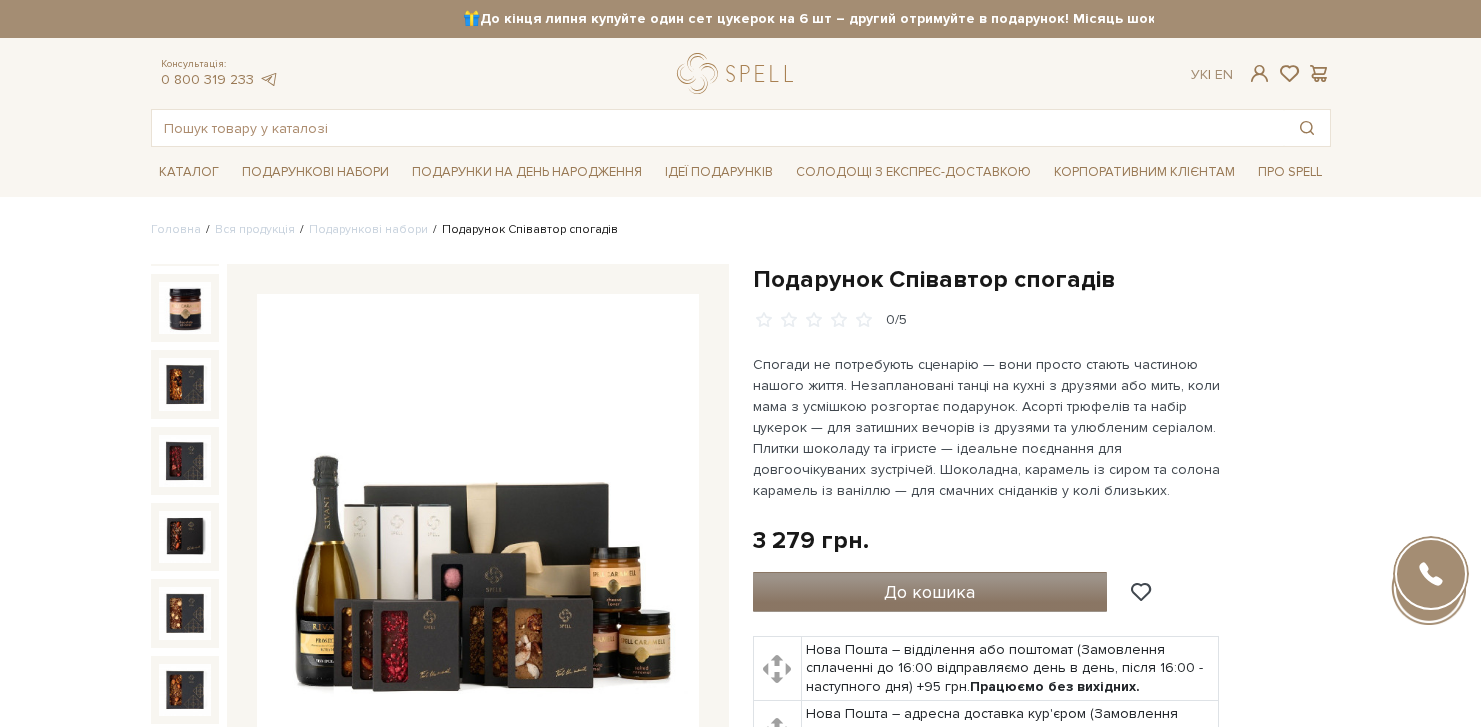 click on "До кошика" at bounding box center (930, 592) 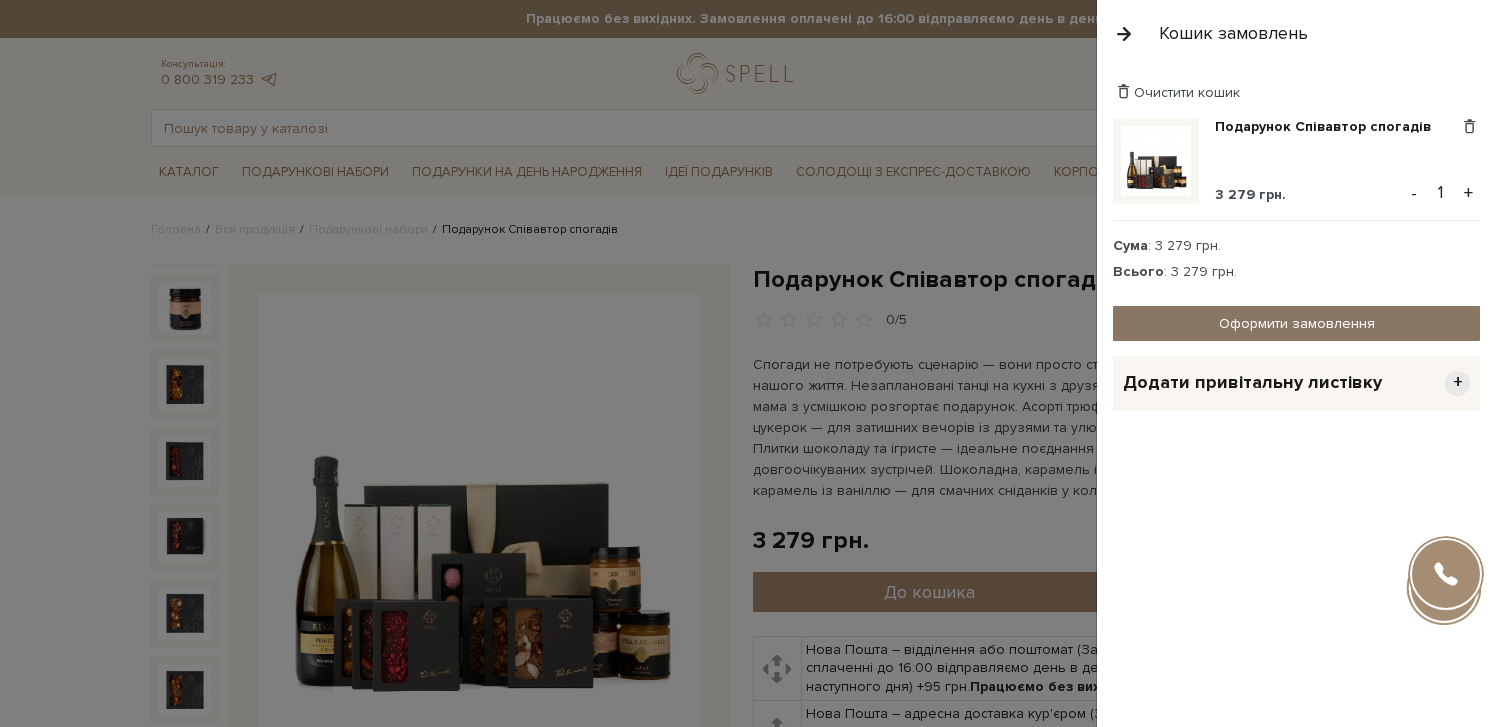 click on "Оформити замовлення" at bounding box center (1296, 323) 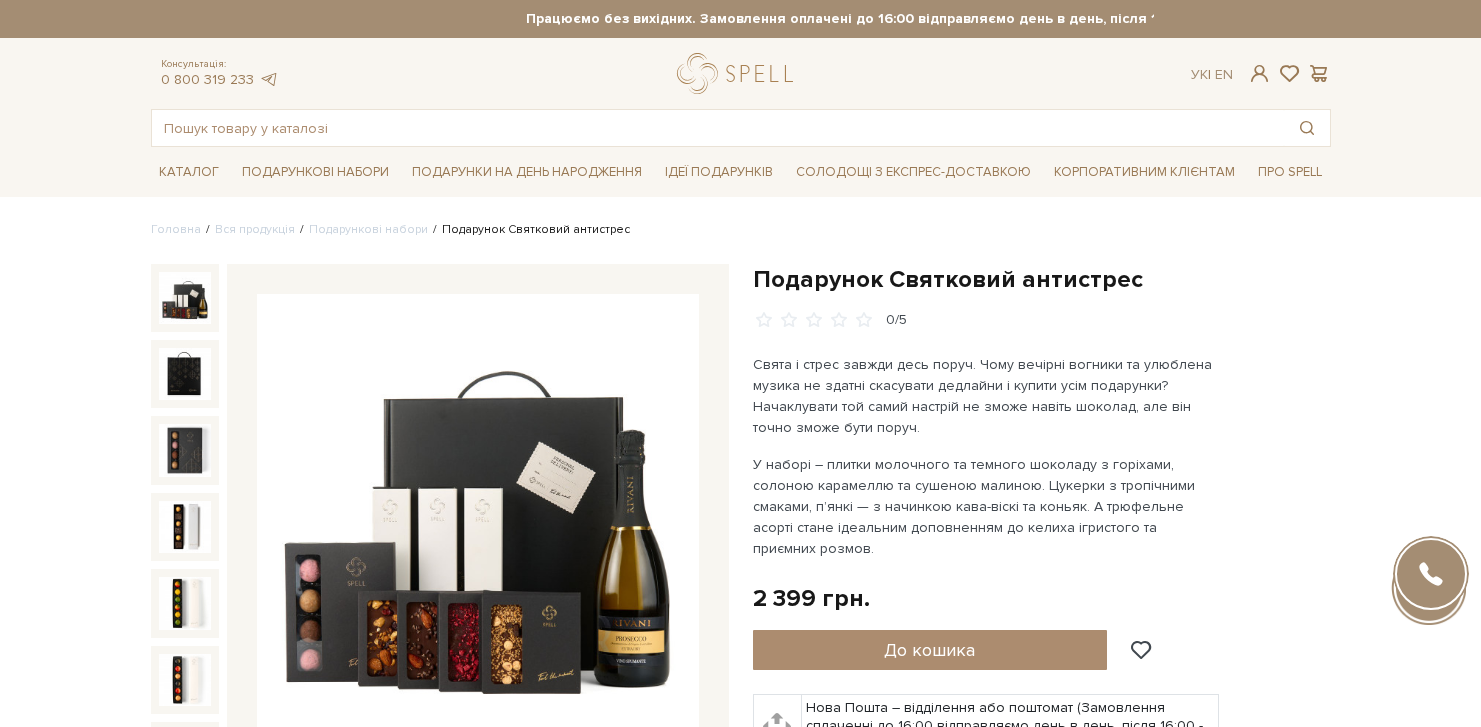 scroll, scrollTop: 0, scrollLeft: 0, axis: both 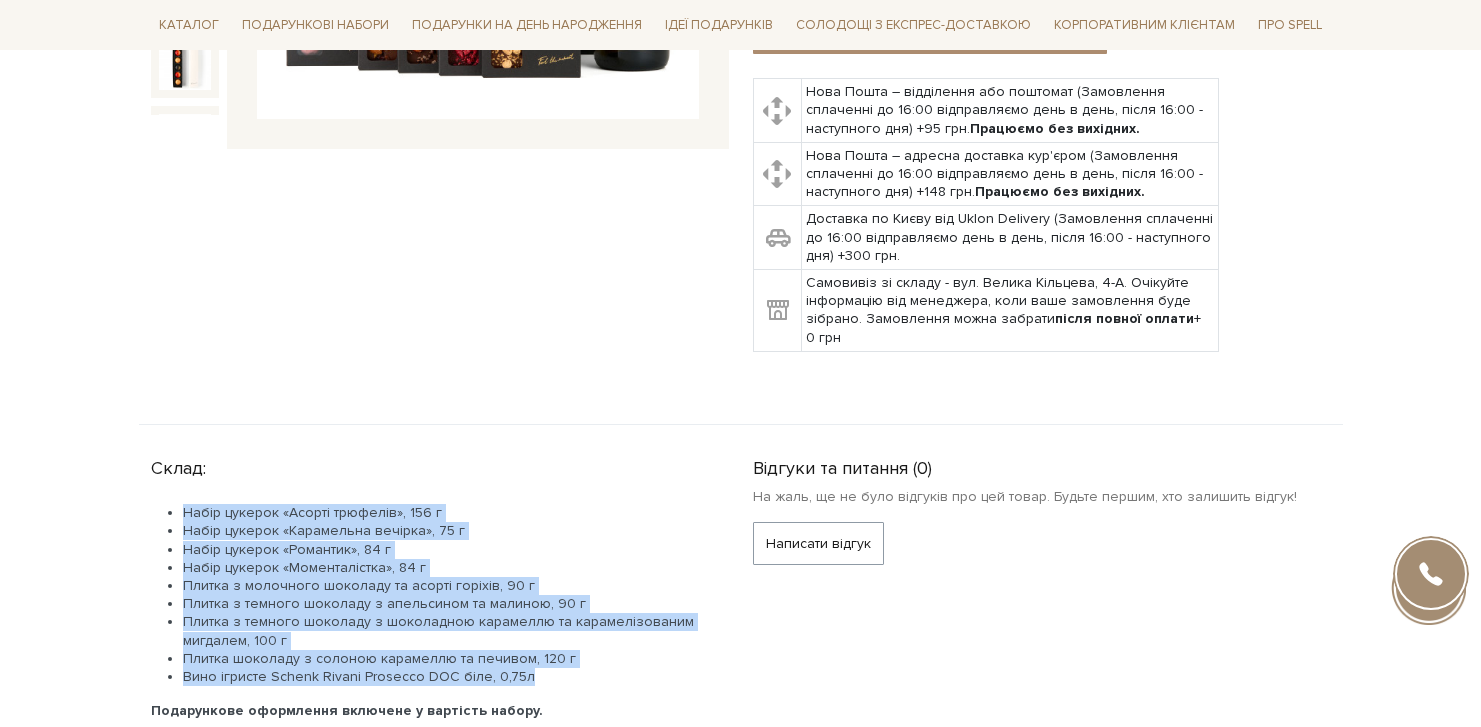 copy on "Набір цукерок «Асорті трюфелів», 156 г Набір цукерок «Карамельна вечірка», 75 г Набір цукерок «Романтик», 84 г Набір цукерок «Моменталістка», 84 г Плитка з молочного шоколаду та асорті горіхів, 90 г Плитка з темного шоколаду з апельсином та малиною, 90 г Плитка з темного шоколаду з шоколадною карамеллю та карамелізованим мигдалем, 100 г Плитка шоколаду з солоною карамеллю та печивом, 120 г Вино ігристе Schenk Rivani Prosecco DOC біле, 0,75л" 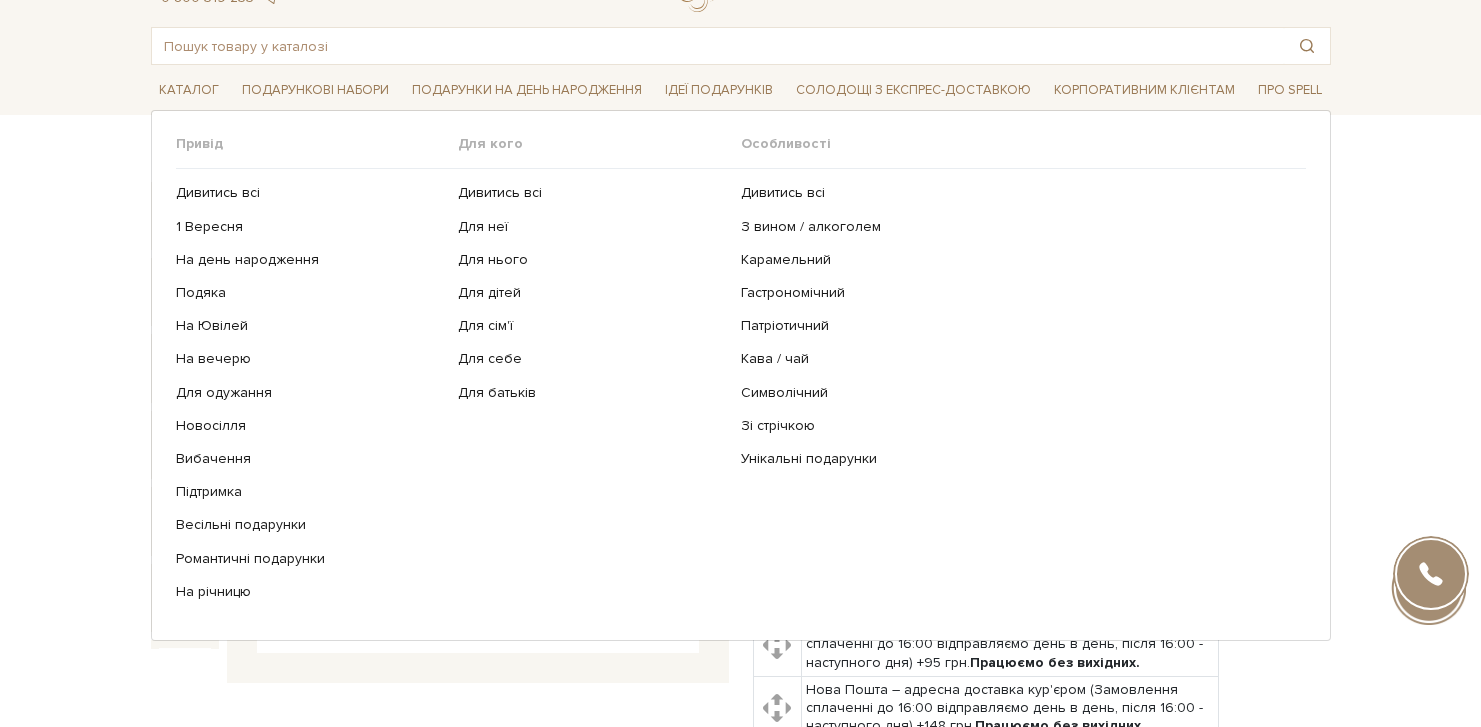 scroll, scrollTop: 0, scrollLeft: 0, axis: both 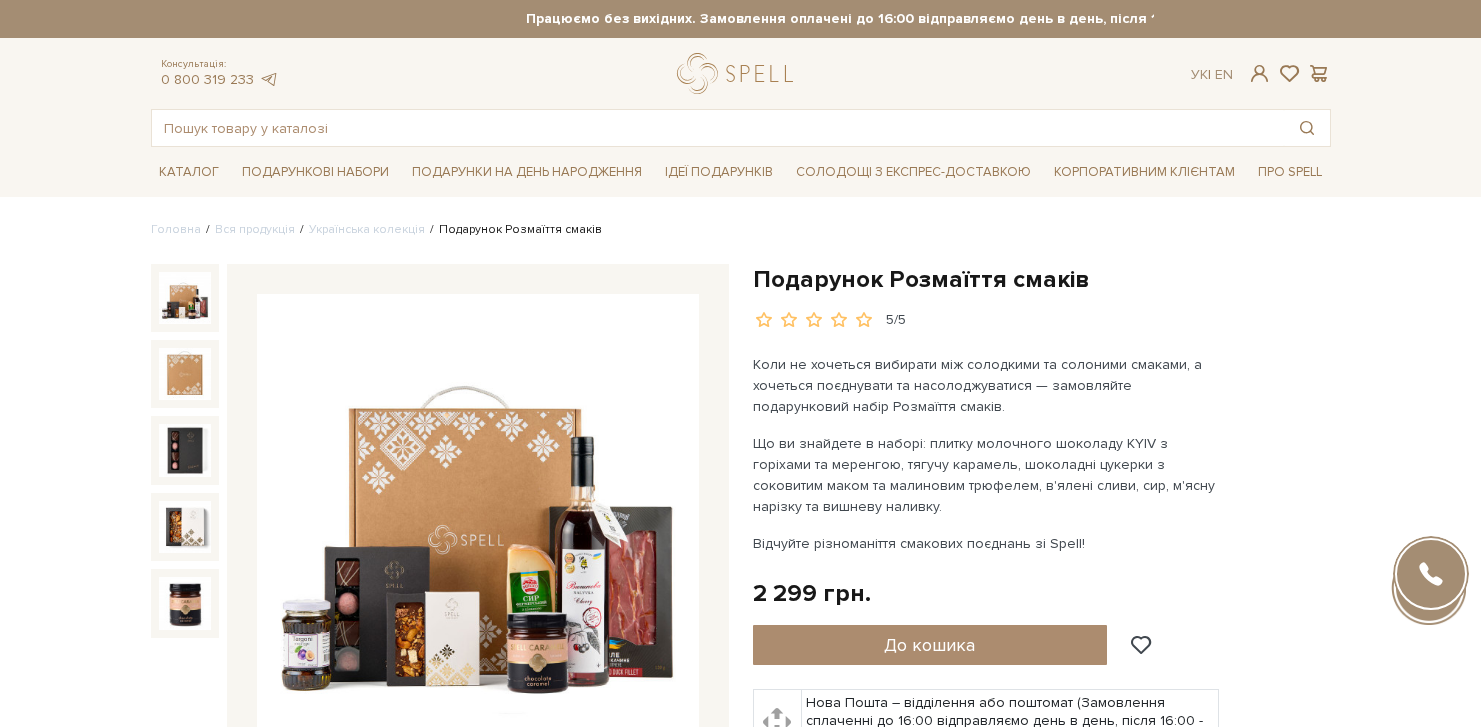 click at bounding box center [478, 515] 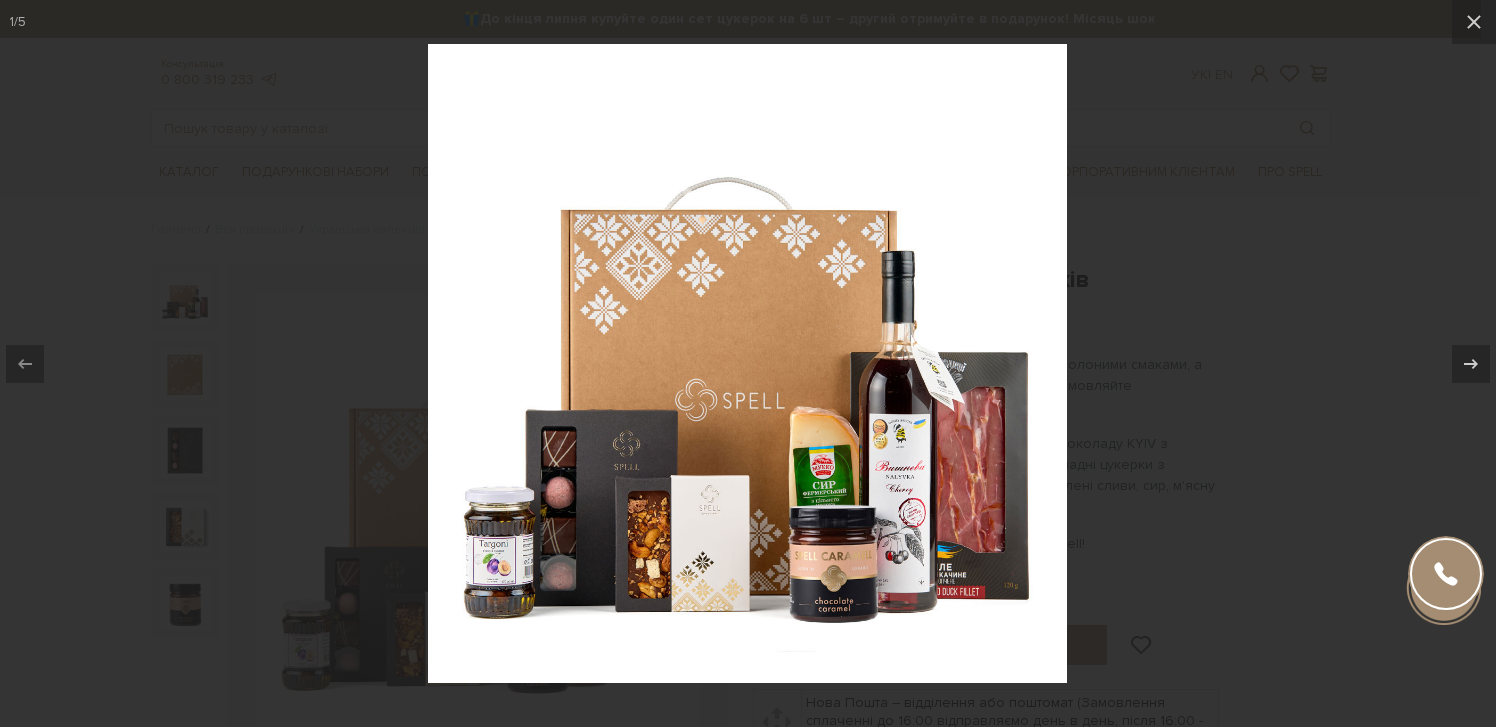 click at bounding box center (747, 363) 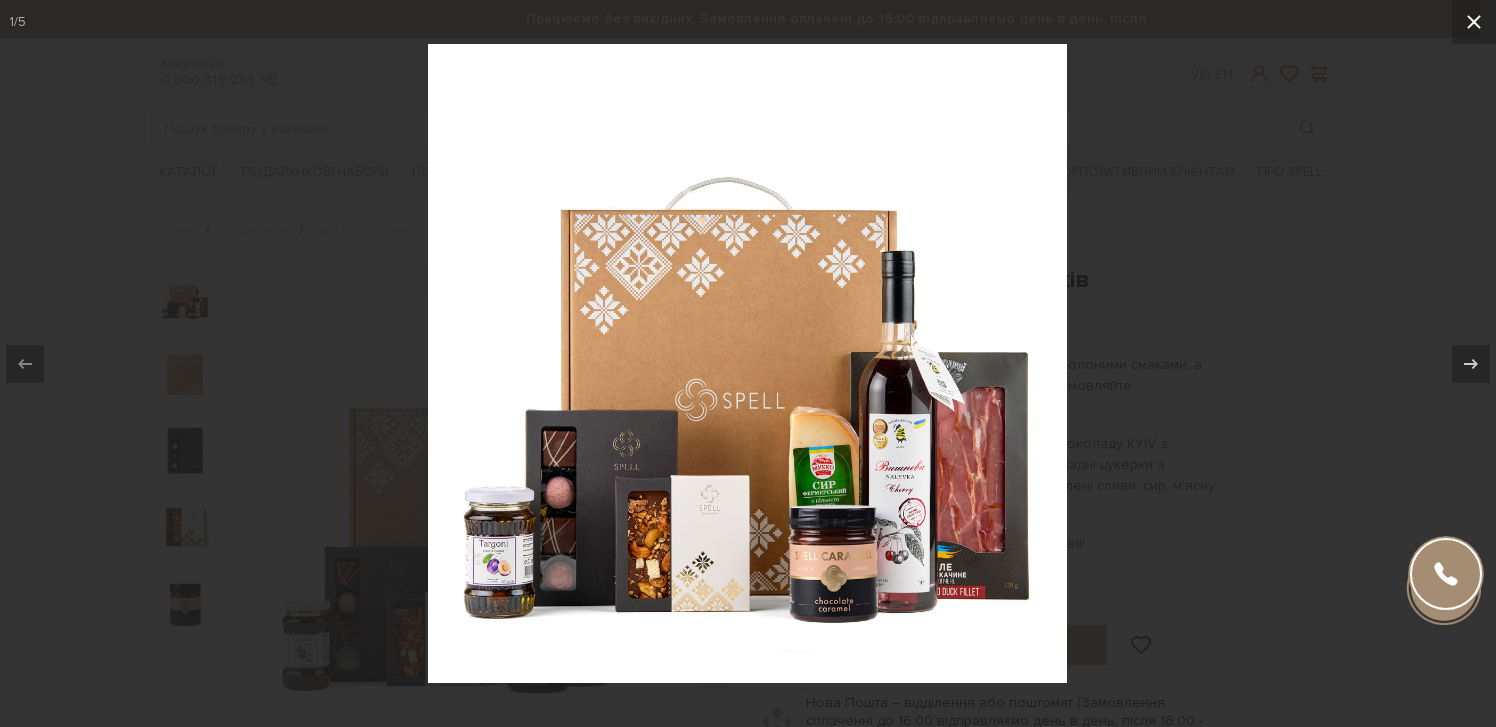 click 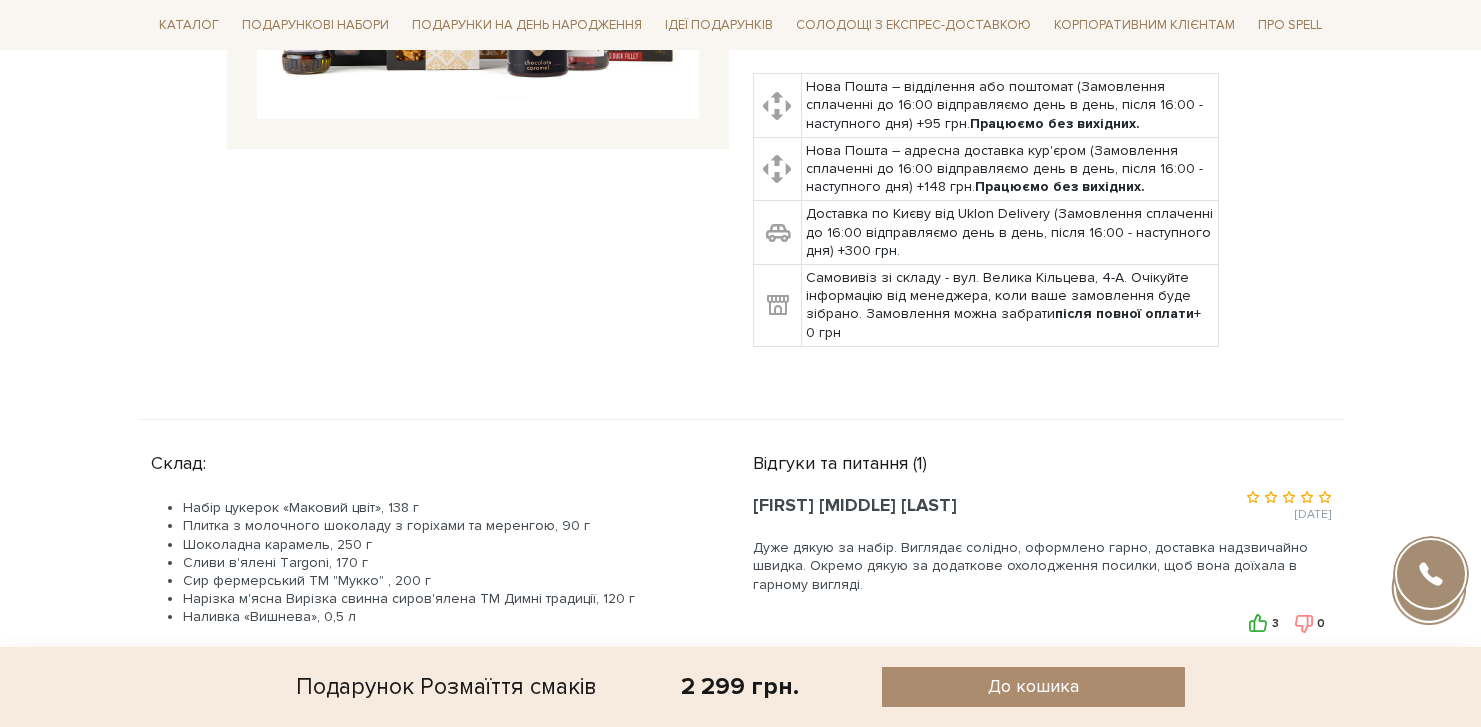scroll, scrollTop: 745, scrollLeft: 0, axis: vertical 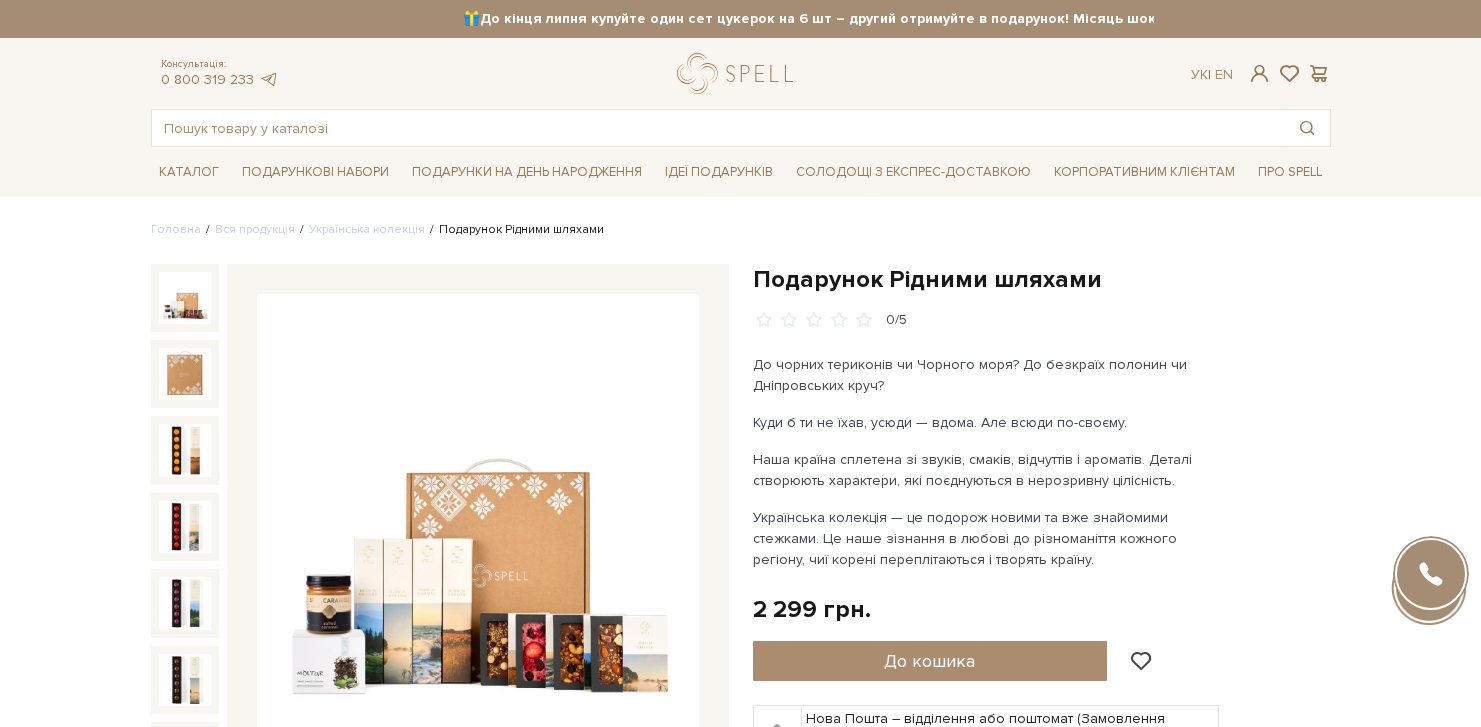 click at bounding box center (478, 515) 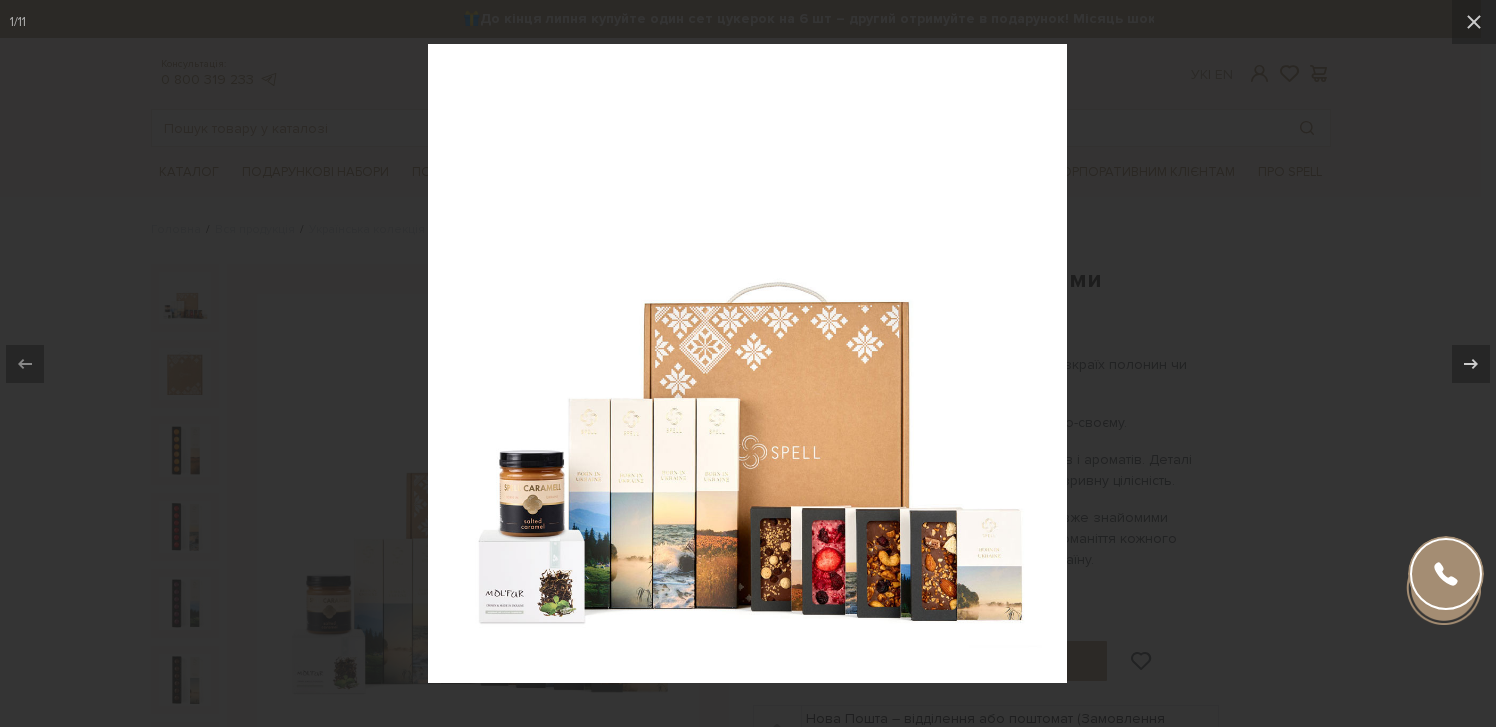click at bounding box center [747, 363] 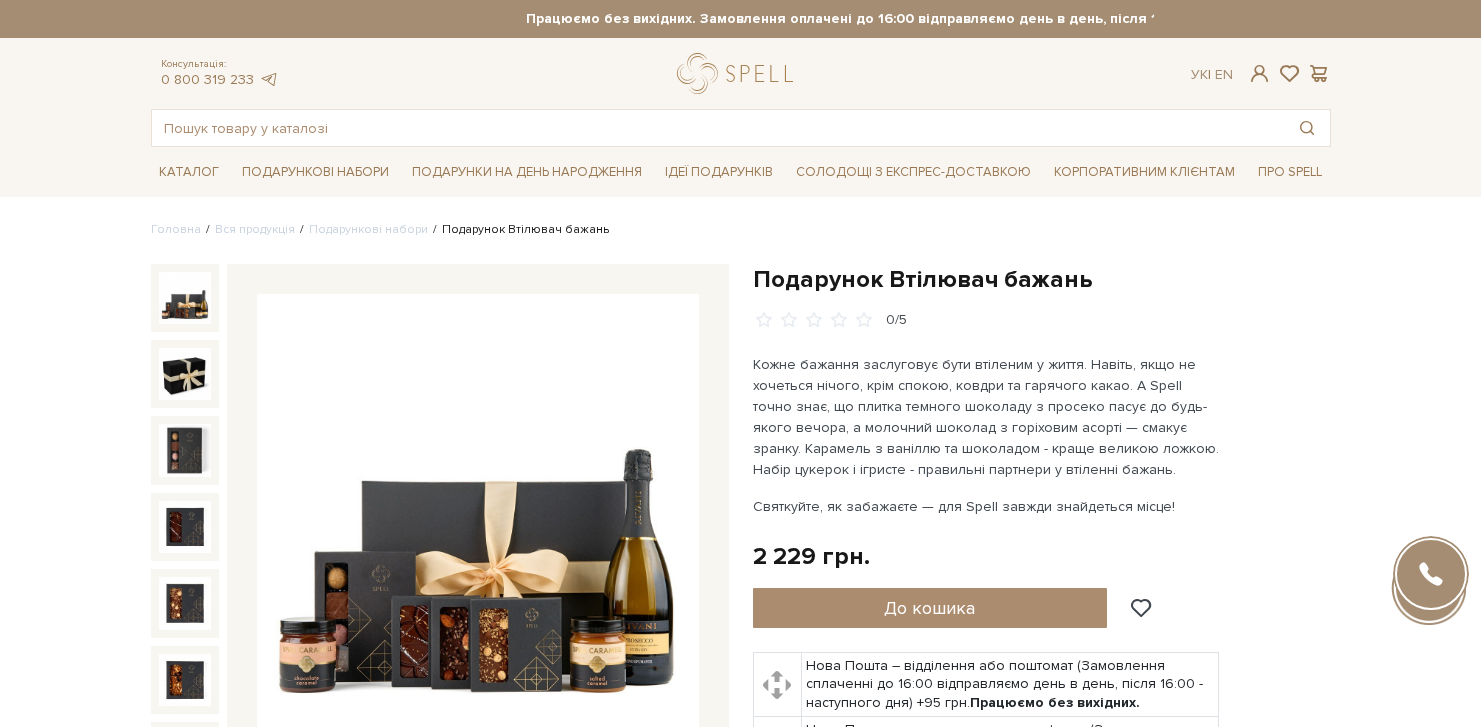 scroll, scrollTop: 0, scrollLeft: 0, axis: both 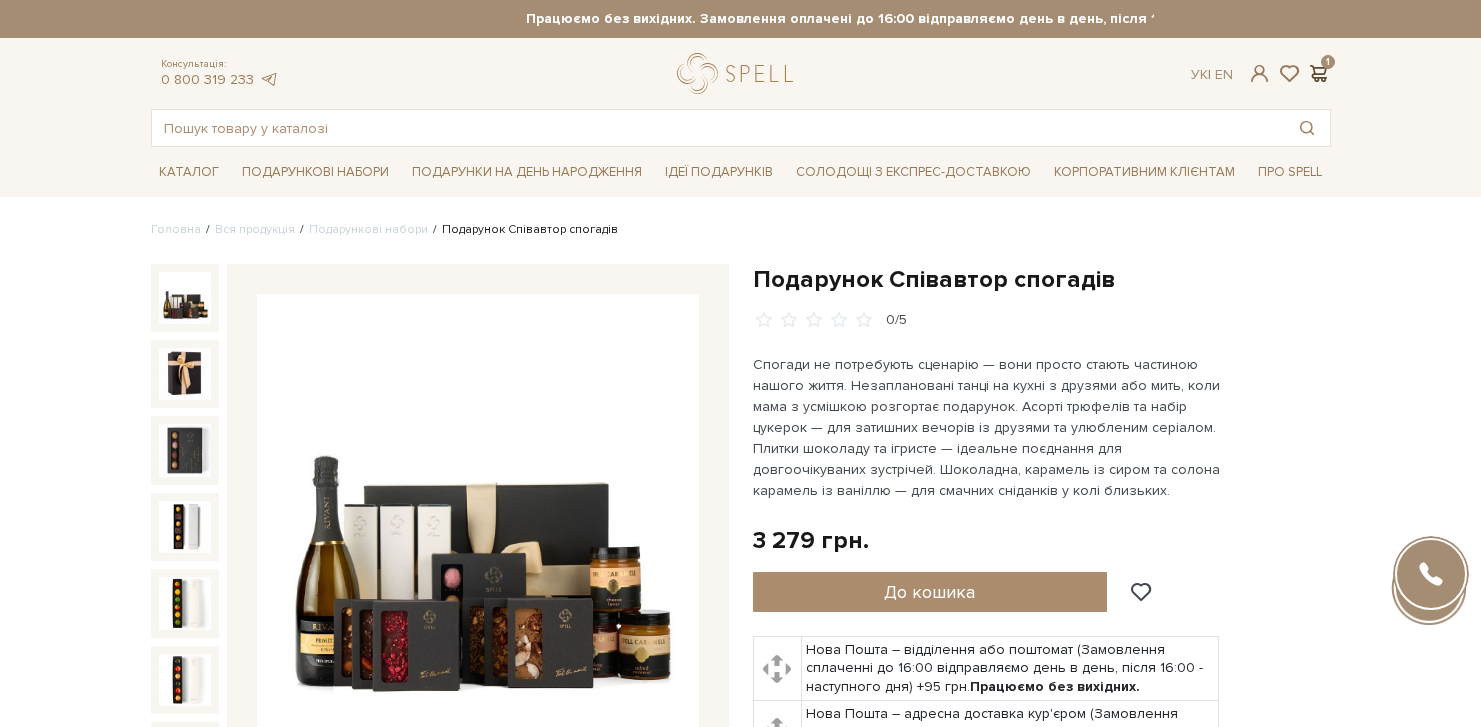 click at bounding box center [1319, 73] 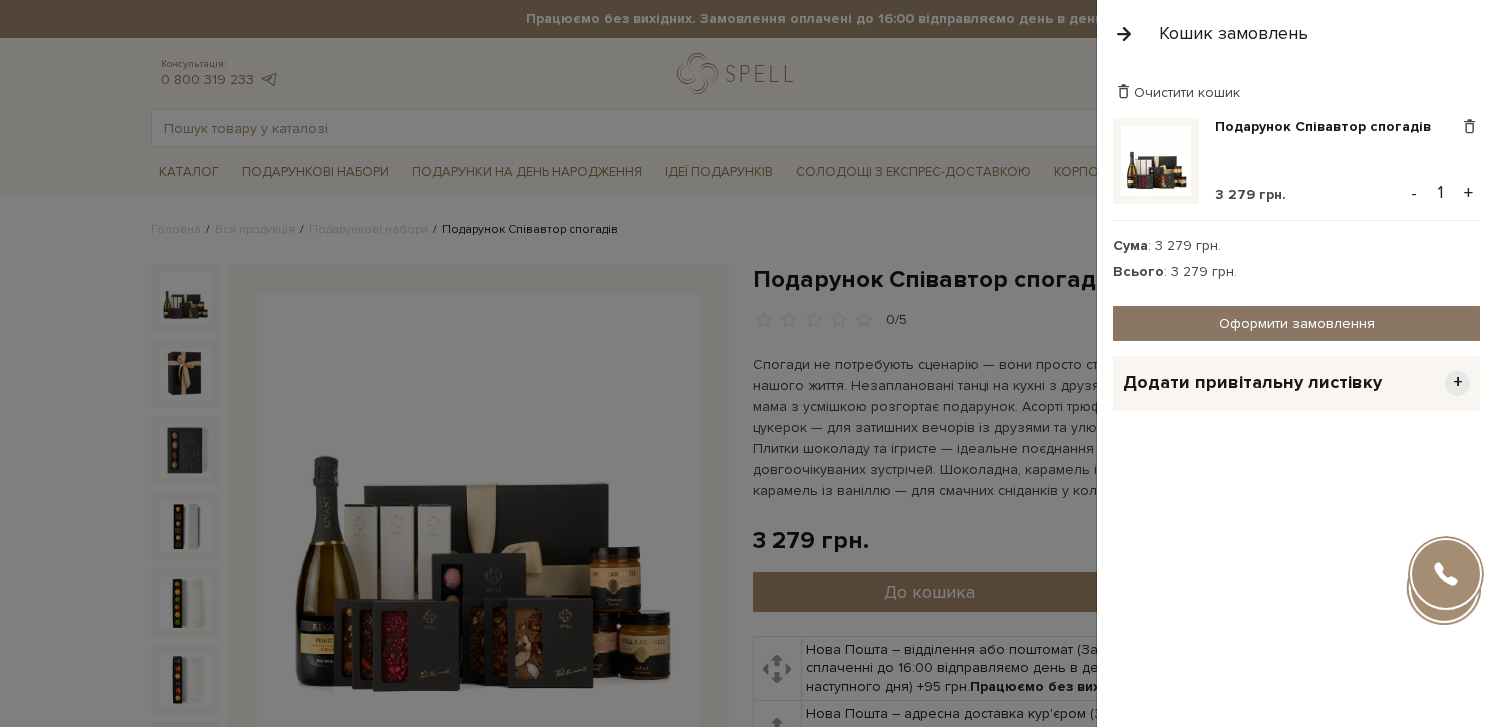 click on "Оформити замовлення" at bounding box center [1296, 323] 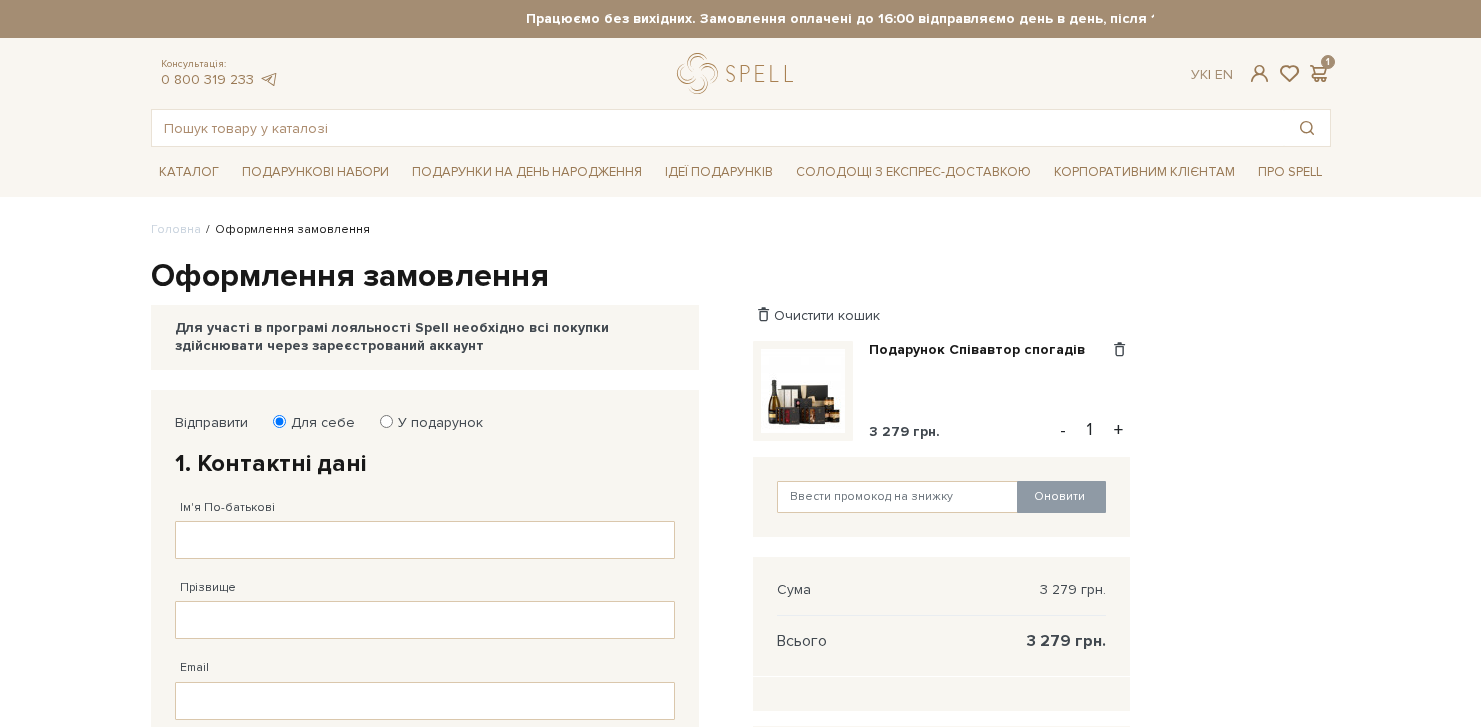 scroll, scrollTop: 0, scrollLeft: 0, axis: both 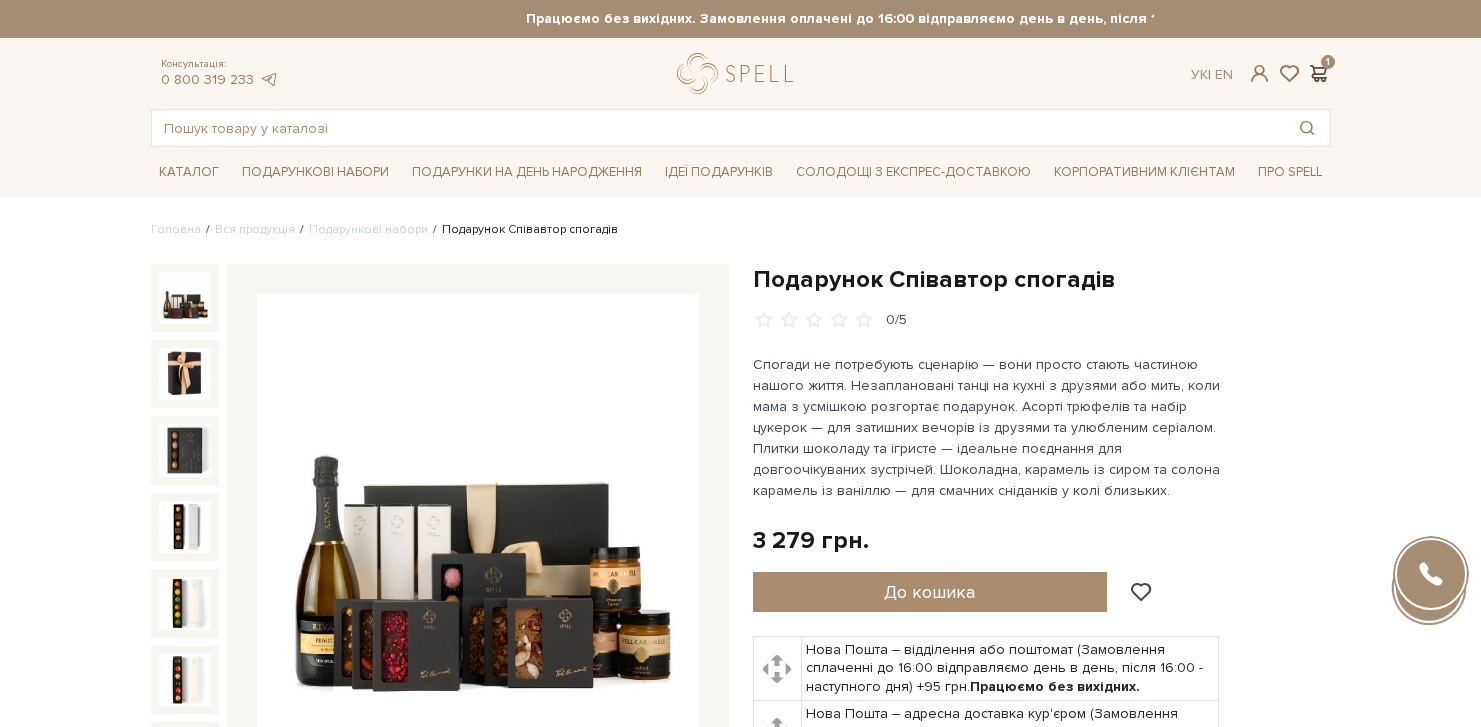click at bounding box center (1319, 73) 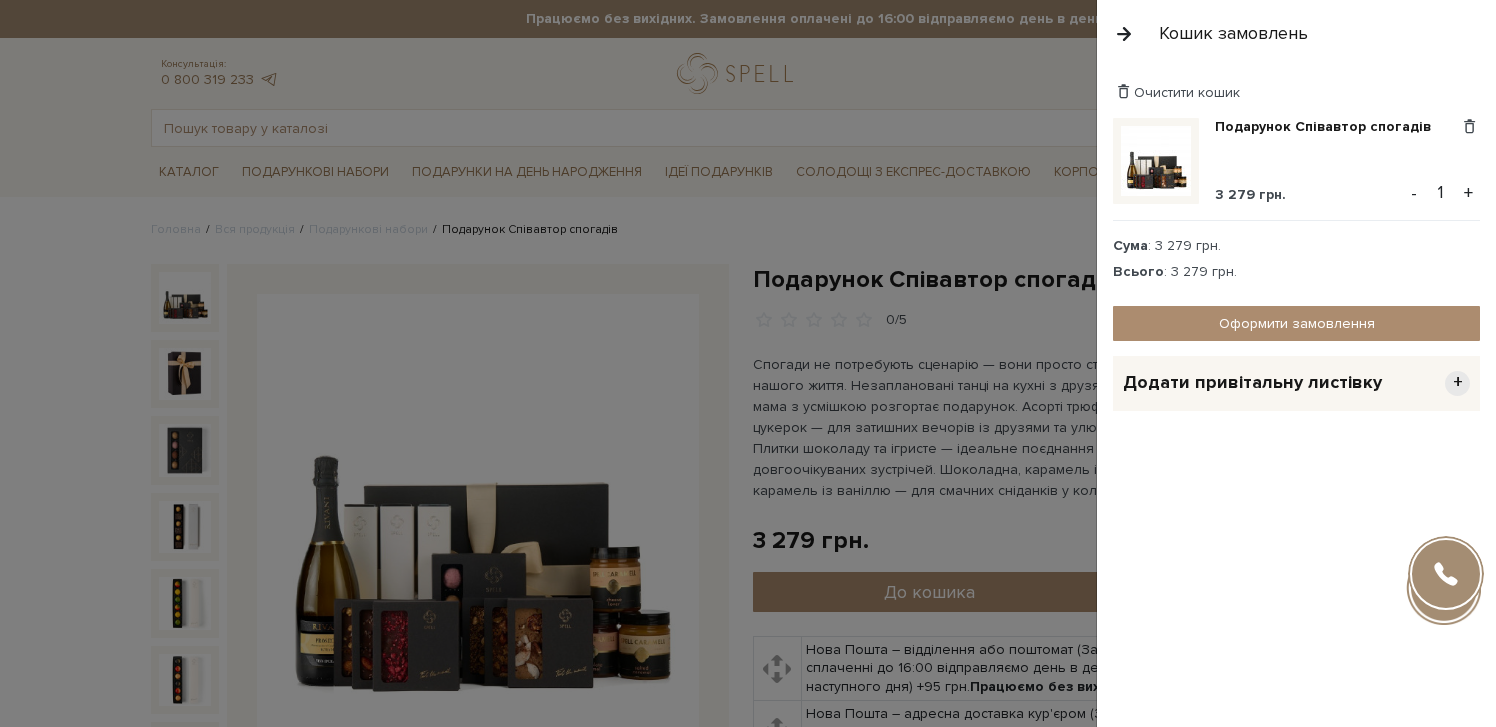 click on "Додати привітальну листівку" at bounding box center (1252, 382) 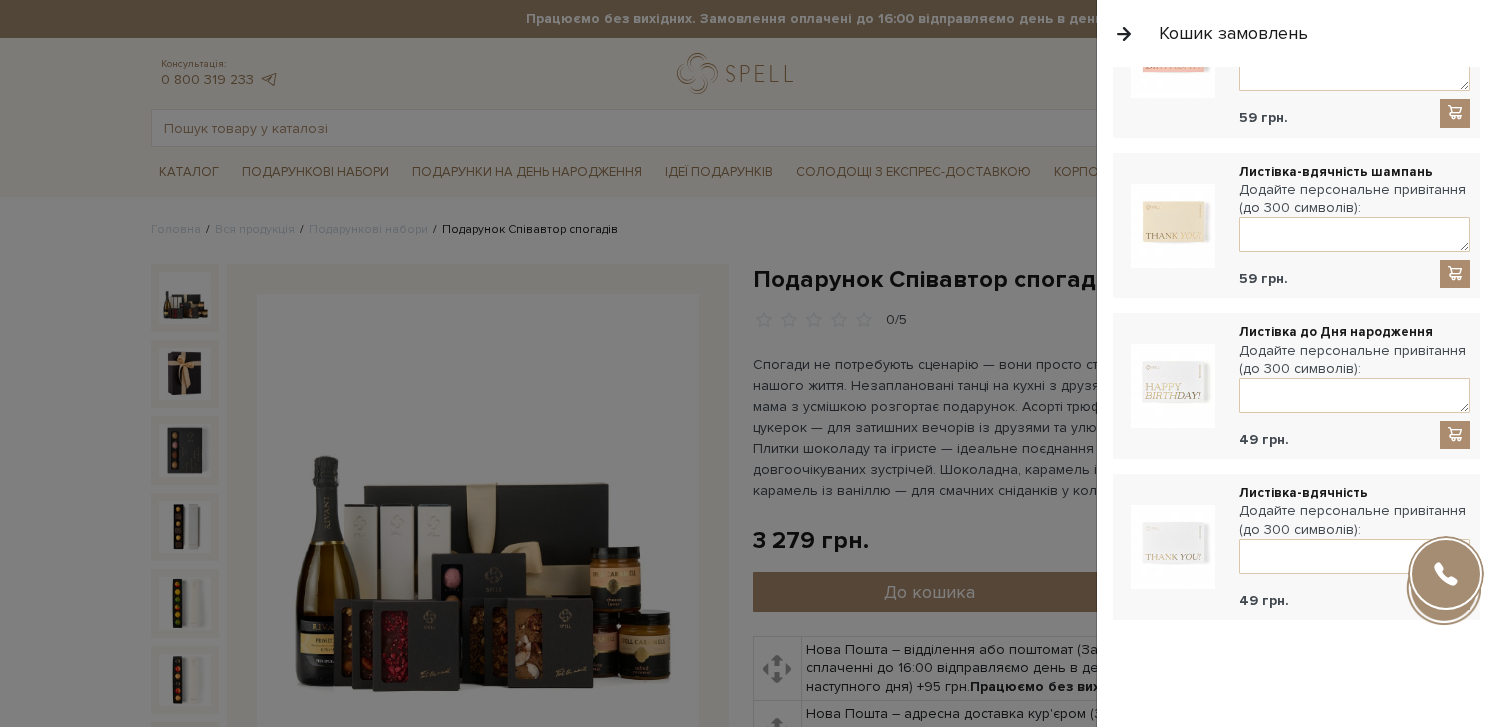 scroll, scrollTop: 630, scrollLeft: 0, axis: vertical 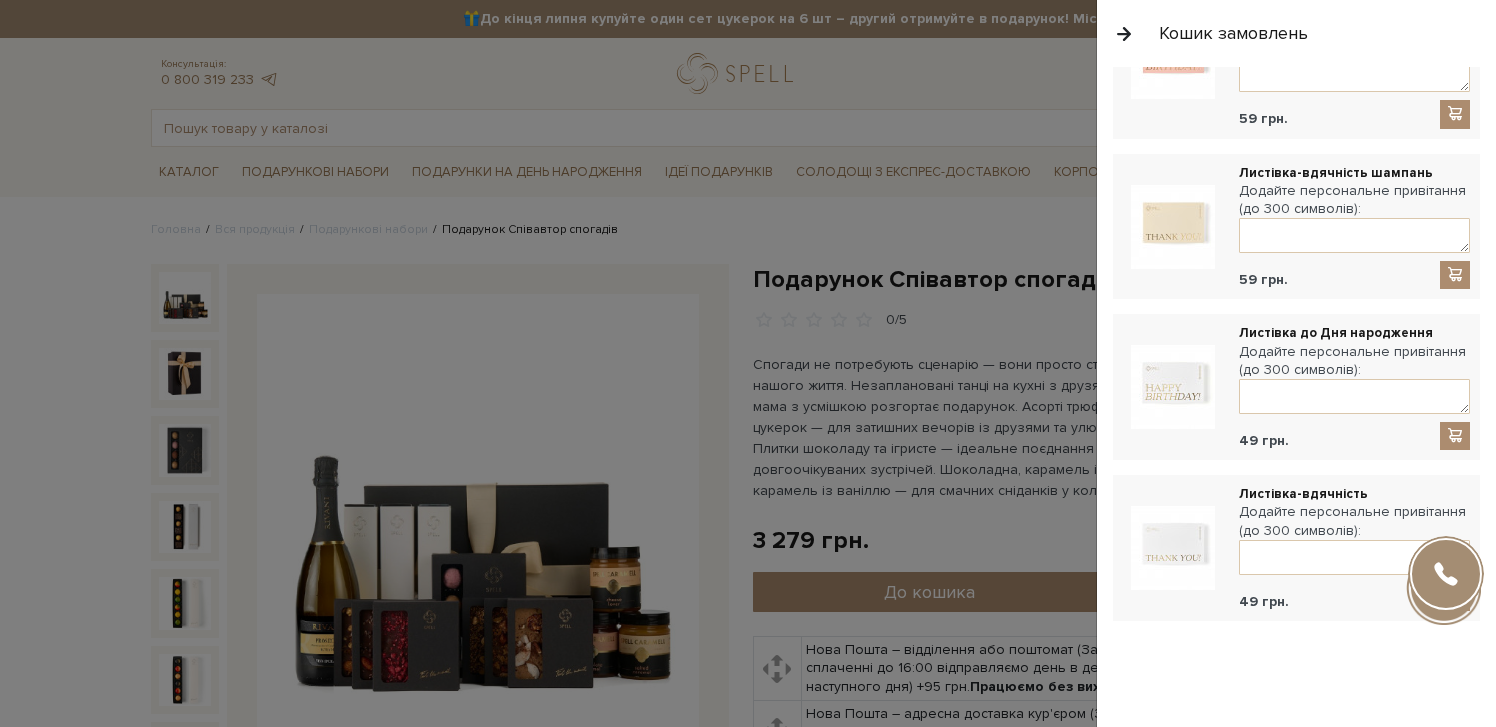 click at bounding box center (1173, 227) 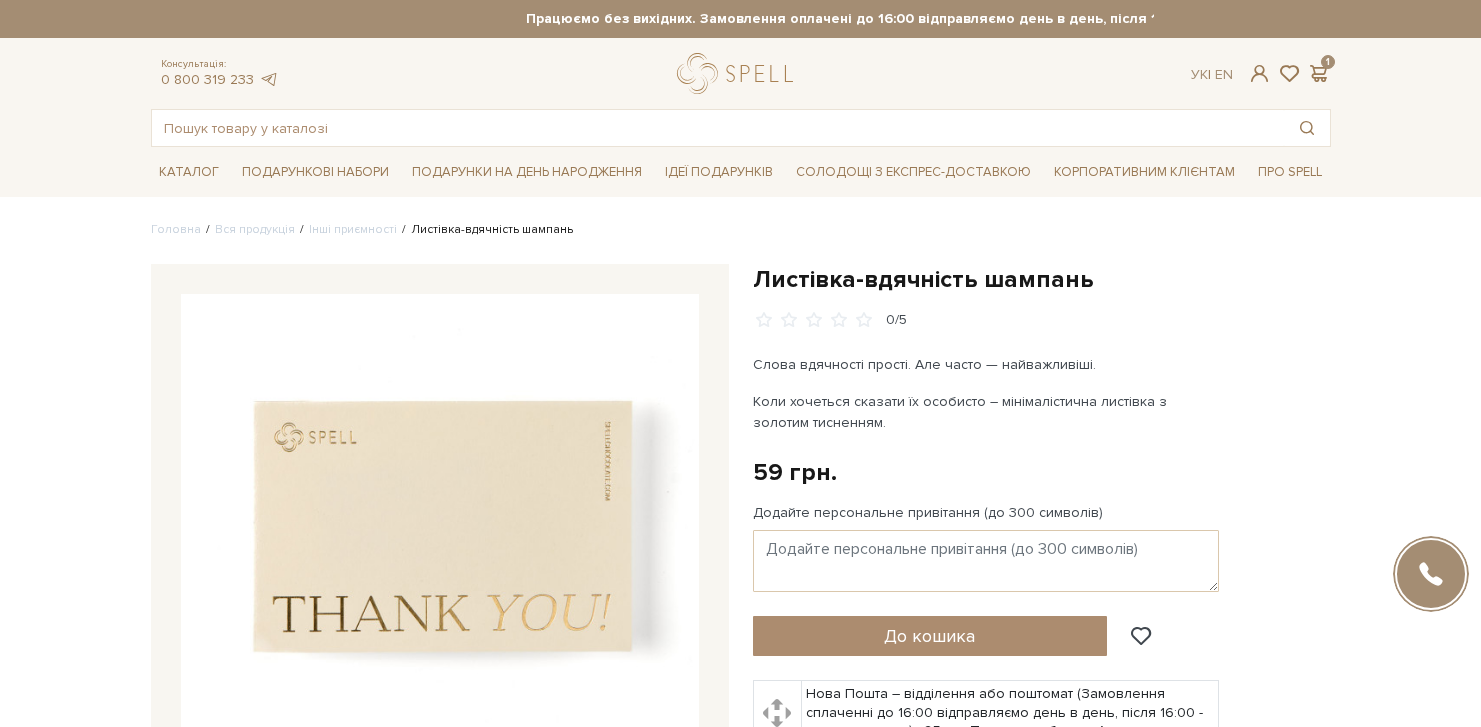 scroll, scrollTop: 0, scrollLeft: 0, axis: both 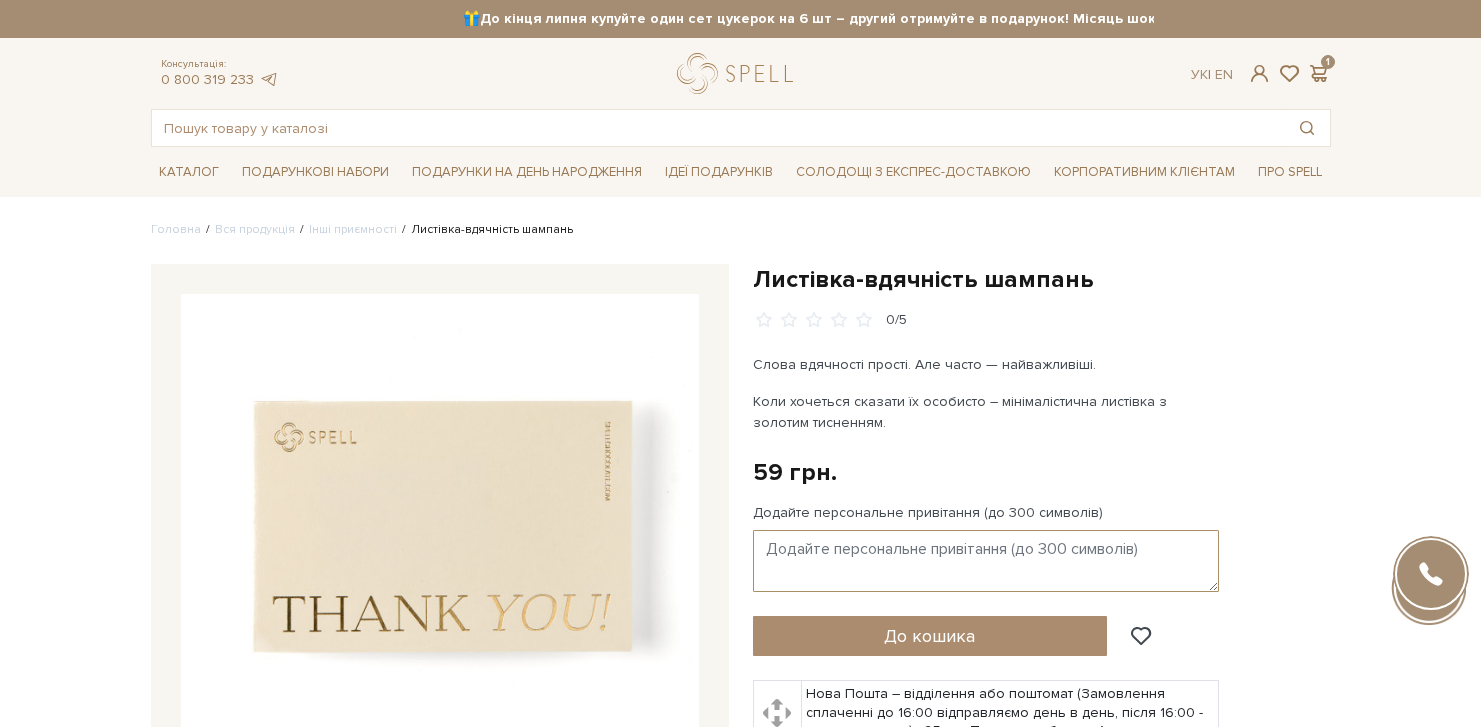 click on "Додайте персональне привітання (до 300 символів)" at bounding box center [986, 561] 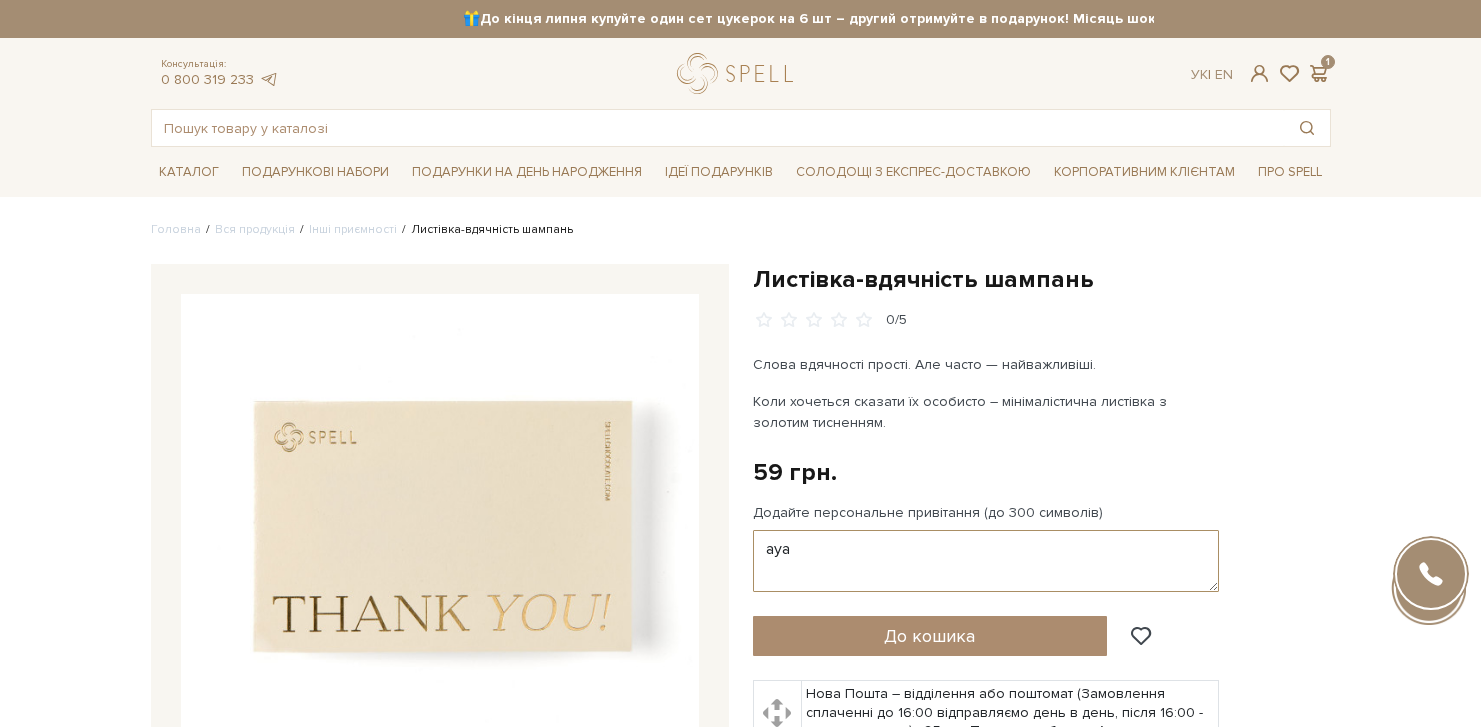 type on "ауа" 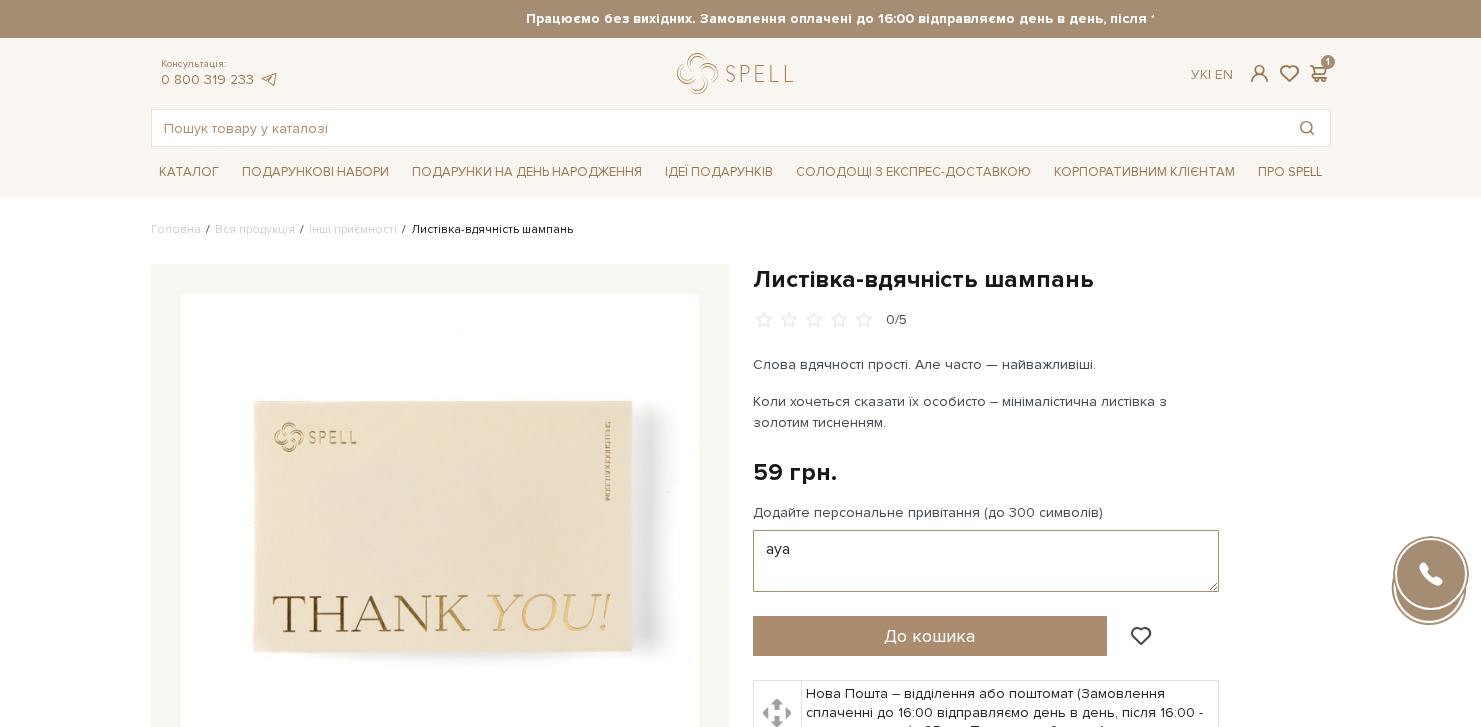 type 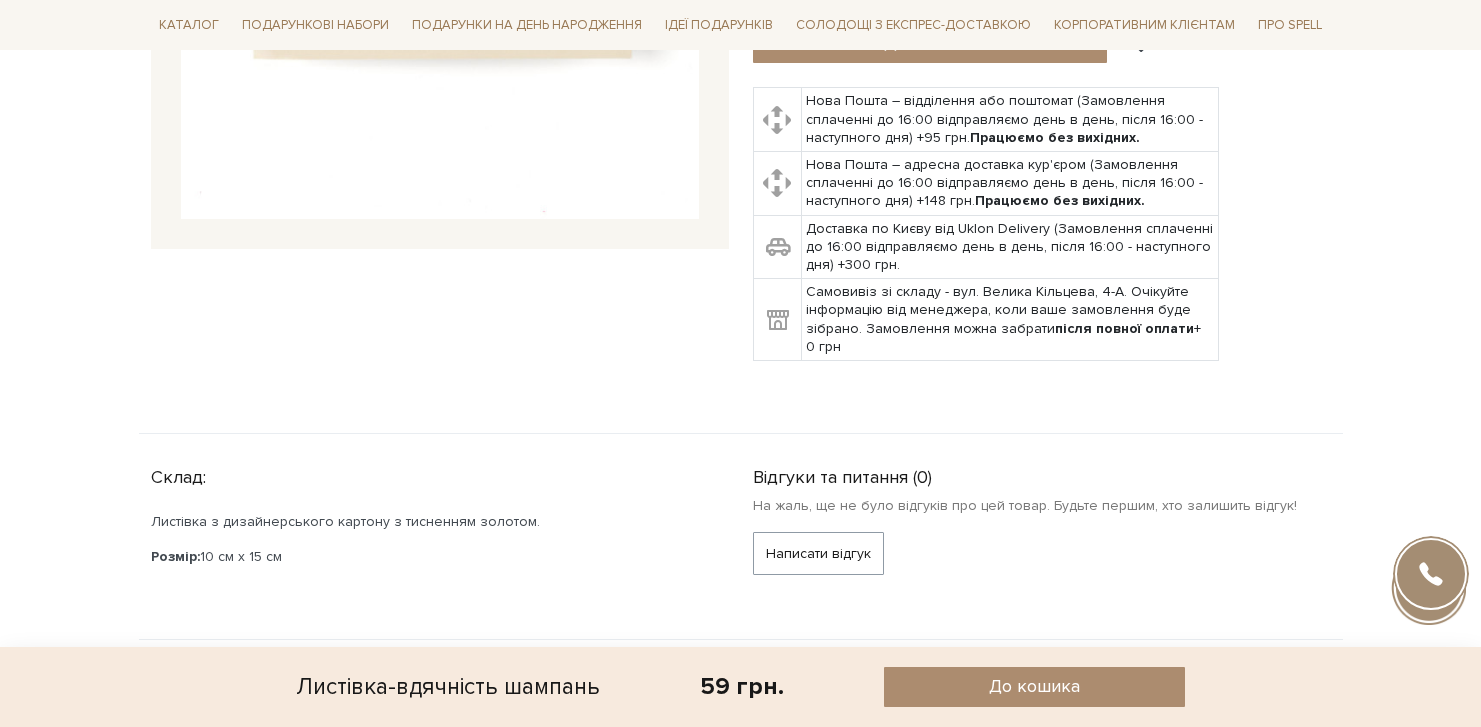 scroll, scrollTop: 102, scrollLeft: 0, axis: vertical 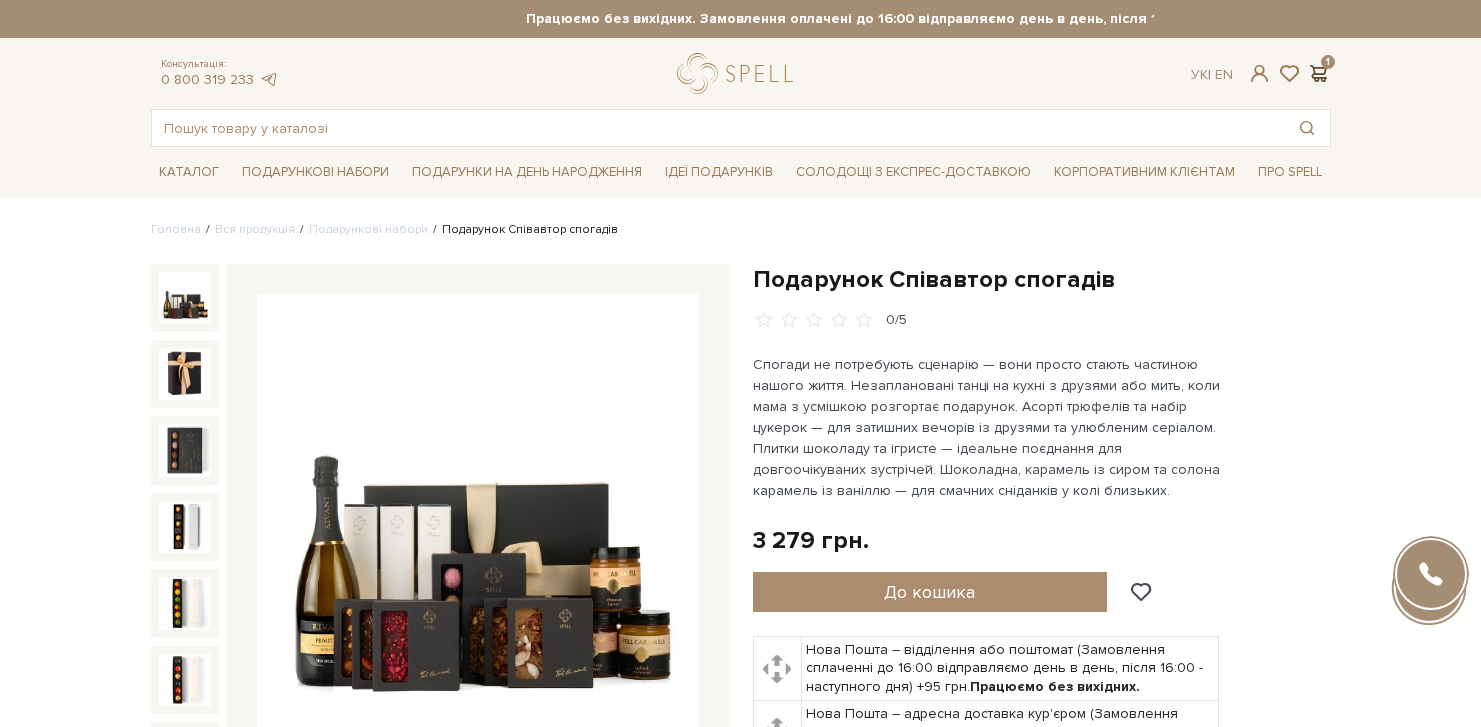 click at bounding box center [1319, 73] 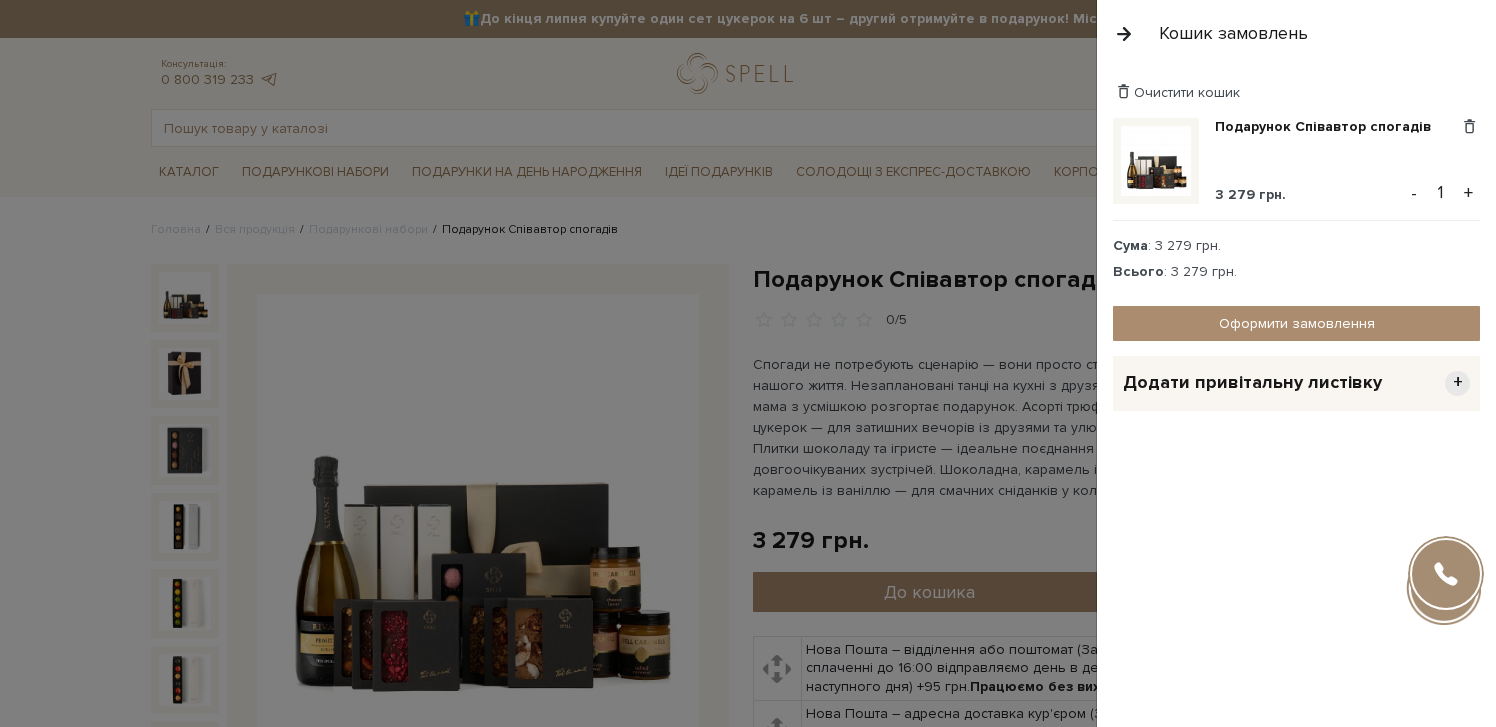 drag, startPoint x: 1212, startPoint y: 394, endPoint x: 1263, endPoint y: 402, distance: 51.62364 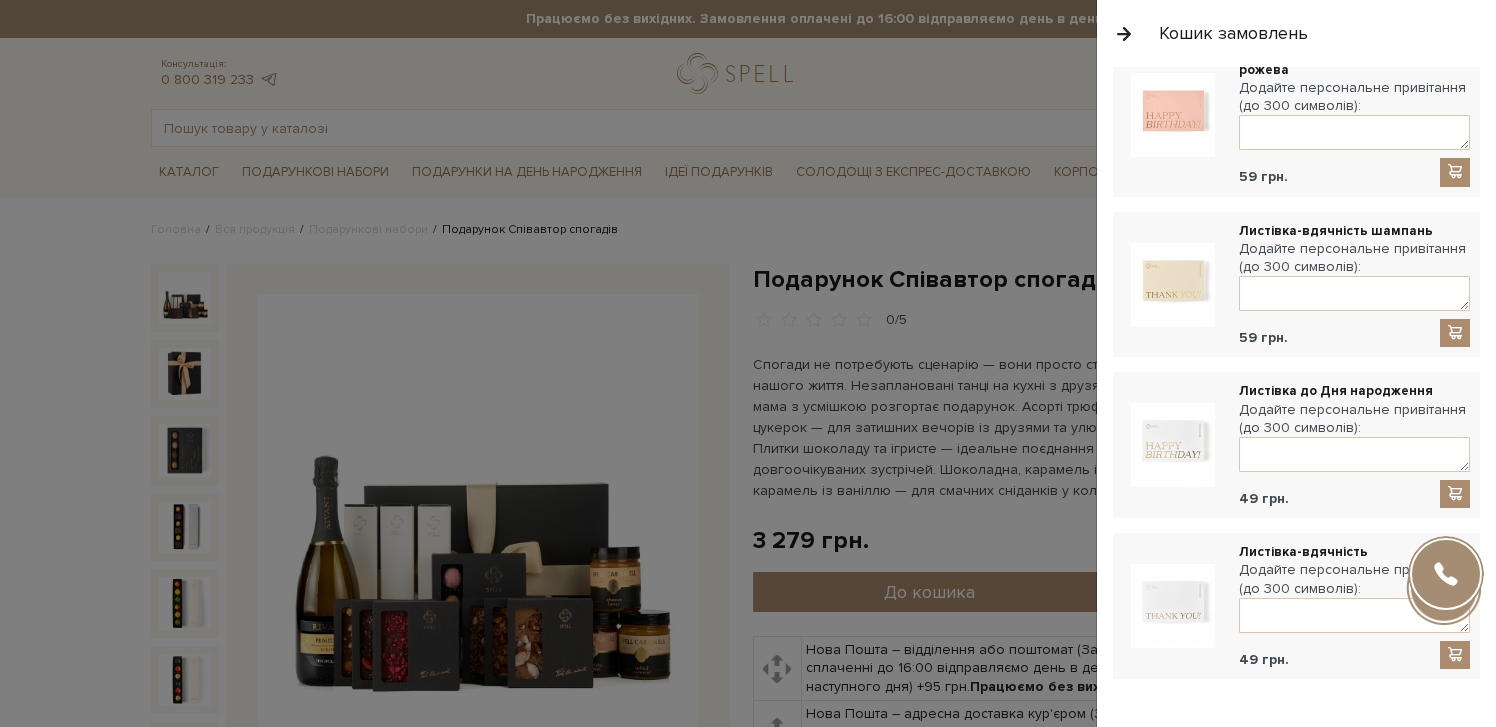 scroll, scrollTop: 579, scrollLeft: 0, axis: vertical 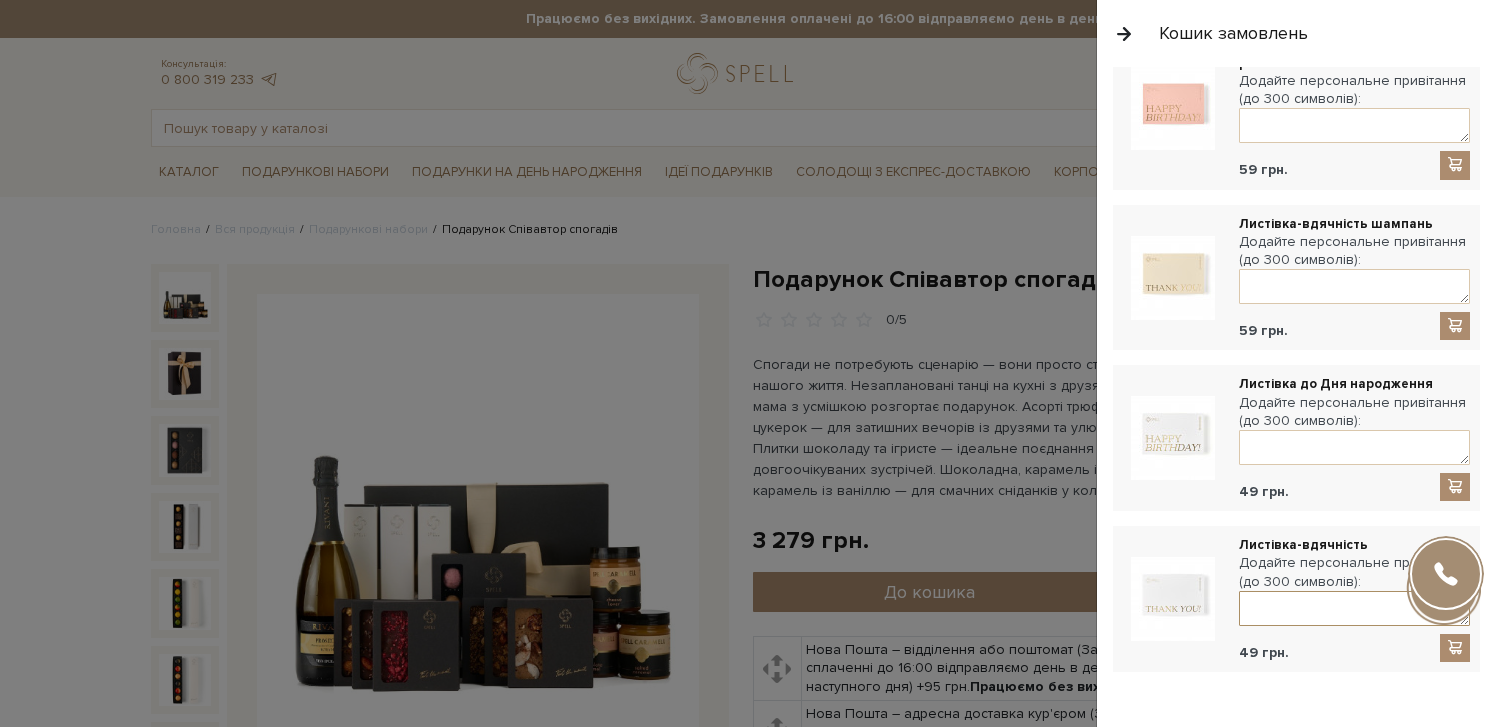 click at bounding box center [1354, 608] 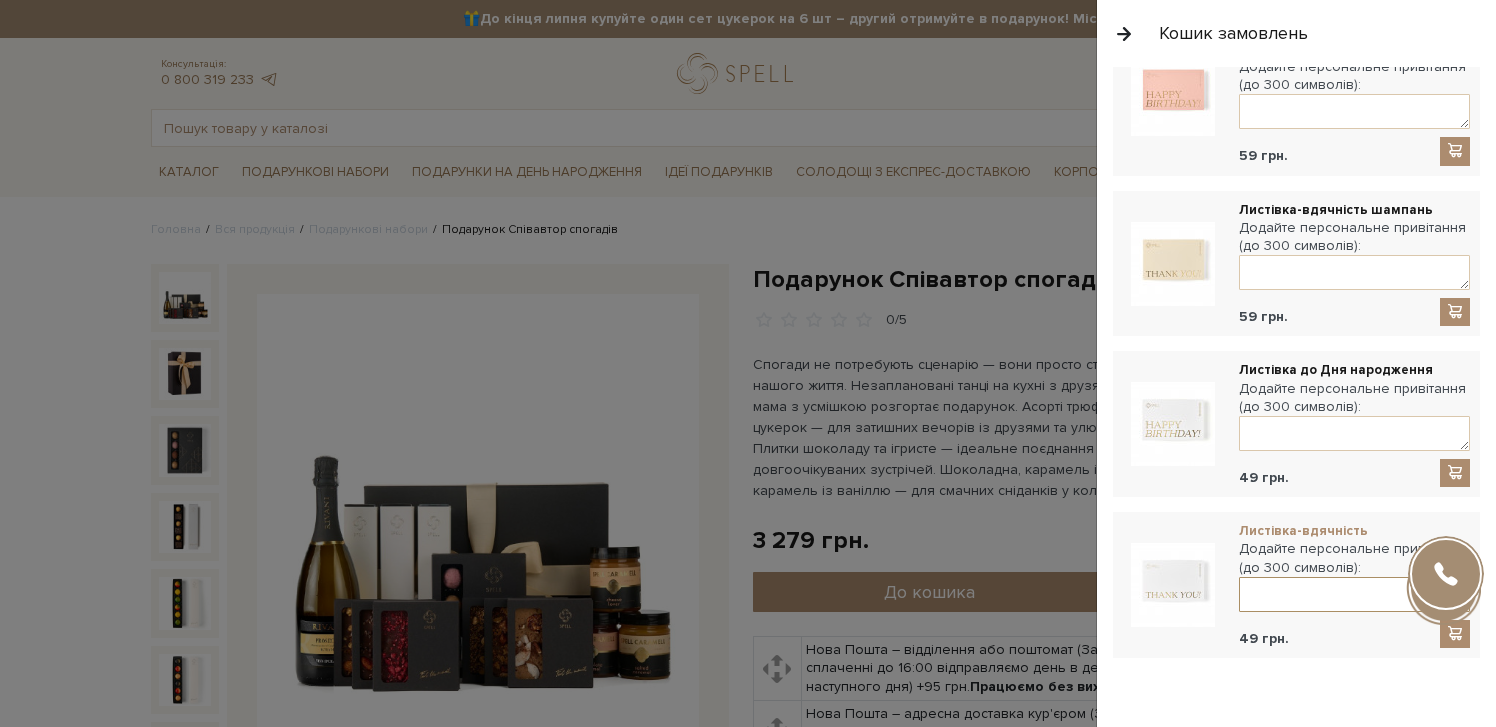 scroll, scrollTop: 634, scrollLeft: 0, axis: vertical 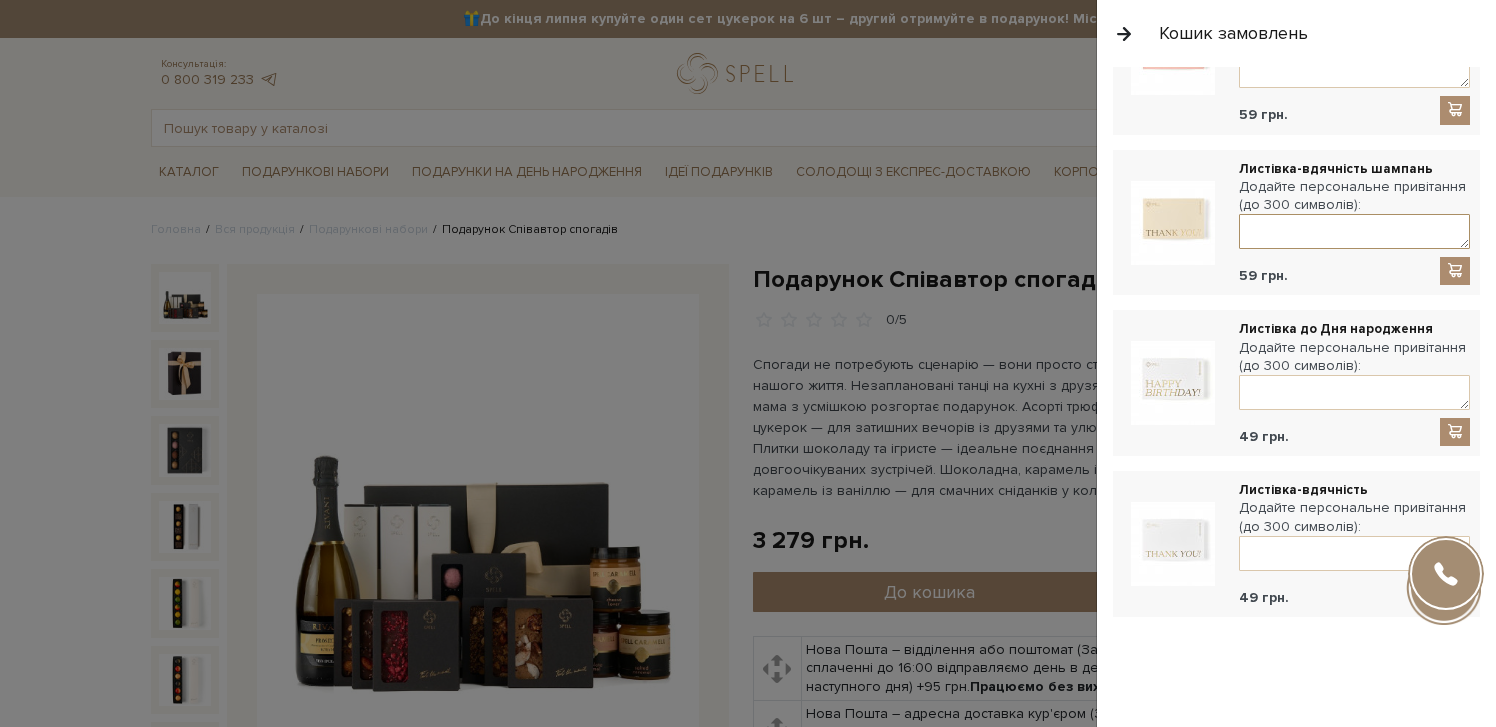 click at bounding box center [1354, 231] 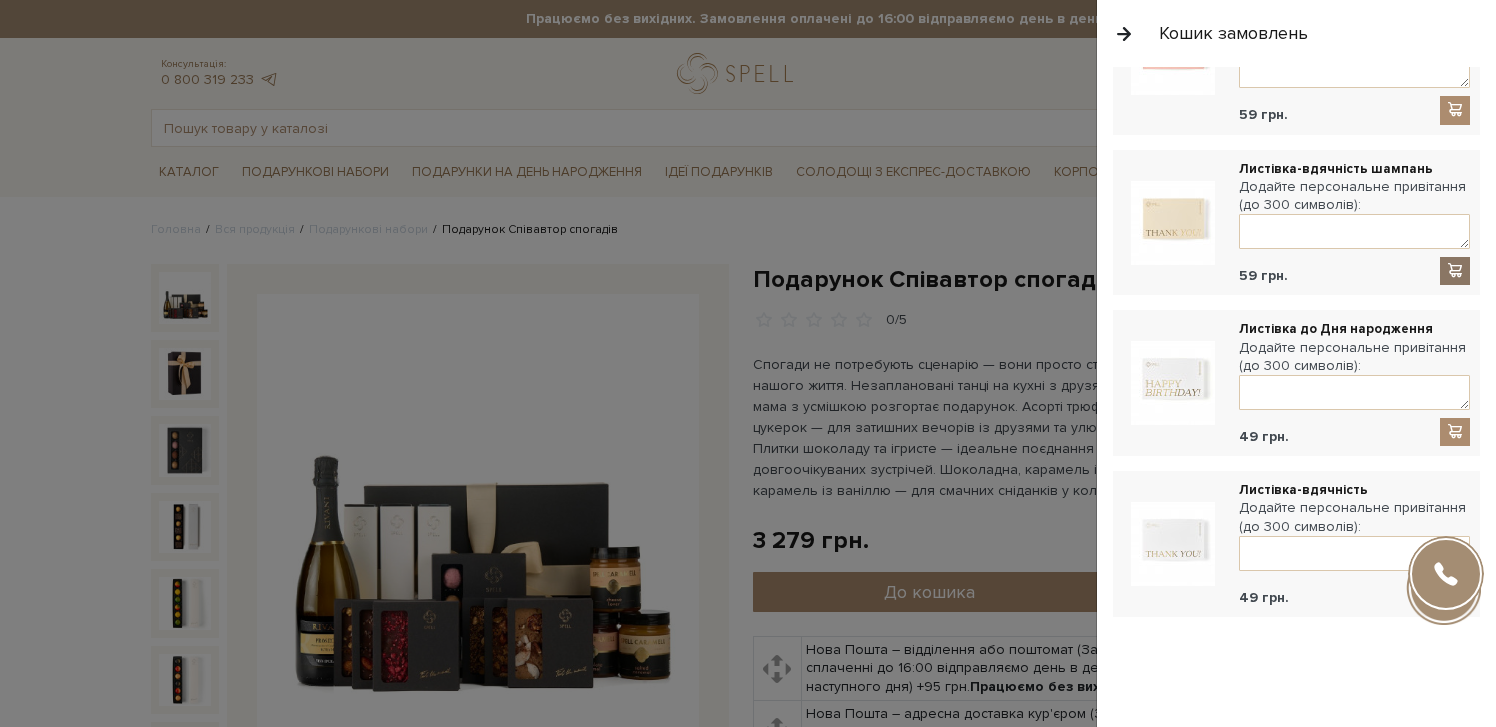 click at bounding box center [1455, 270] 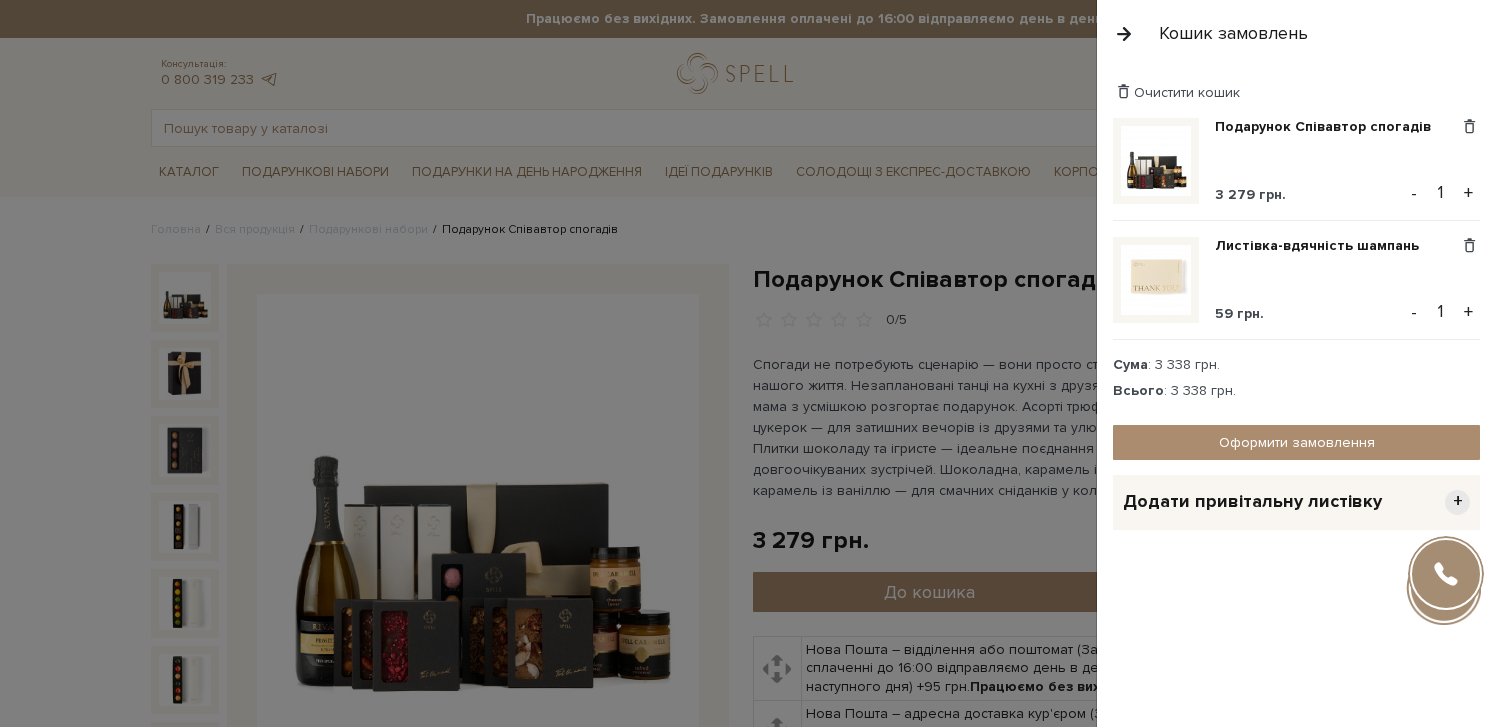 scroll, scrollTop: 0, scrollLeft: 0, axis: both 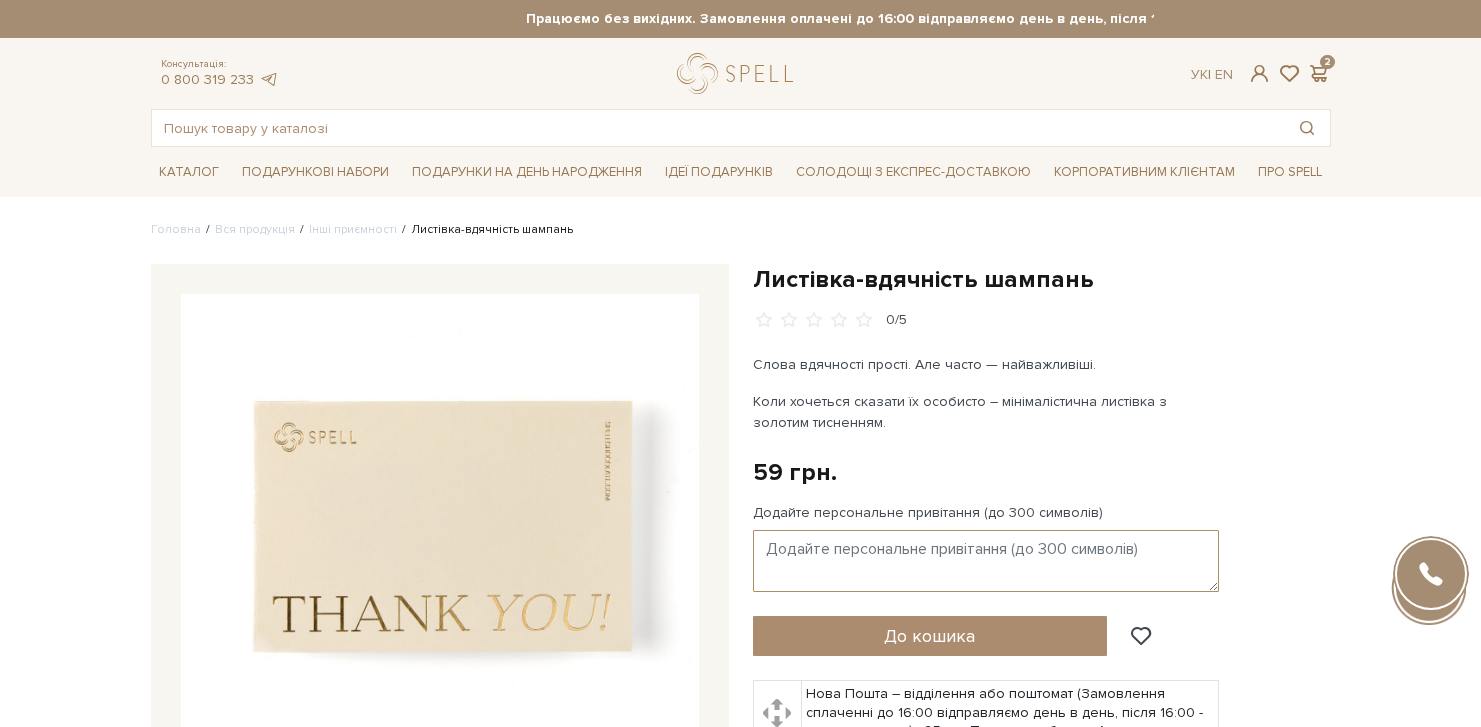 click on "Додайте персональне привітання (до 300 символів)" at bounding box center [986, 561] 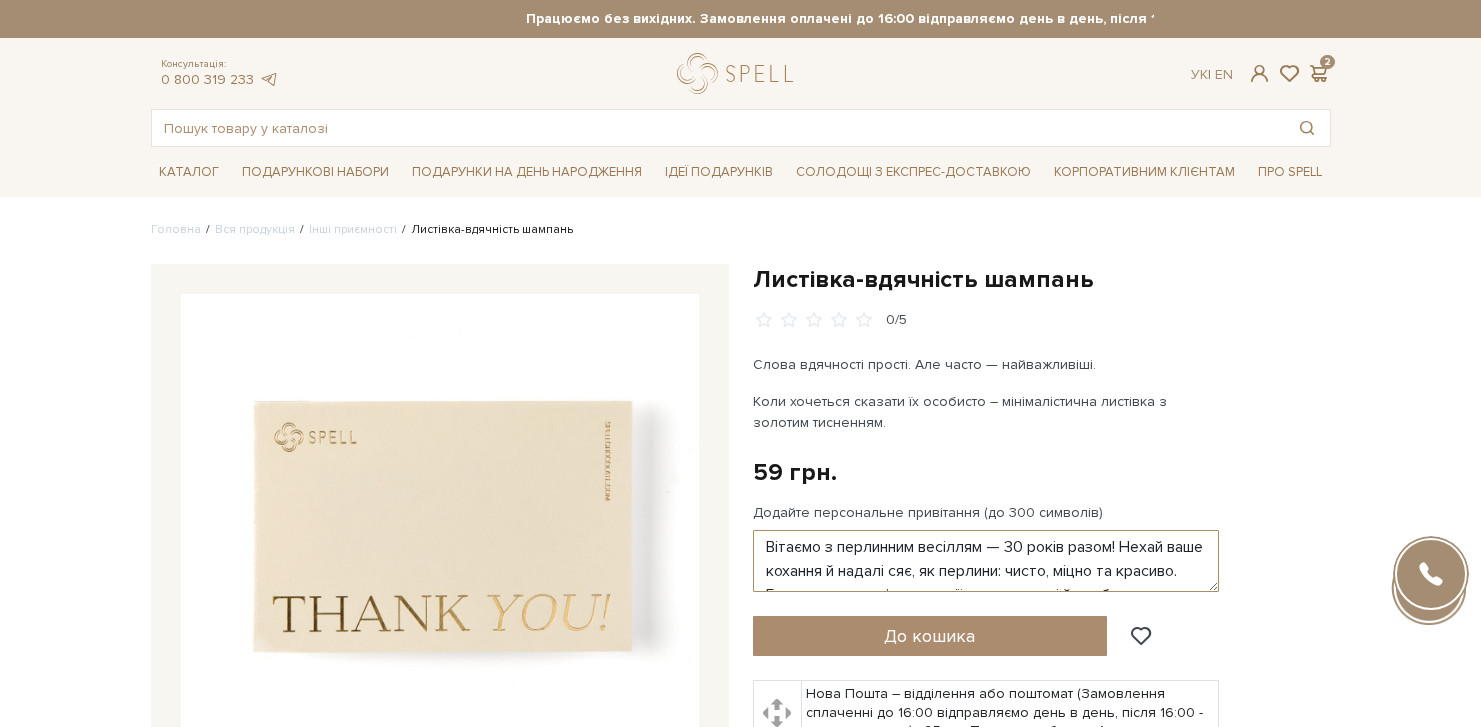 scroll, scrollTop: 0, scrollLeft: 0, axis: both 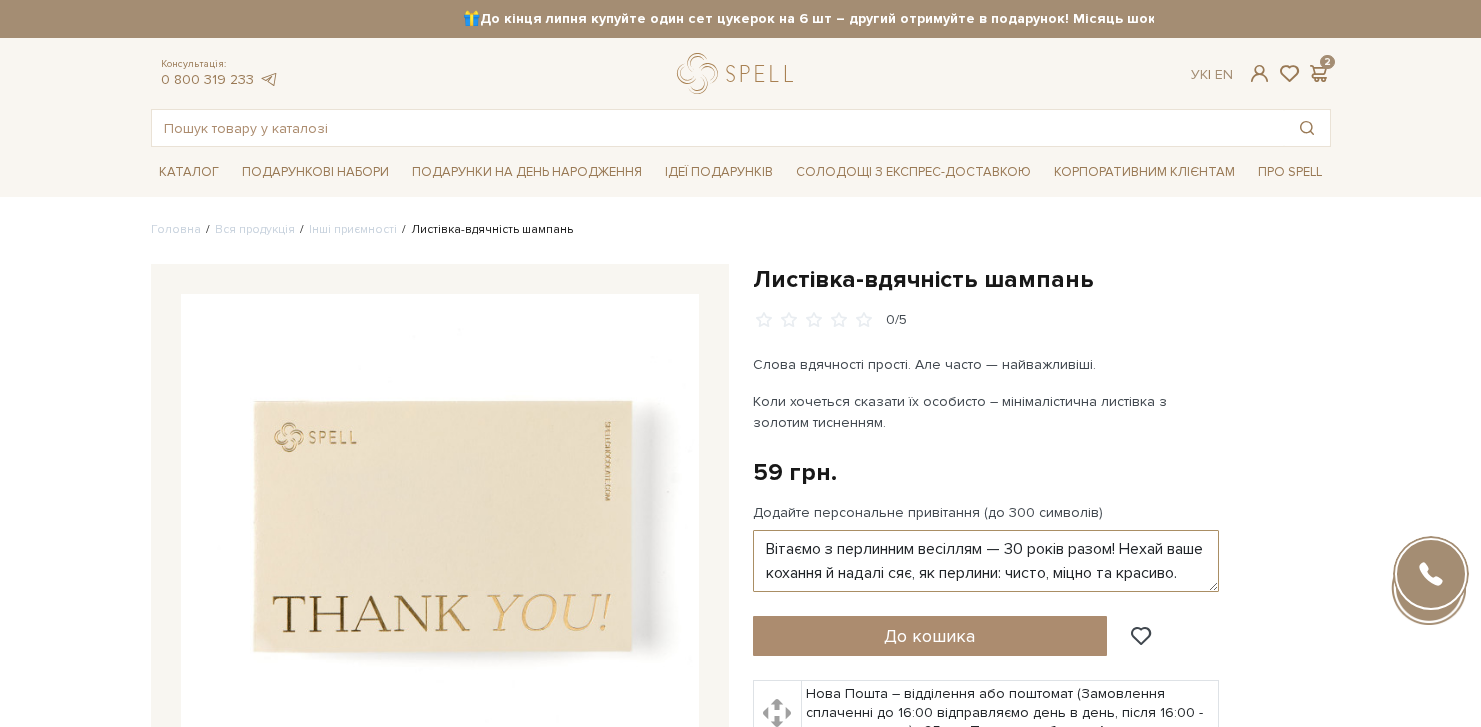 drag, startPoint x: 793, startPoint y: 544, endPoint x: 820, endPoint y: 541, distance: 27.166155 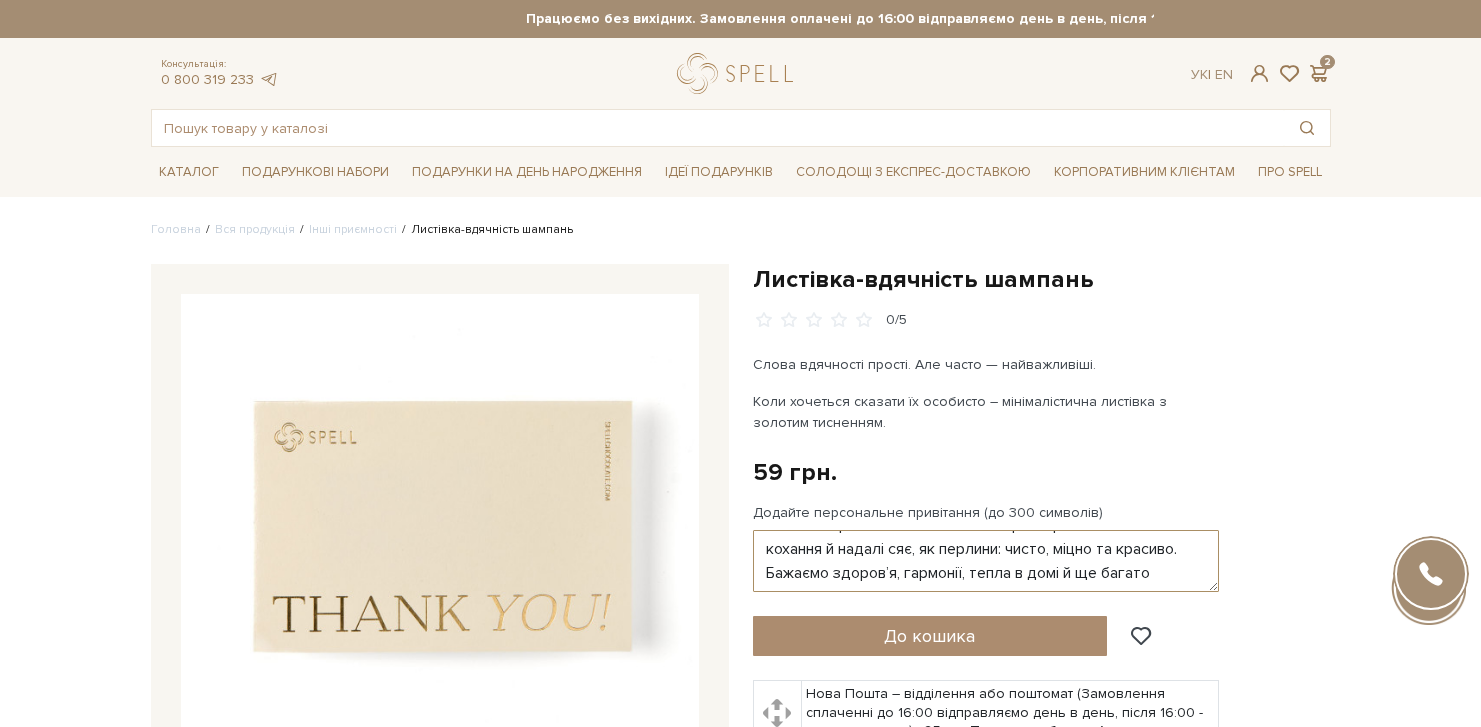 scroll, scrollTop: 25, scrollLeft: 0, axis: vertical 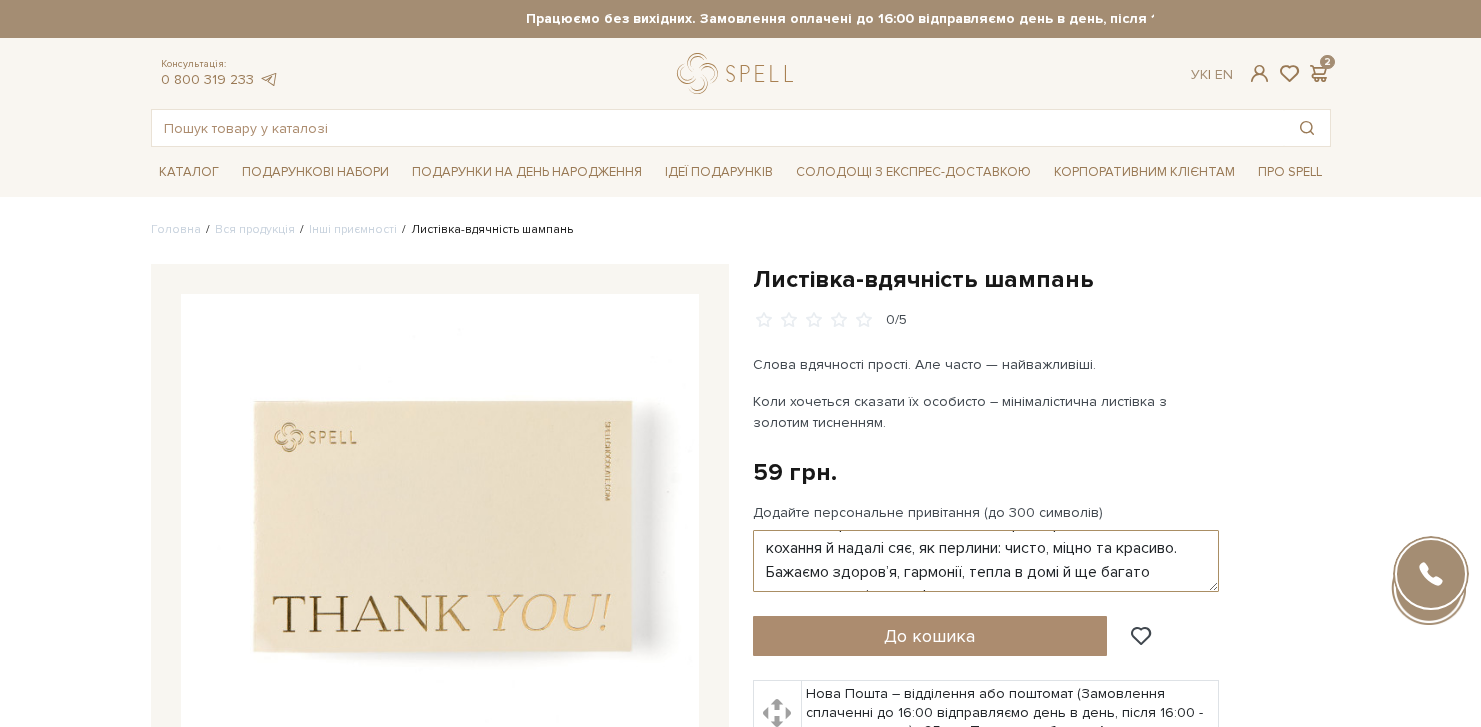 drag, startPoint x: 875, startPoint y: 575, endPoint x: 899, endPoint y: 569, distance: 24.738634 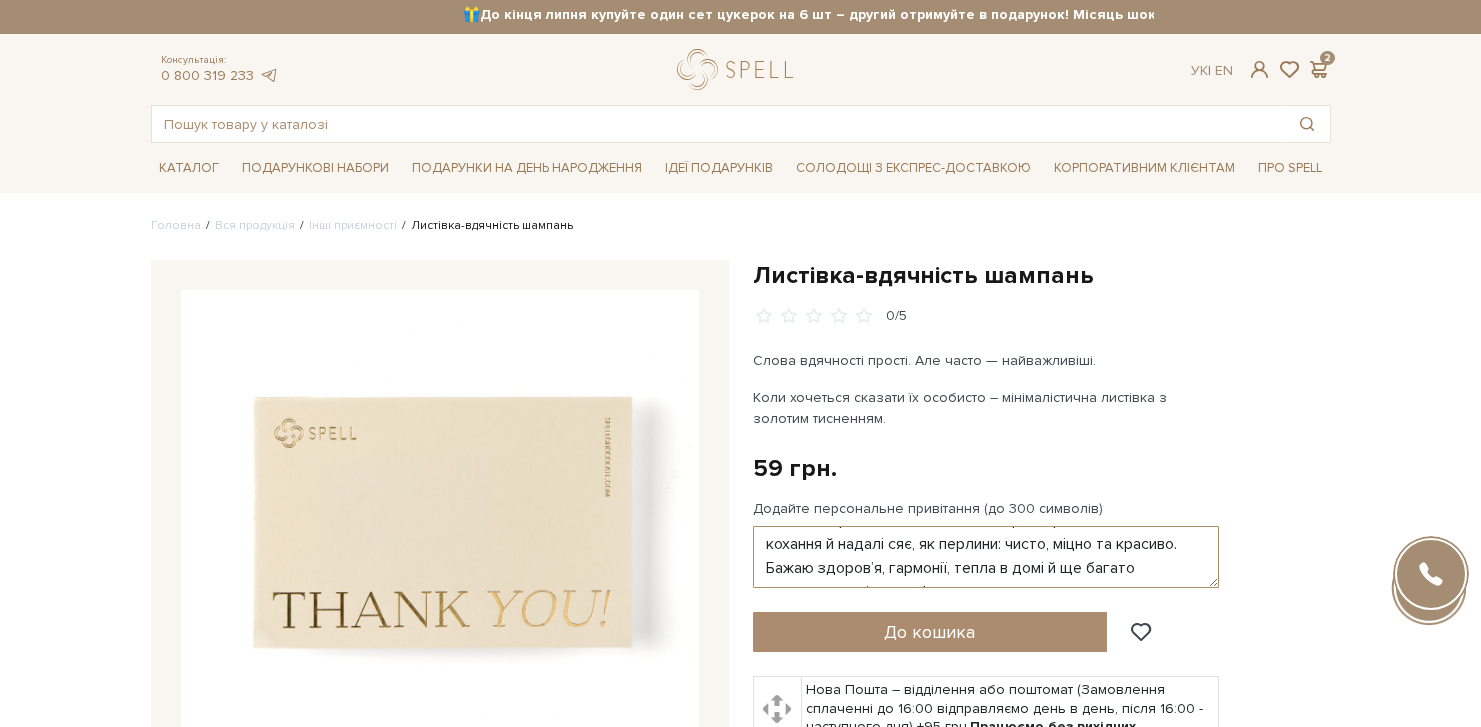 scroll, scrollTop: 8, scrollLeft: 0, axis: vertical 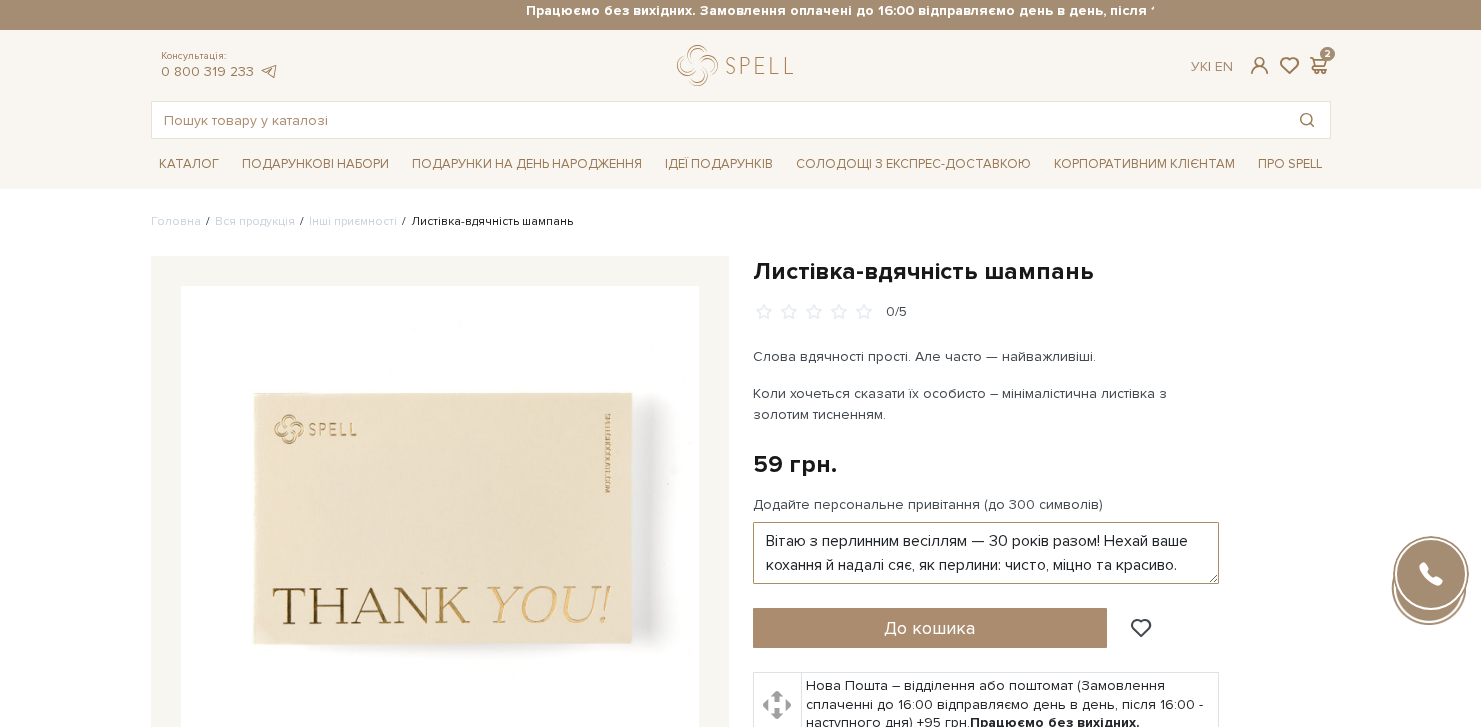 click on "Вітаю з перлинним весіллям — 30 років разом! Нехай ваше кохання й надалі сяє, як перлини: чисто, міцно та красиво. Бажаю здоров’я, гармонії, тепла в домі й ще багато щасливих років удвох!" at bounding box center [986, 553] 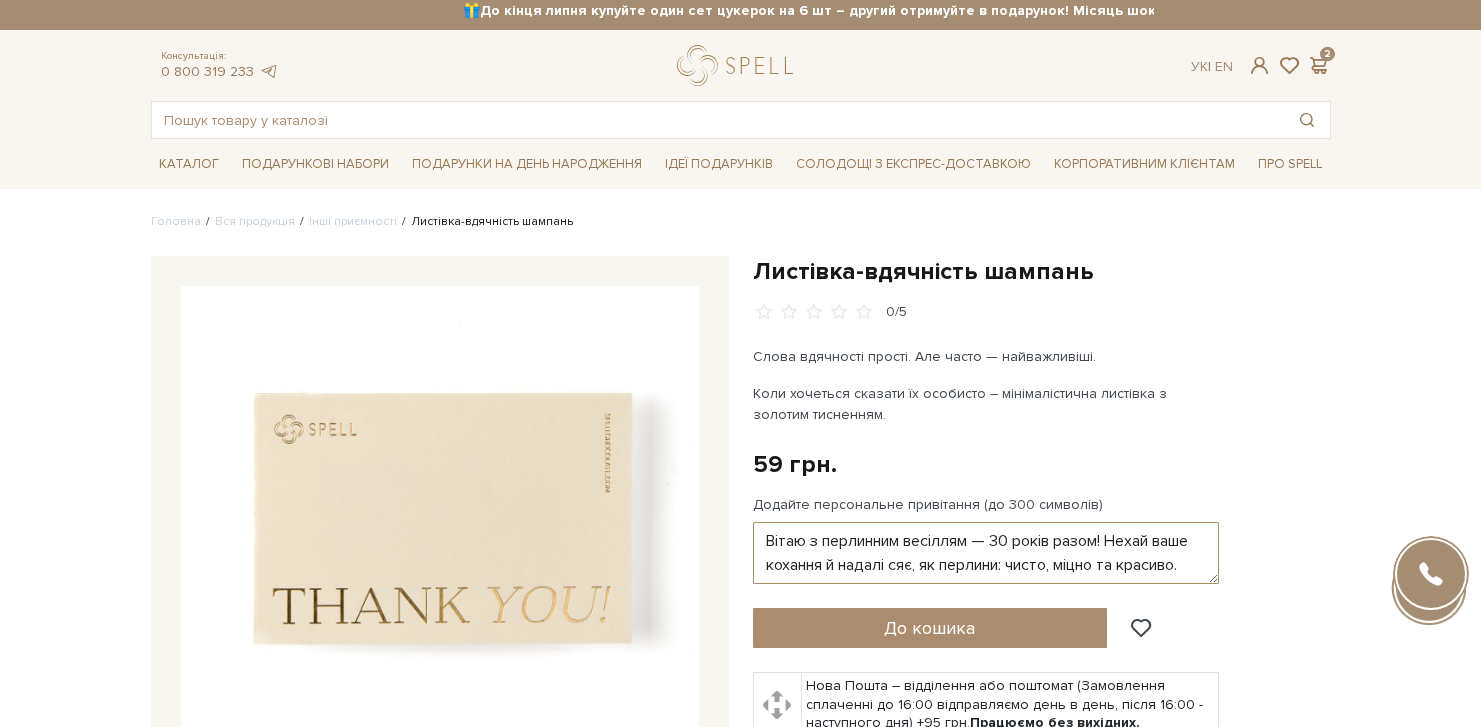 click on "Вітаю з перлинним весіллям — 30 років разом! Нехай ваше кохання й надалі сяє, як перлини: чисто, міцно та красиво. Бажаю здоров’я, гармонії, тепла в домі й ще багато щасливих років удвох!" at bounding box center (986, 553) 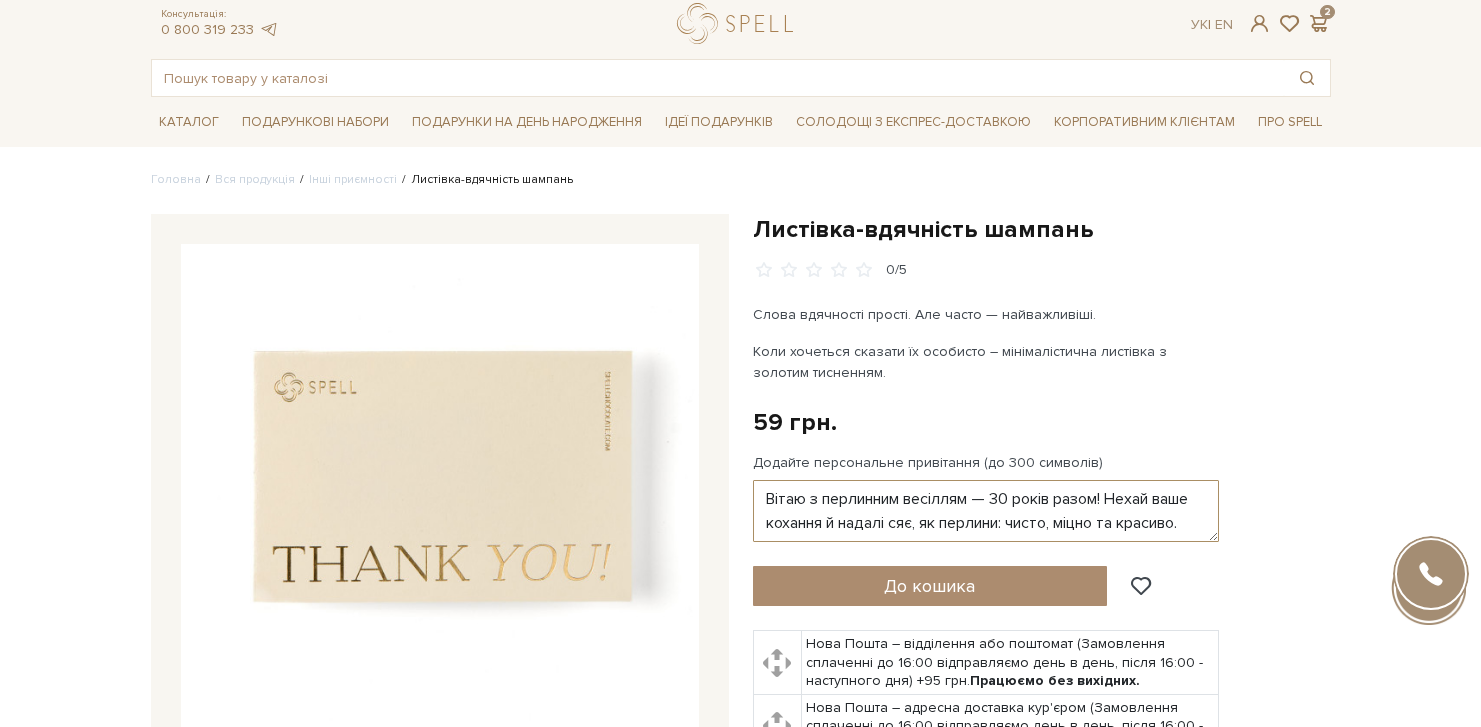 scroll, scrollTop: 80, scrollLeft: 0, axis: vertical 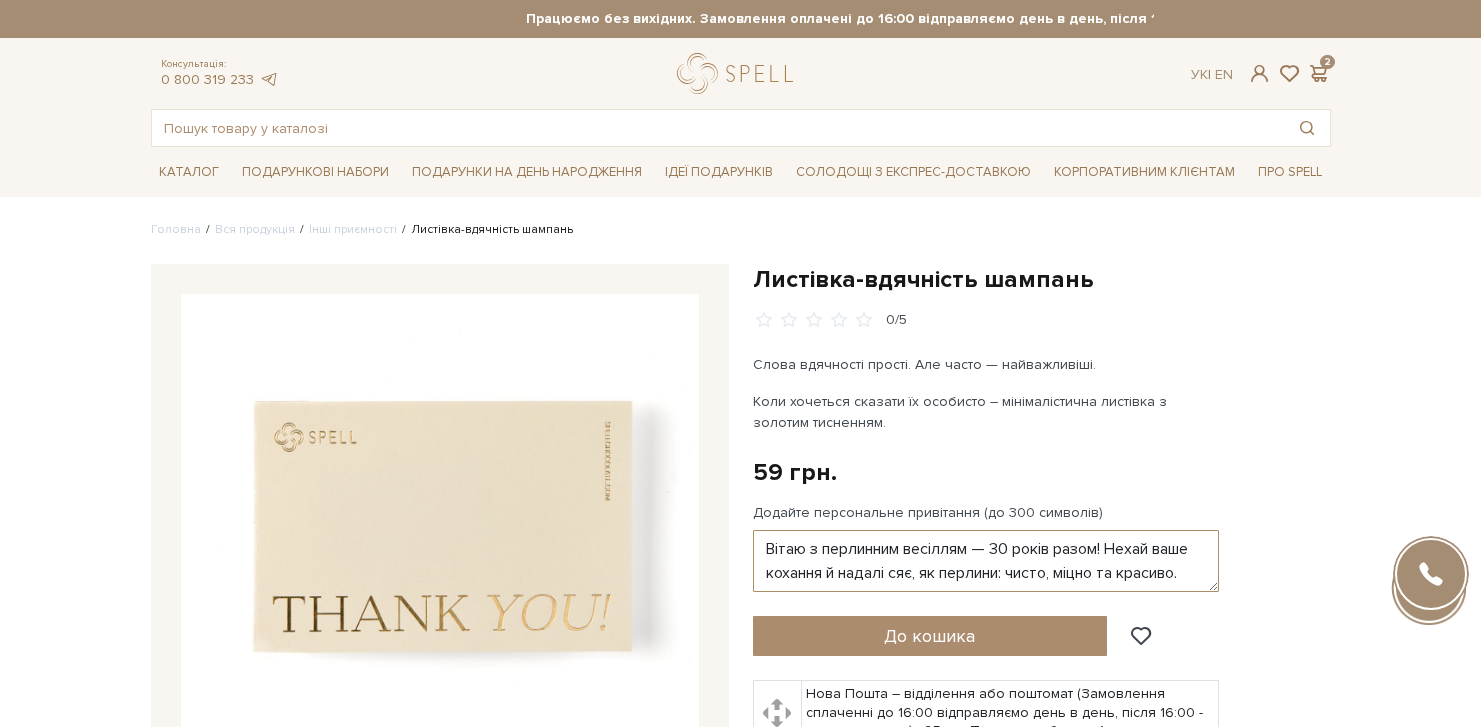 click on "Вітаю з перлинним весіллям — 30 років разом! Нехай ваше кохання й надалі сяє, як перлини: чисто, міцно та красиво. Бажаю здоров’я, гармонії, тепла в домі й ще багато щасливих років удвох!" at bounding box center [986, 561] 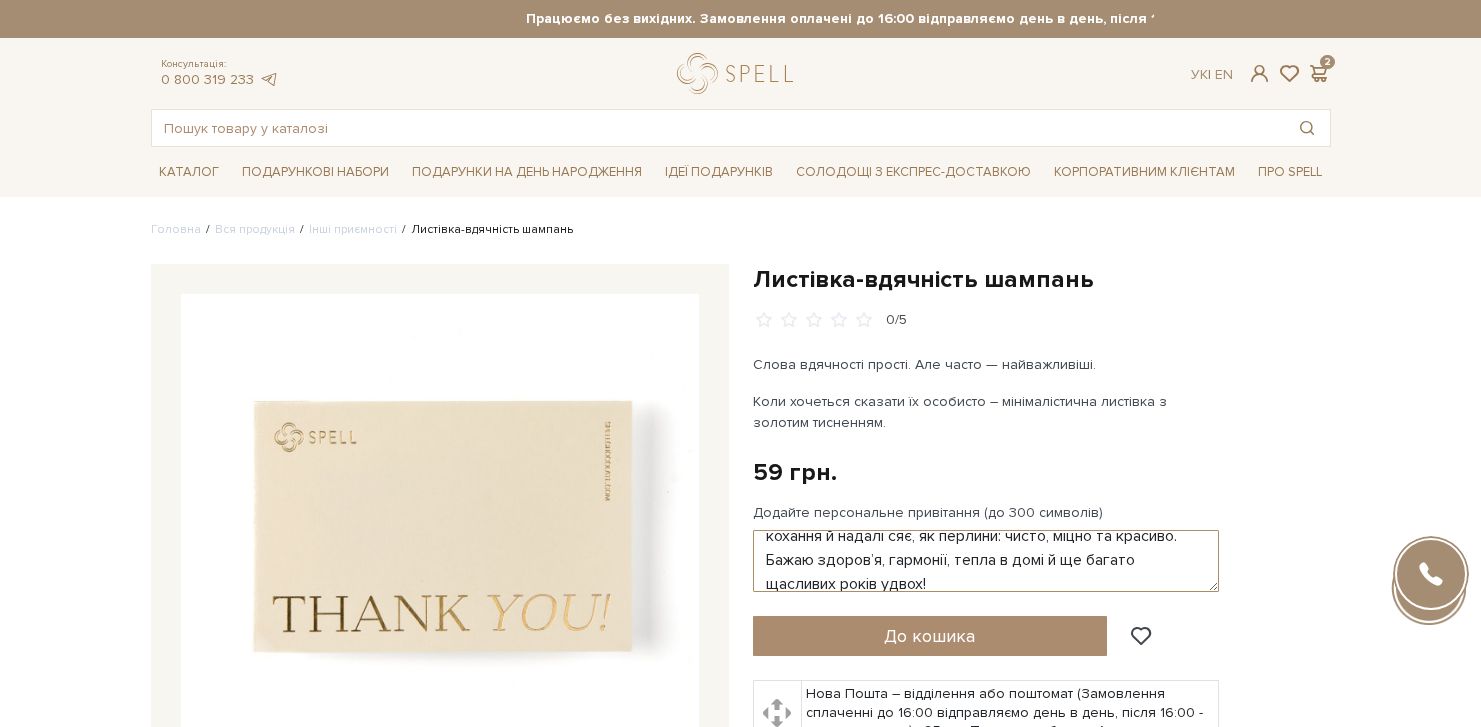 scroll, scrollTop: 48, scrollLeft: 0, axis: vertical 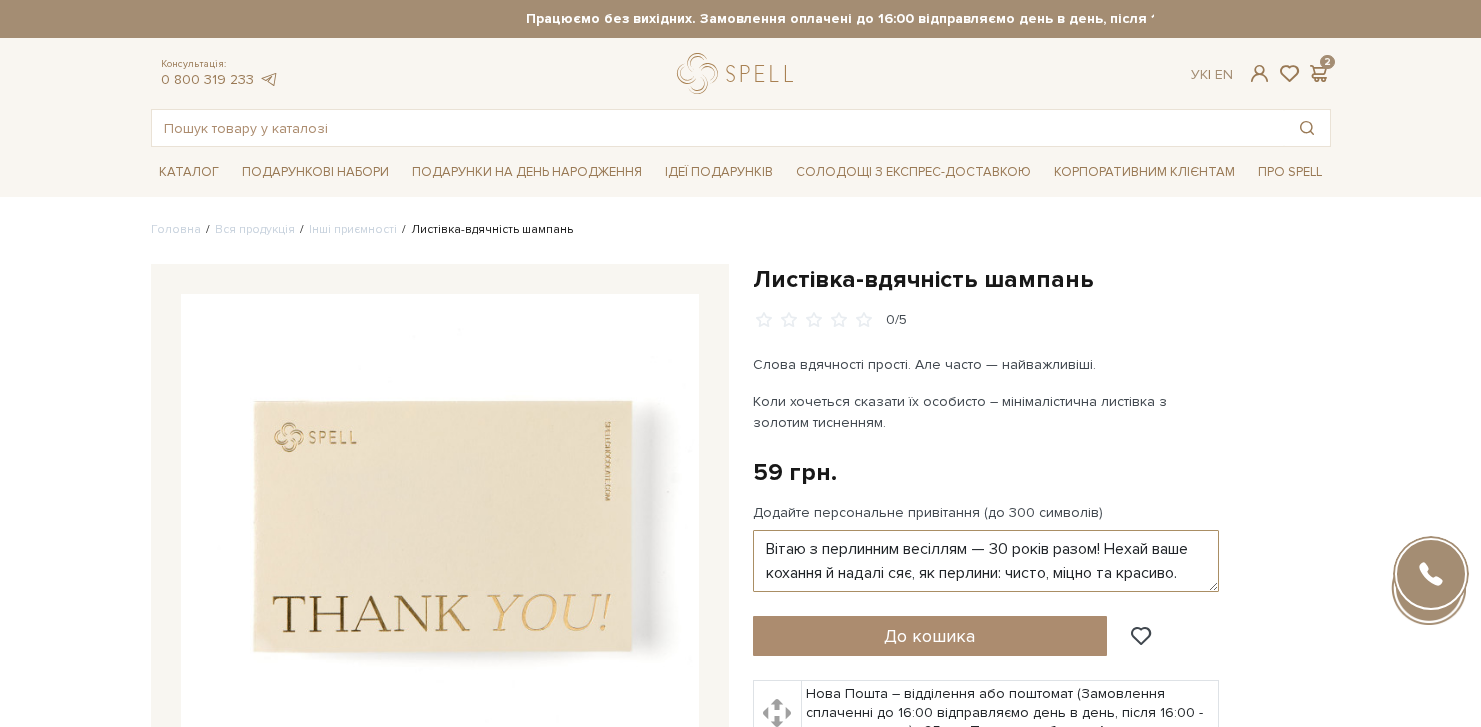 drag, startPoint x: 1086, startPoint y: 568, endPoint x: 345, endPoint y: 411, distance: 757.44965 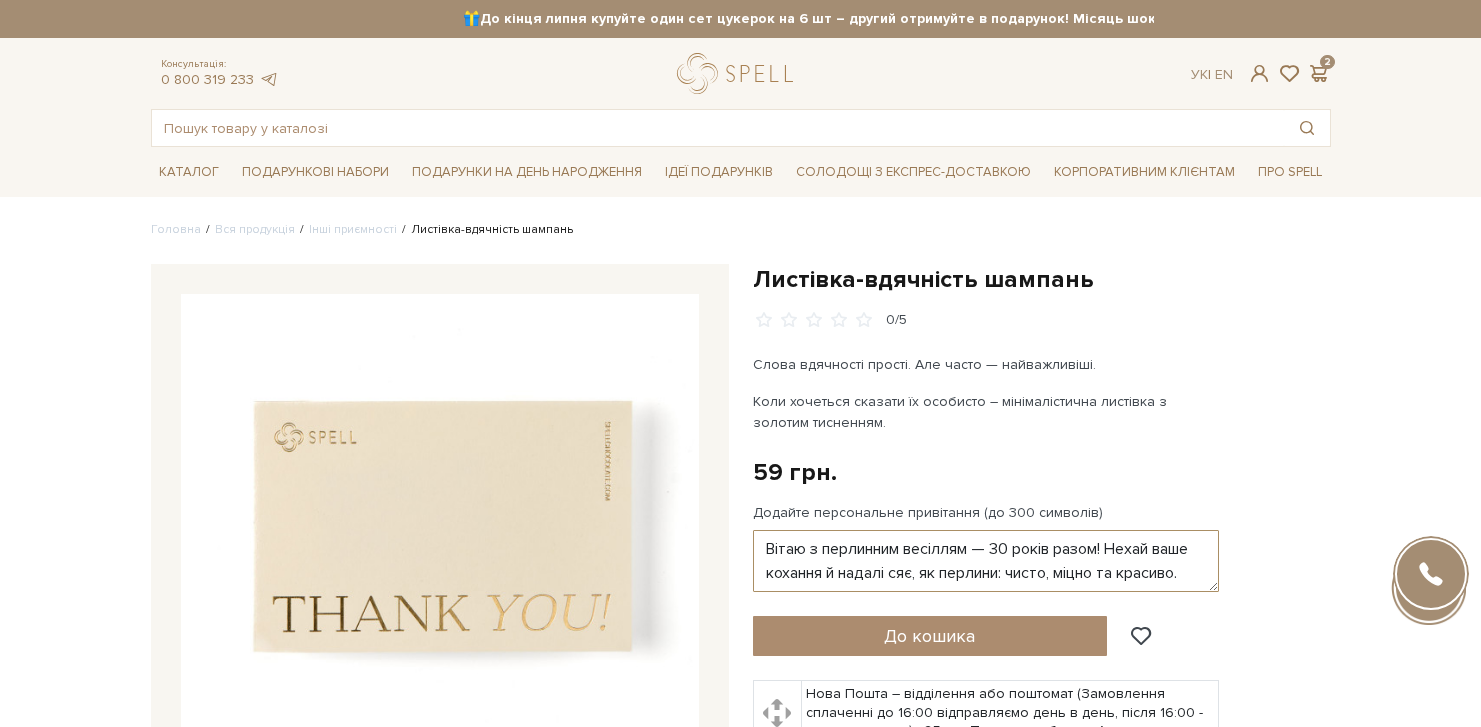 type on "Вітаю з перлинним весіллям — 30 років разом! Нехай ваше кохання й надалі сяє, як перлини: чисто, міцно та красиво. Бажаю здоров’я, гармонії, тепла в домі й ще багато щасливих років удвох!" 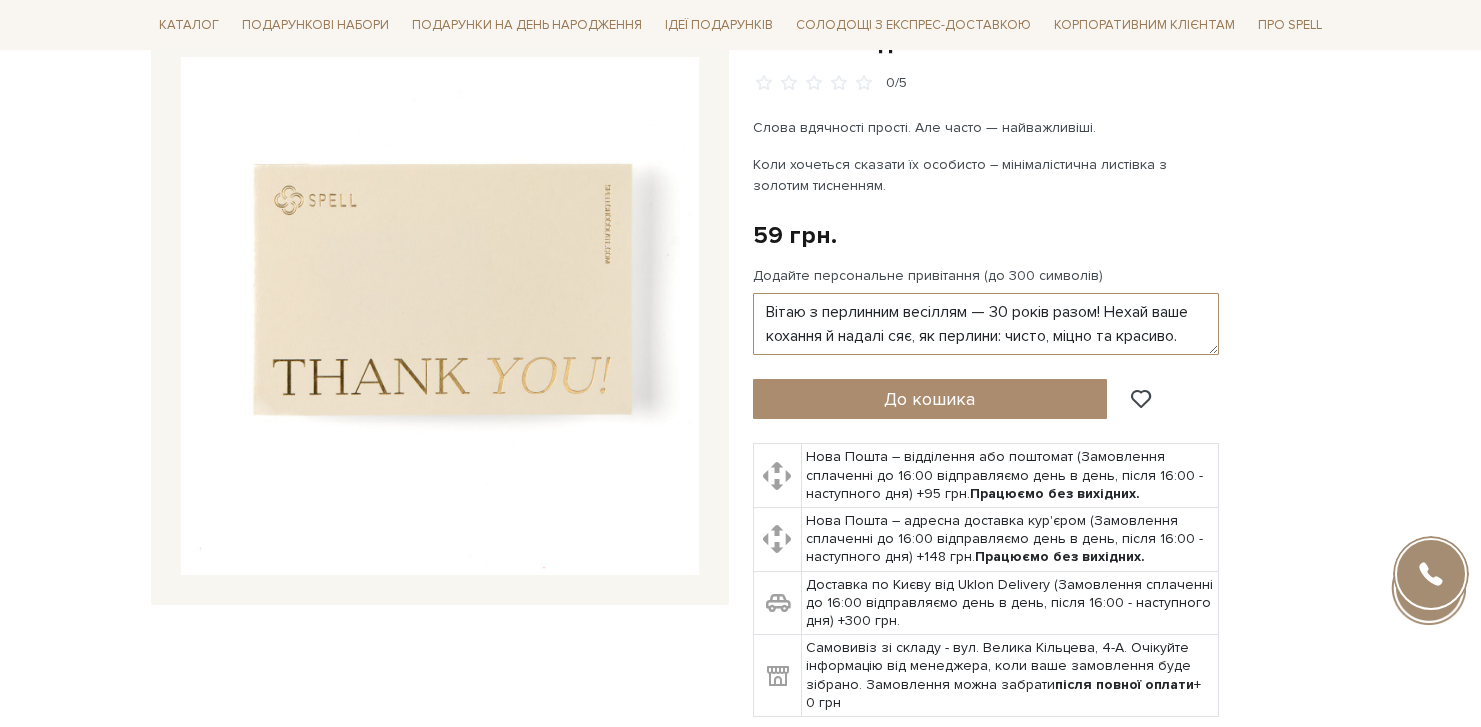 scroll, scrollTop: 240, scrollLeft: 0, axis: vertical 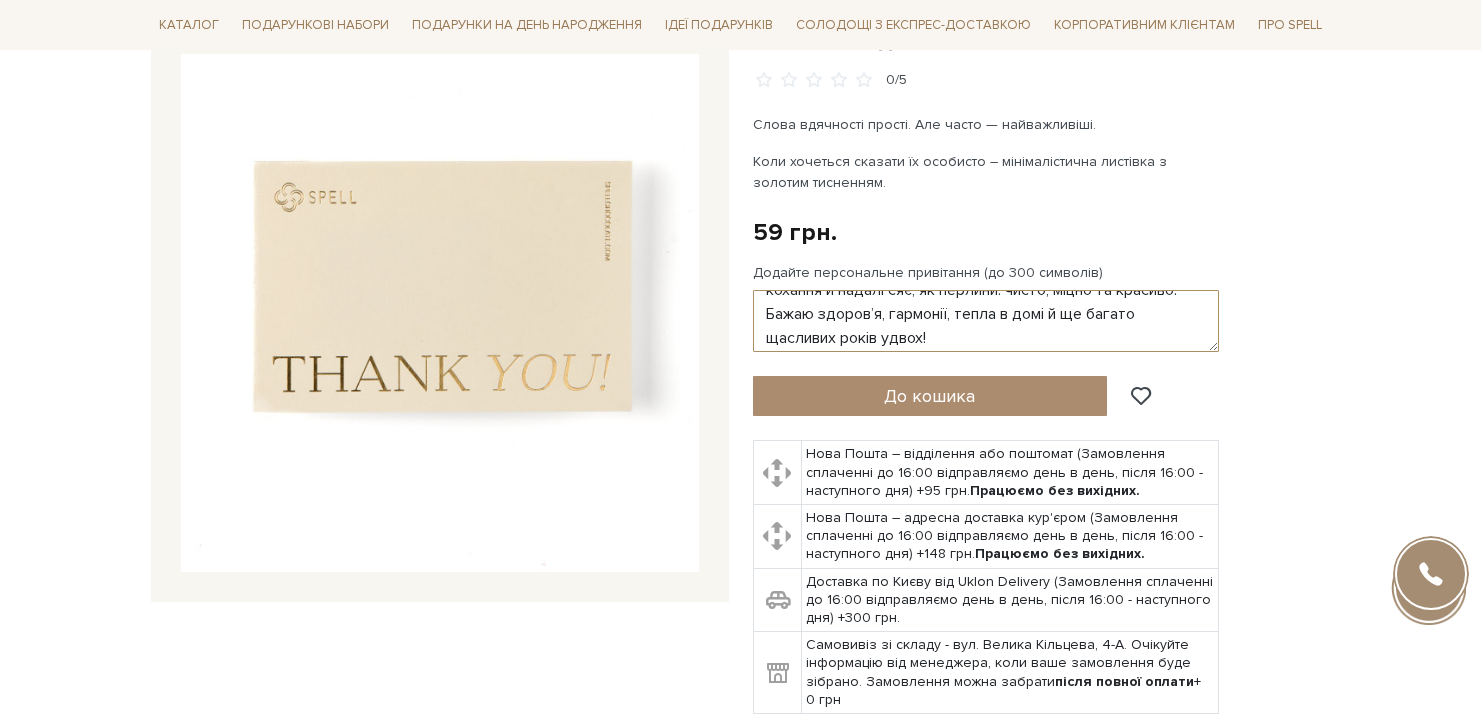 click on "Вітаю з перлинним весіллям — 30 років разом! Нехай ваше кохання й надалі сяє, як перлини: чисто, міцно та красиво. Бажаю здоров’я, гармонії, тепла в домі й ще багато щасливих років удвох!" at bounding box center [986, 321] 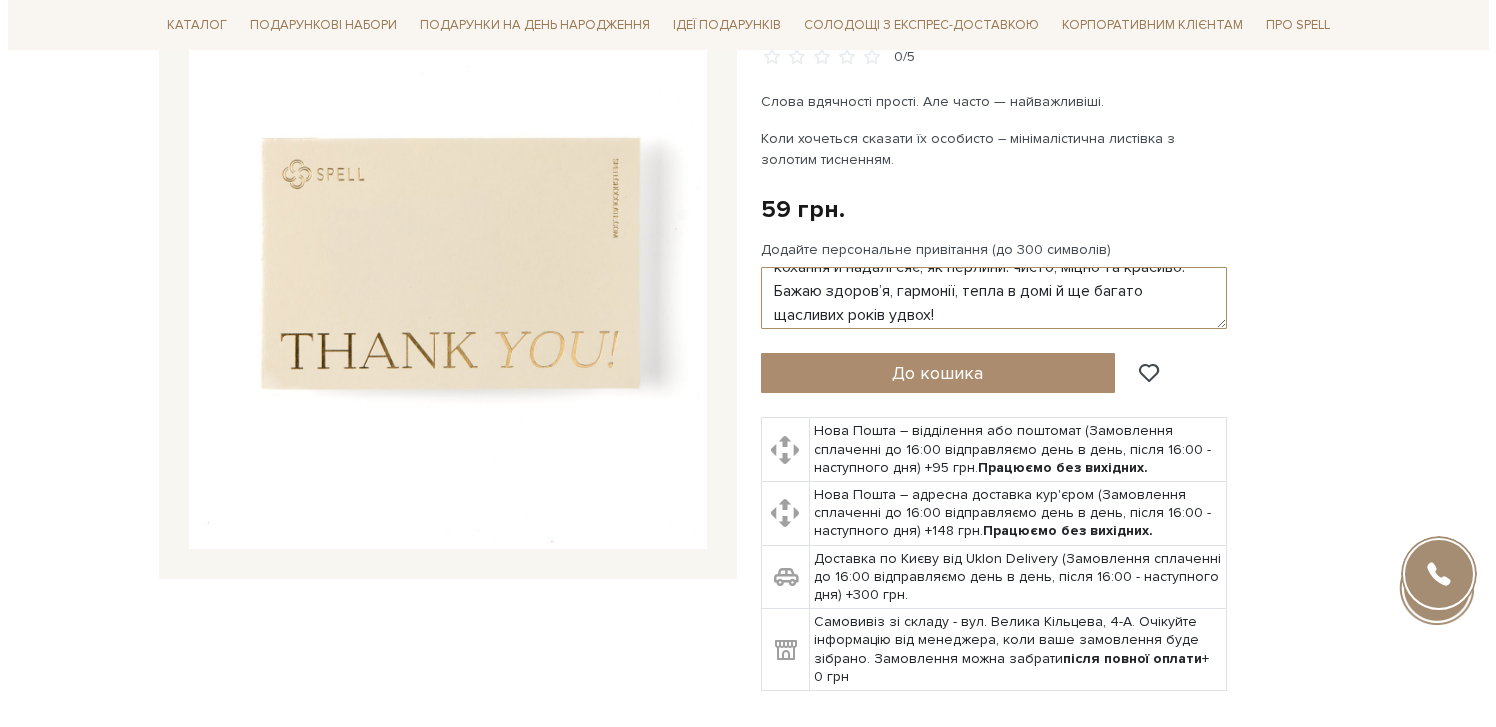 scroll, scrollTop: 0, scrollLeft: 0, axis: both 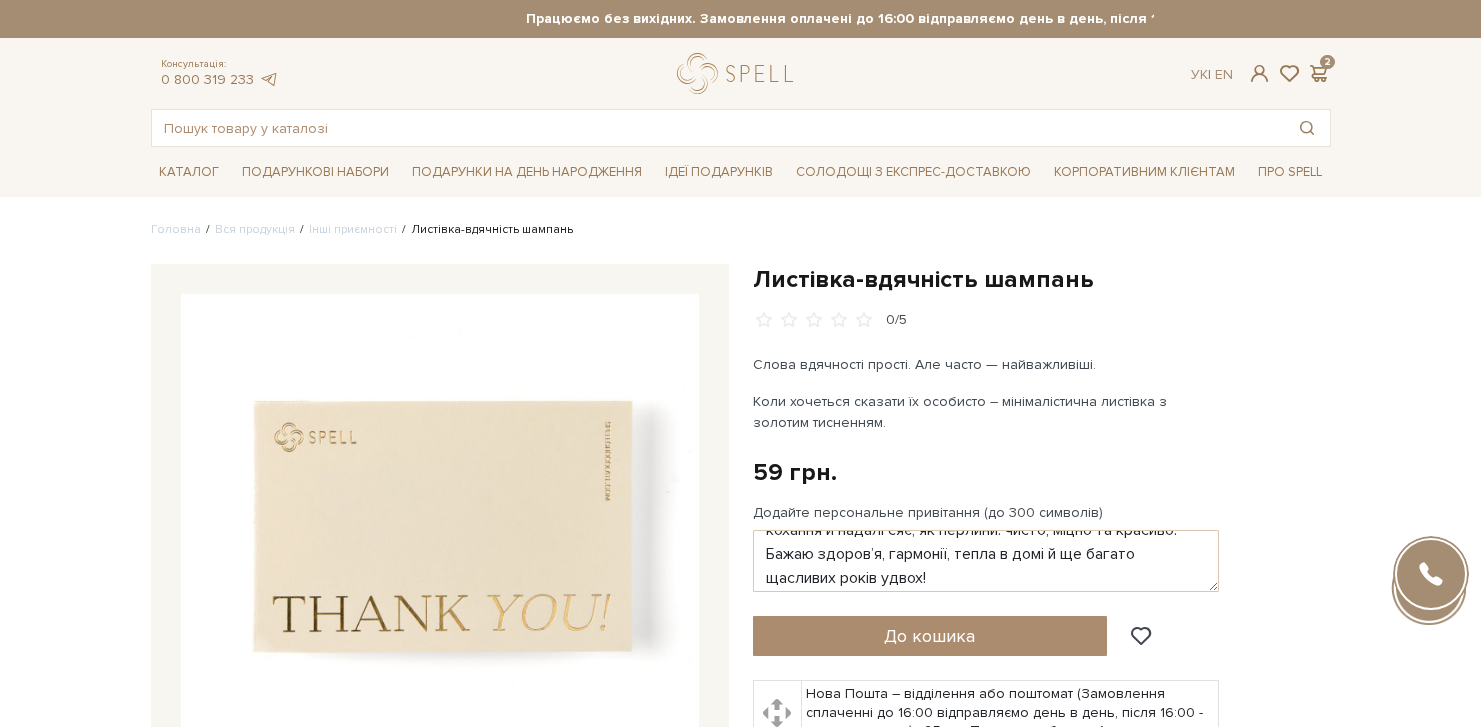drag, startPoint x: 955, startPoint y: 627, endPoint x: 1085, endPoint y: 432, distance: 234.36084 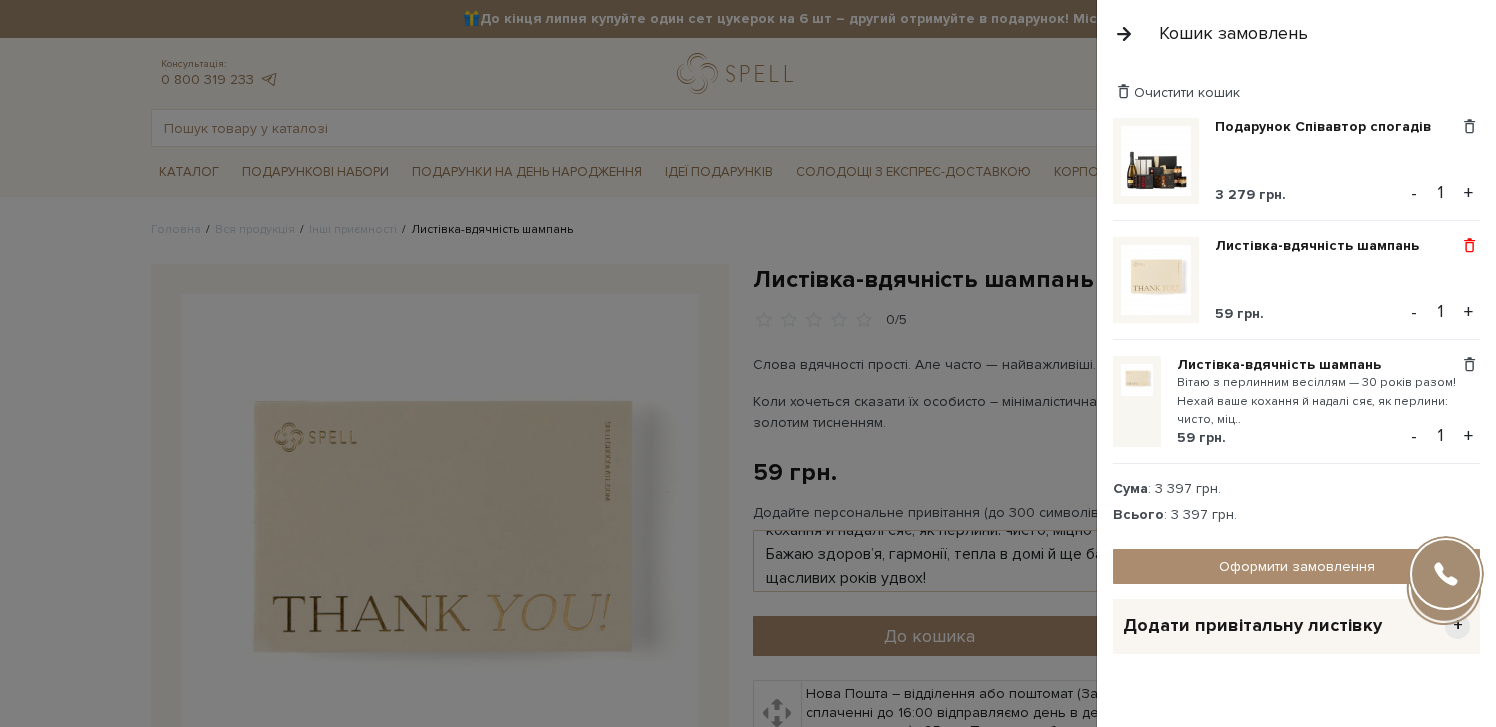 click at bounding box center [1469, 246] 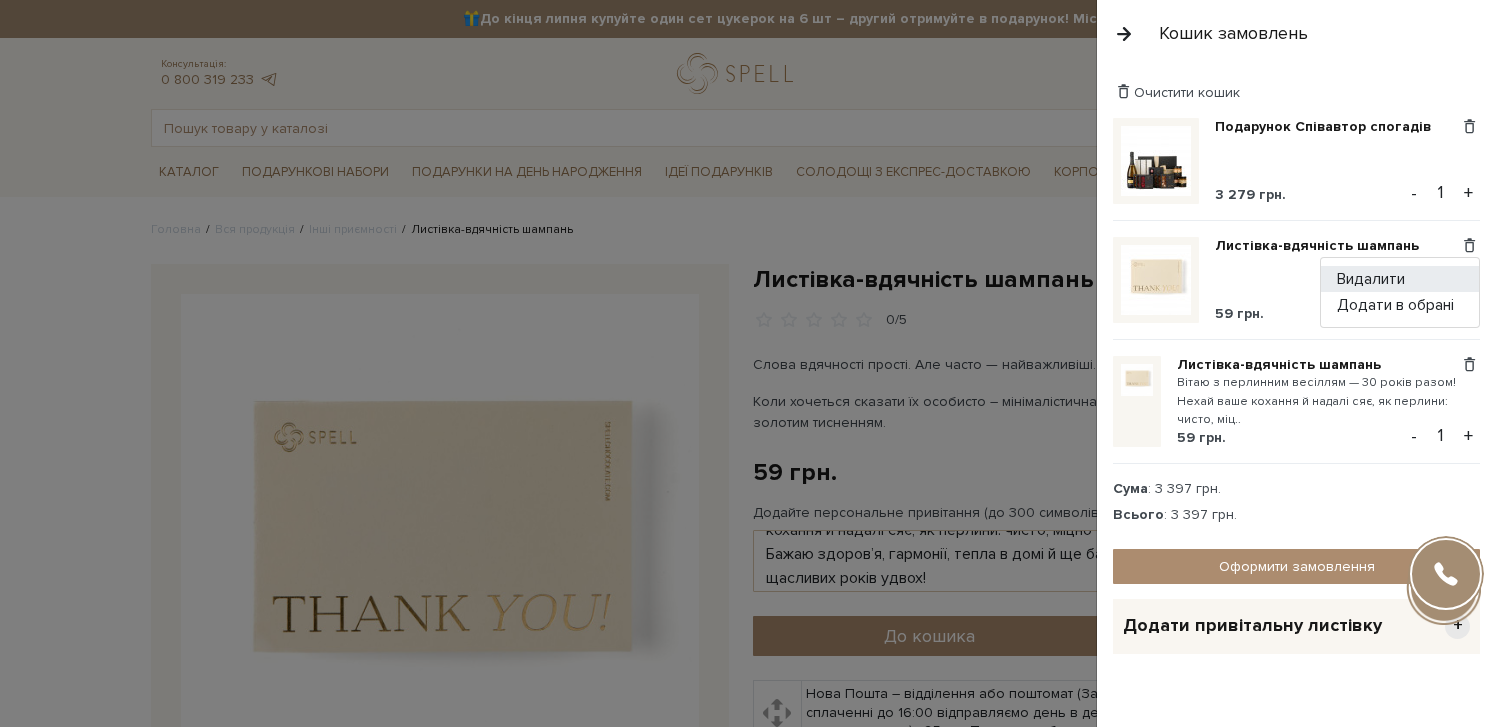 click on "Видалити" at bounding box center [1400, 279] 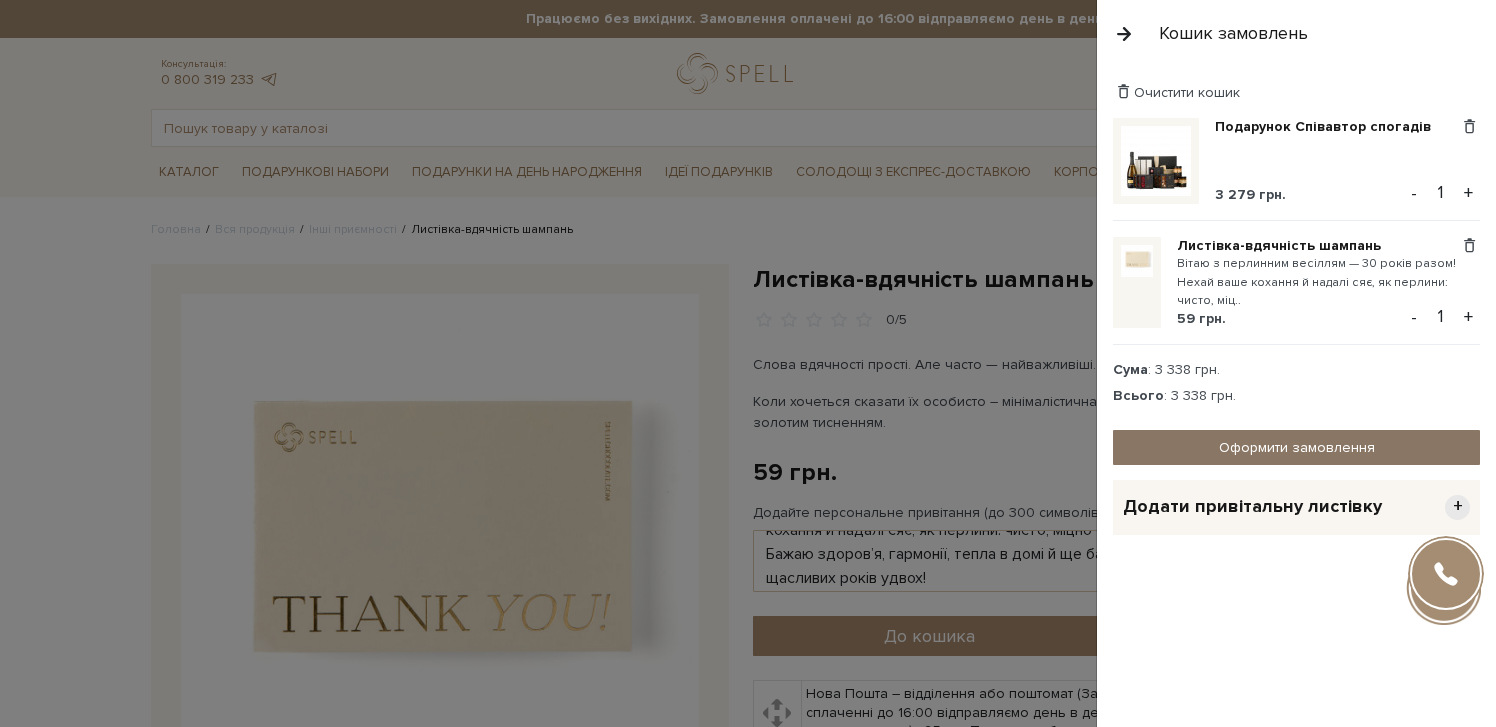 click on "Оформити замовлення" at bounding box center [1296, 447] 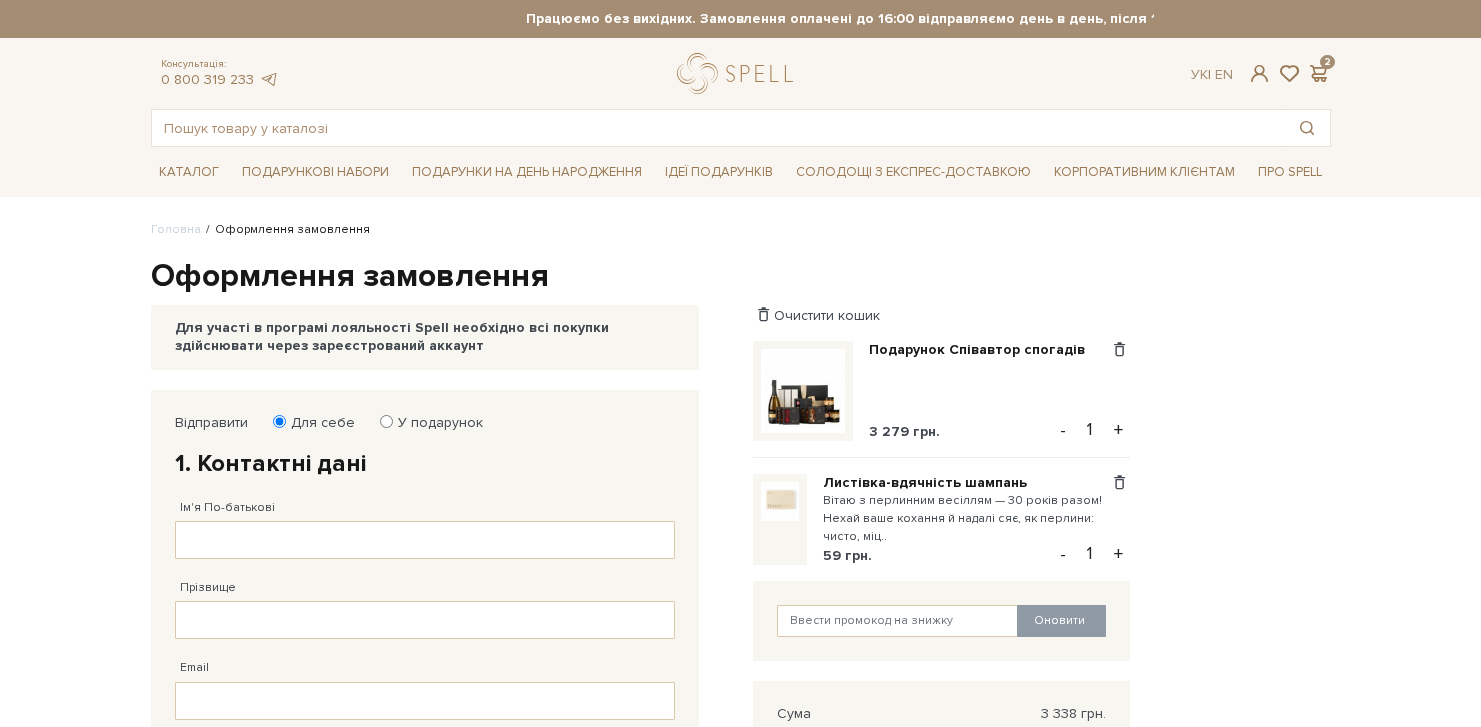 scroll, scrollTop: 0, scrollLeft: 0, axis: both 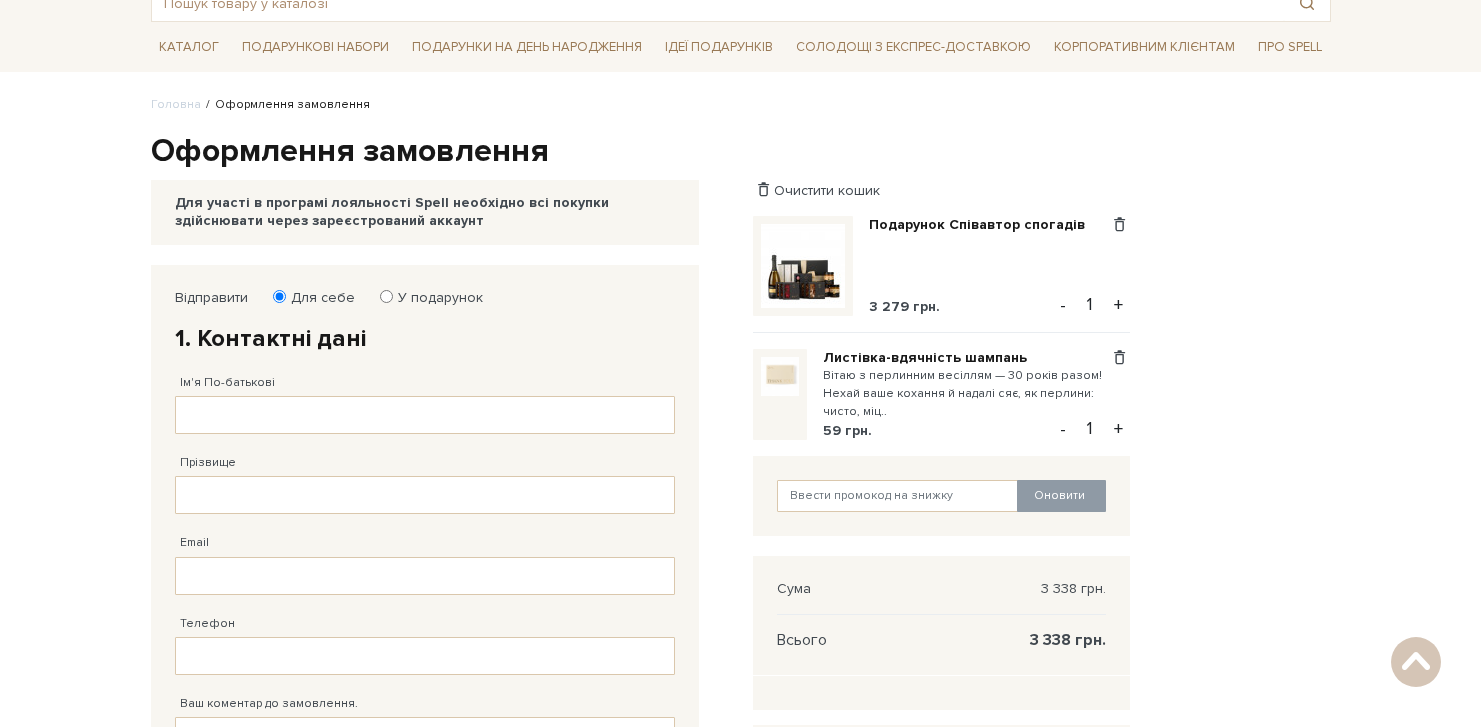 click on "У подарунок" at bounding box center (434, 298) 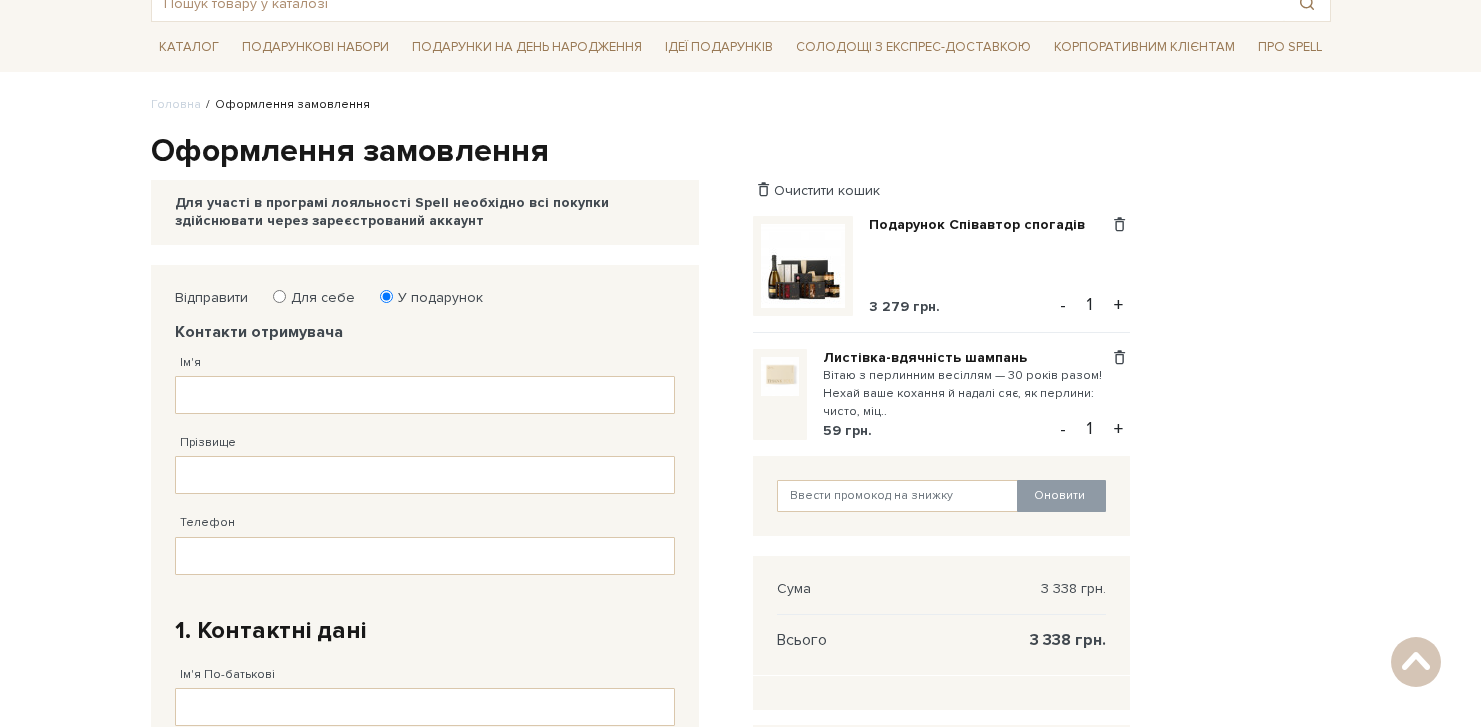 click on "Для себе" at bounding box center [316, 298] 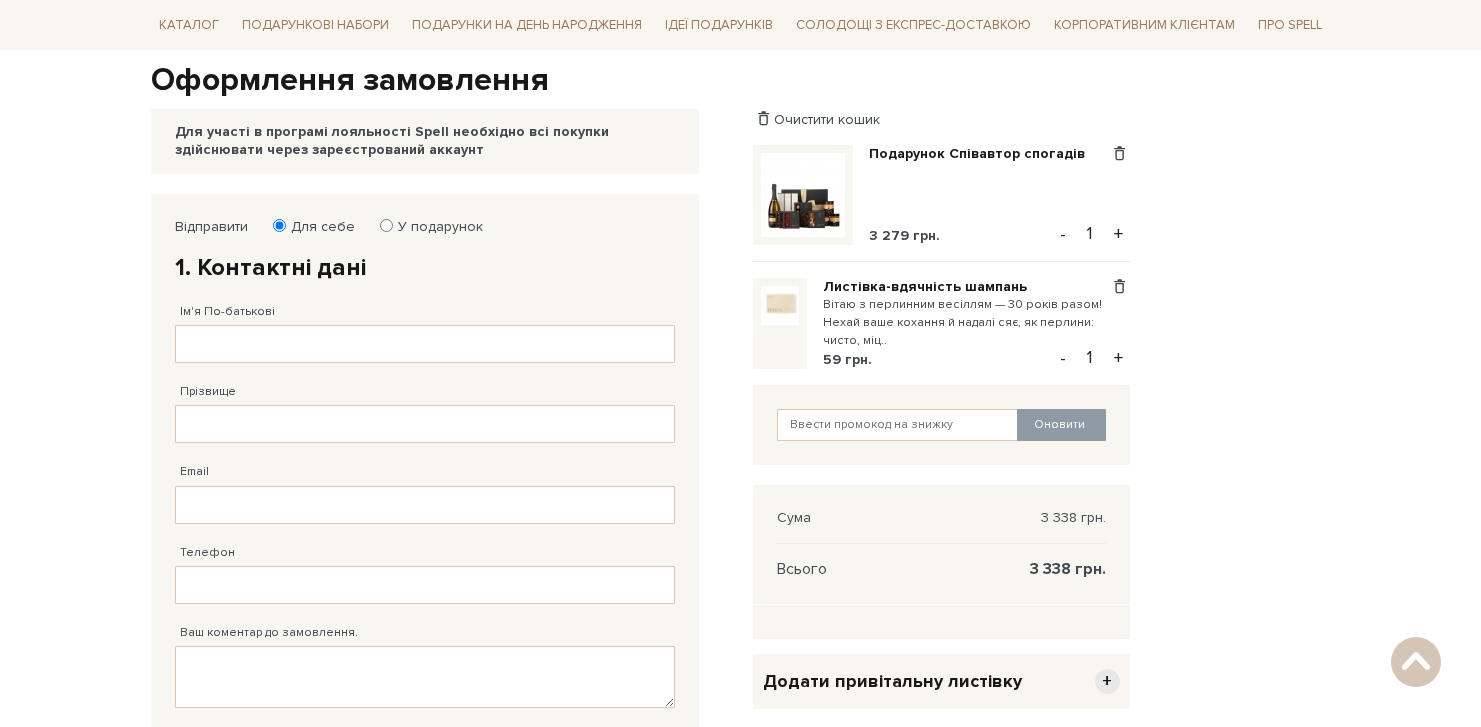 scroll, scrollTop: 199, scrollLeft: 0, axis: vertical 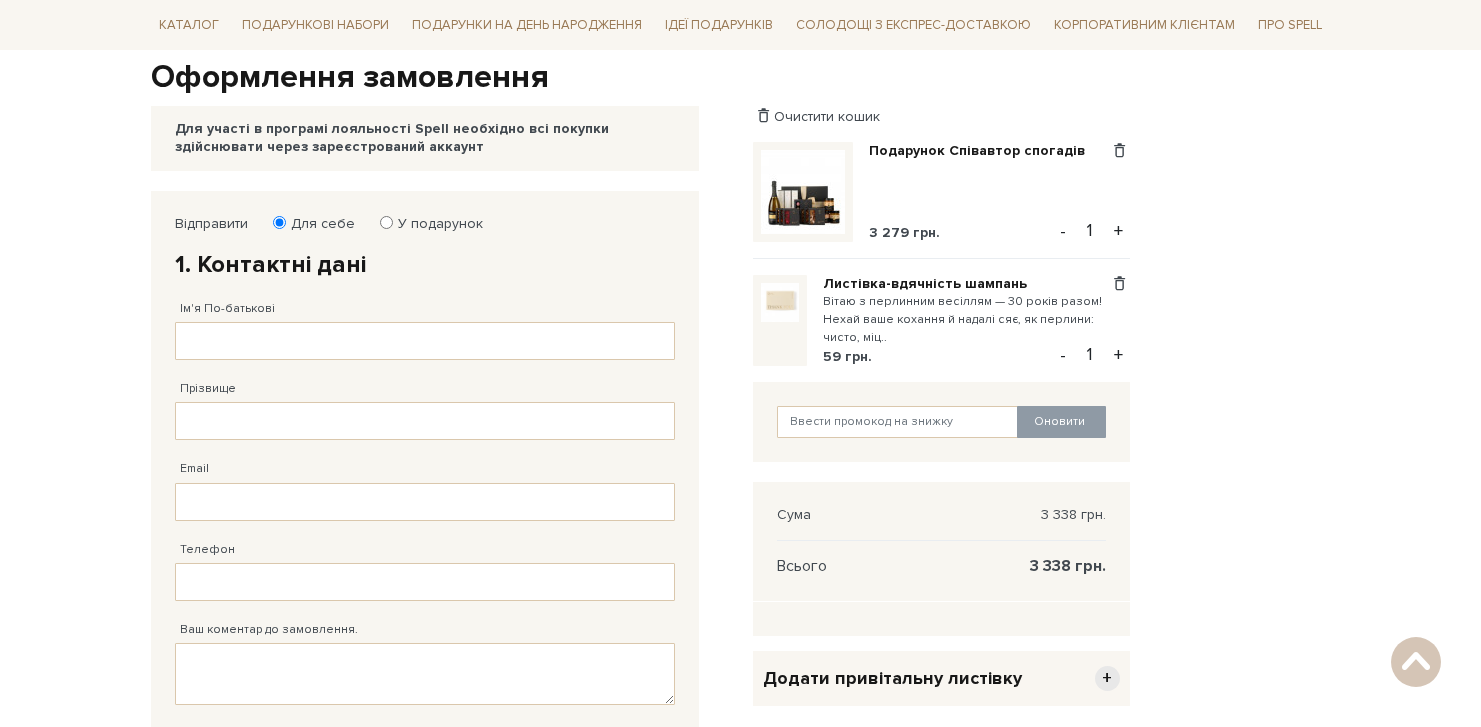 click on "Вітаю з перлинним весіллям — 30 років разом! Нехай ваше кохання й надалі сяє, як перлини: чисто, міц.." at bounding box center (966, 320) 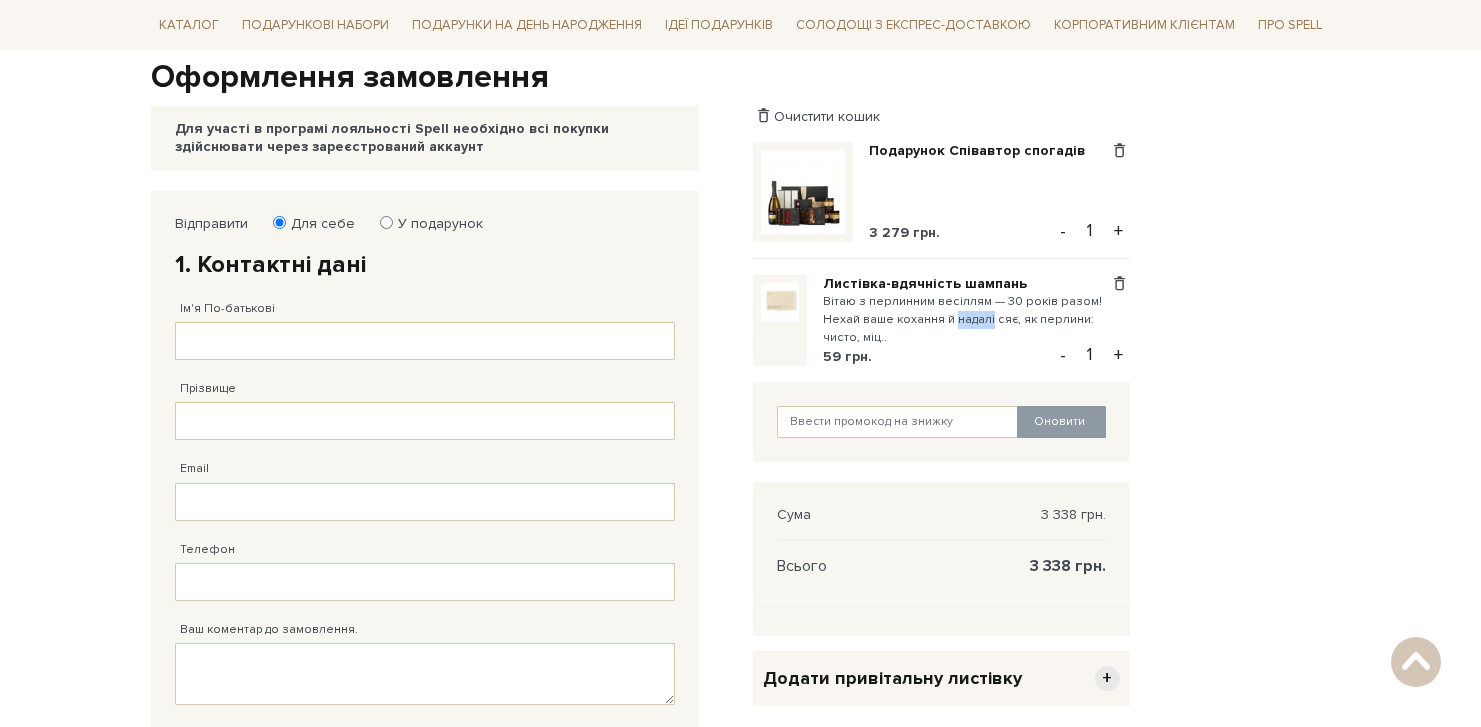 click on "Вітаю з перлинним весіллям — 30 років разом! Нехай ваше кохання й надалі сяє, як перлини: чисто, міц.." at bounding box center (966, 320) 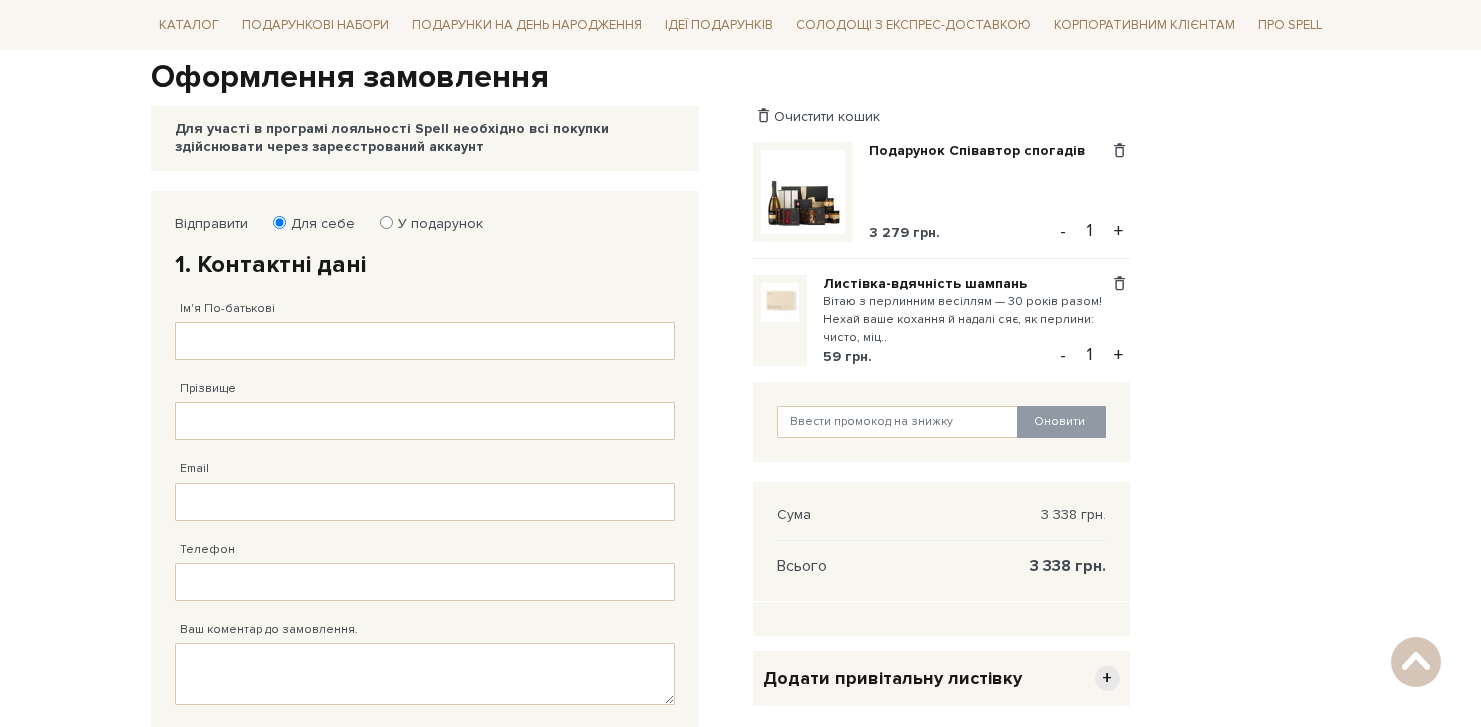 click on "Вітаю з перлинним весіллям — 30 років разом! Нехай ваше кохання й надалі сяє, як перлини: чисто, міц.." at bounding box center (966, 320) 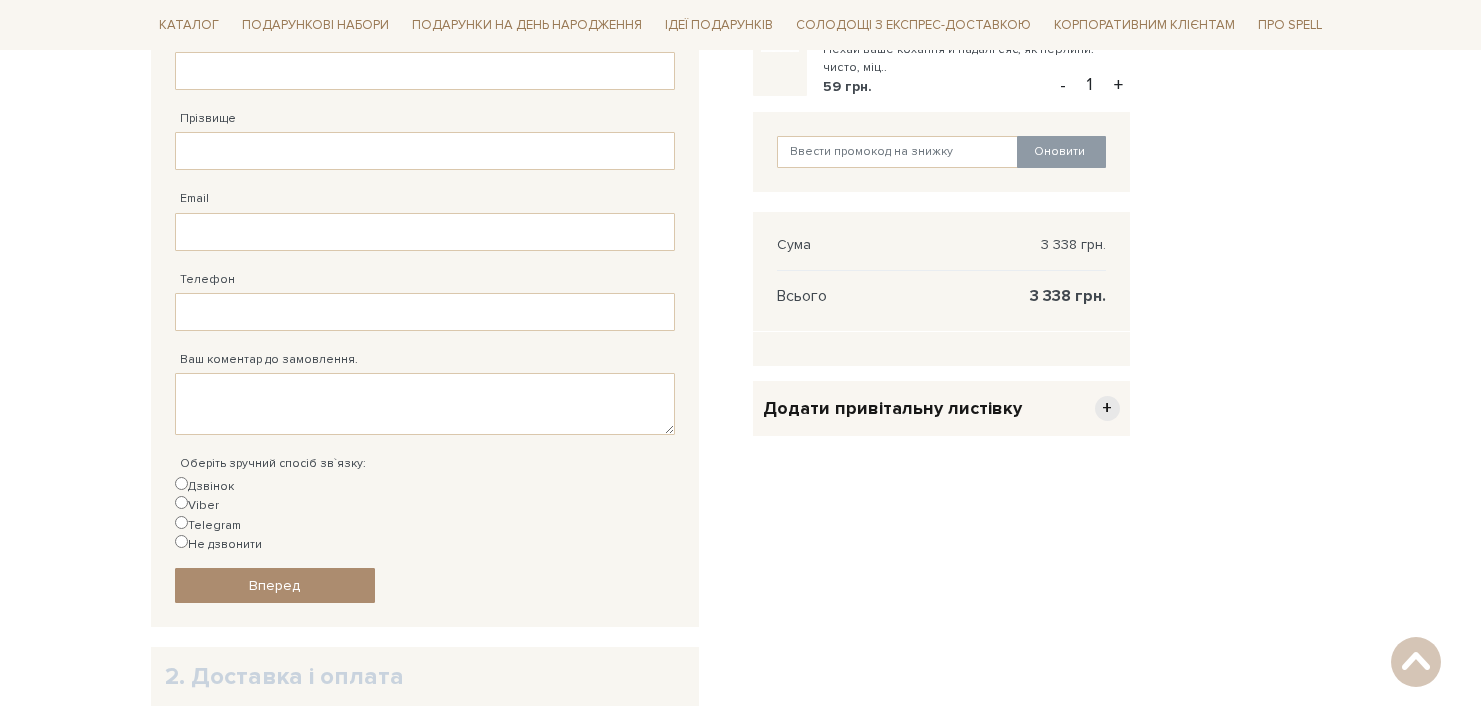 scroll, scrollTop: 179, scrollLeft: 0, axis: vertical 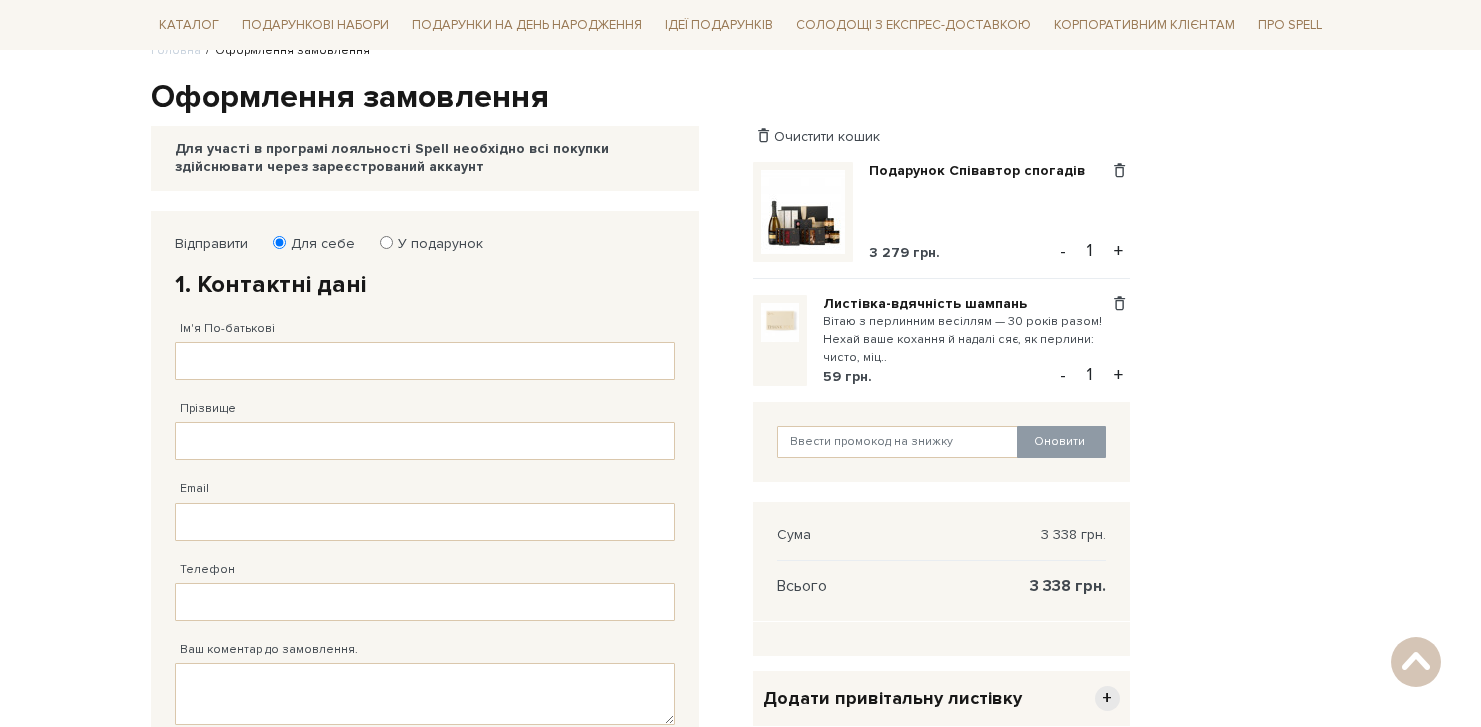 click on "Вітаю з перлинним весіллям — 30 років разом! Нехай ваше кохання й надалі сяє, як перлини: чисто, міц.." at bounding box center (966, 340) 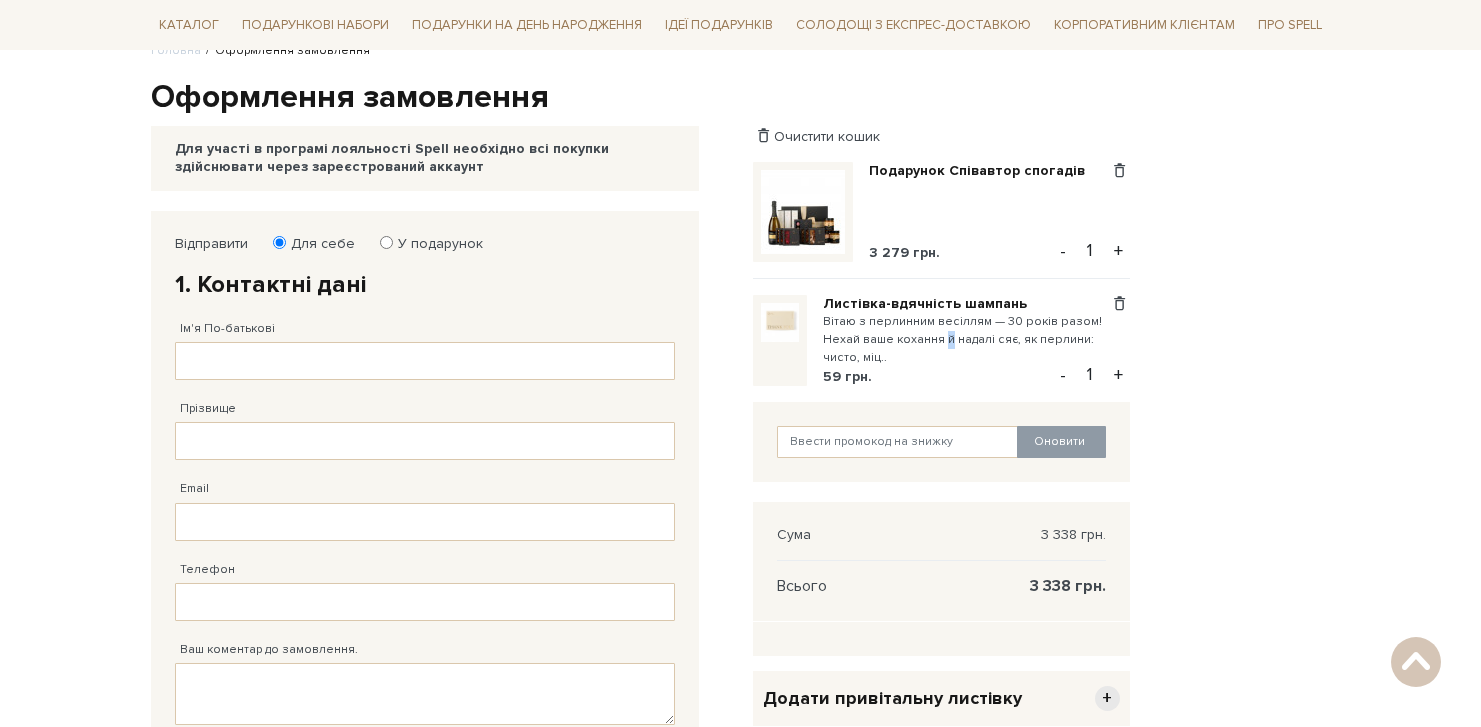 click on "Вітаю з перлинним весіллям — 30 років разом! Нехай ваше кохання й надалі сяє, як перлини: чисто, міц.." at bounding box center [966, 340] 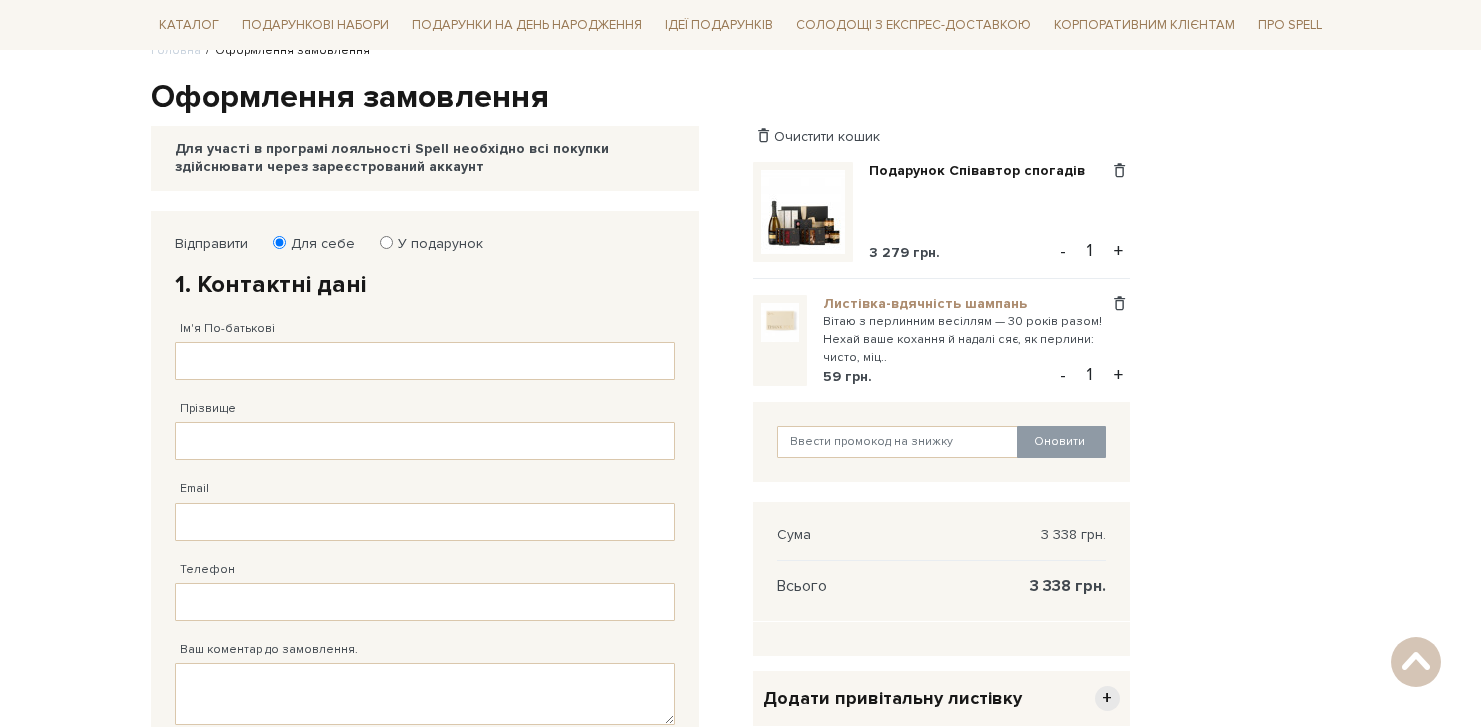 click on "Вітаю з перлинним весіллям — 30 років разом! Нехай ваше кохання й надалі сяє, як перлини: чисто, міц.." at bounding box center (966, 340) 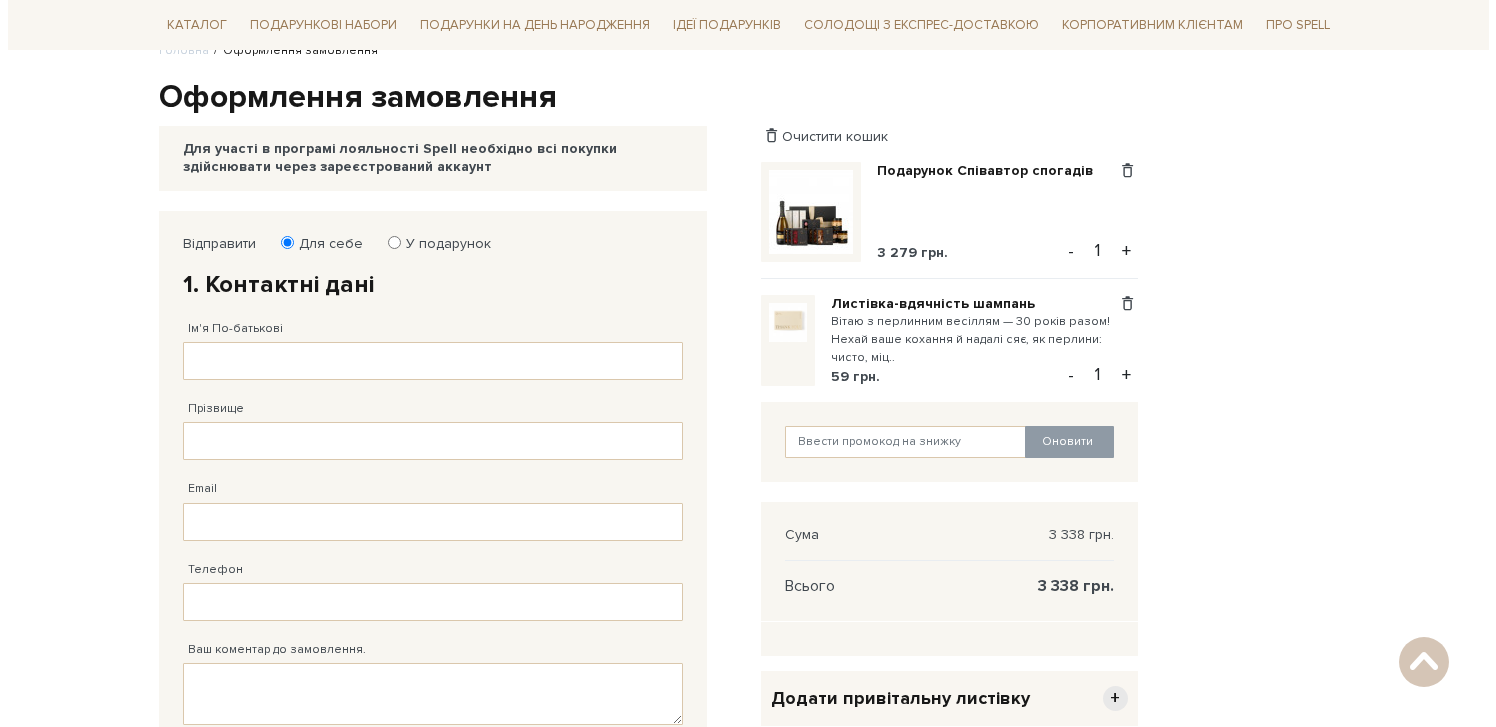 scroll, scrollTop: 0, scrollLeft: 0, axis: both 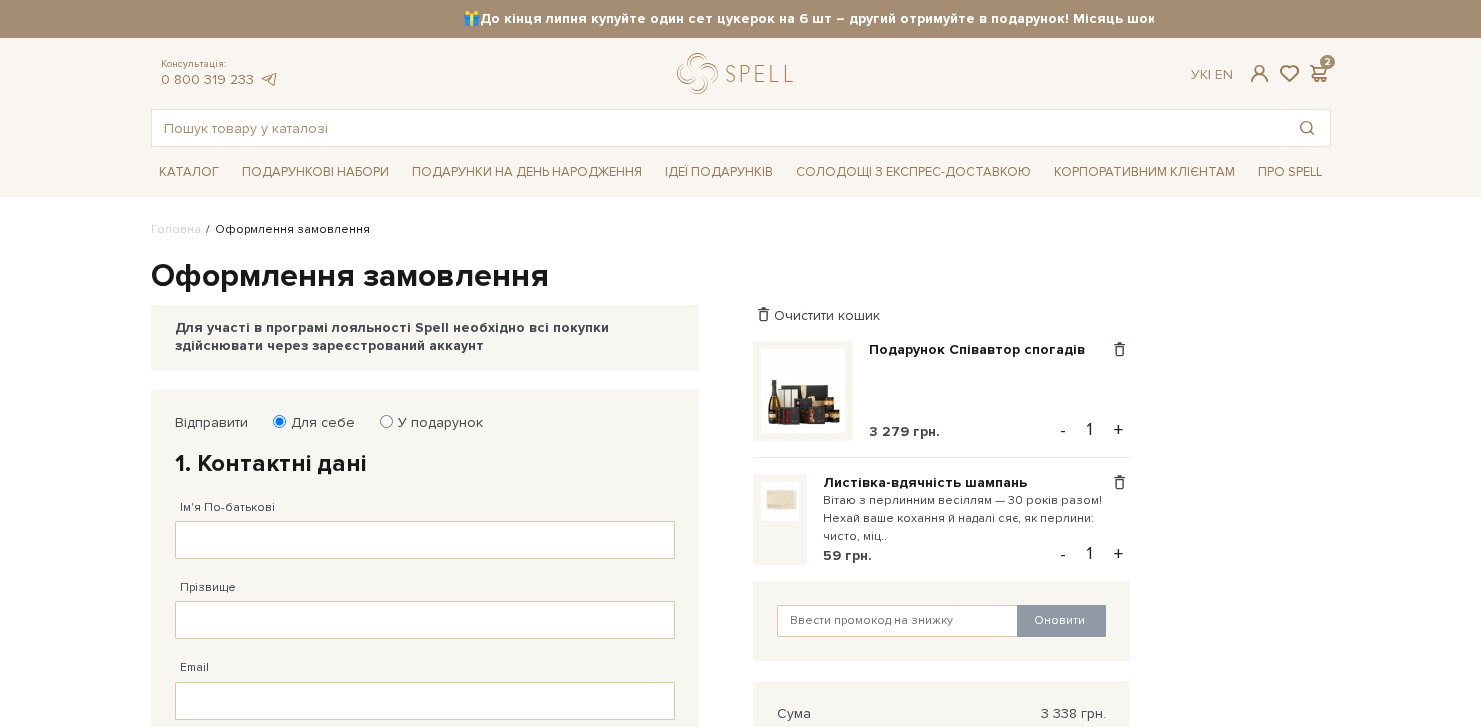 click on "Консультація: [PHONE]
[STATE]                 |
En
|
2" at bounding box center (741, 73) 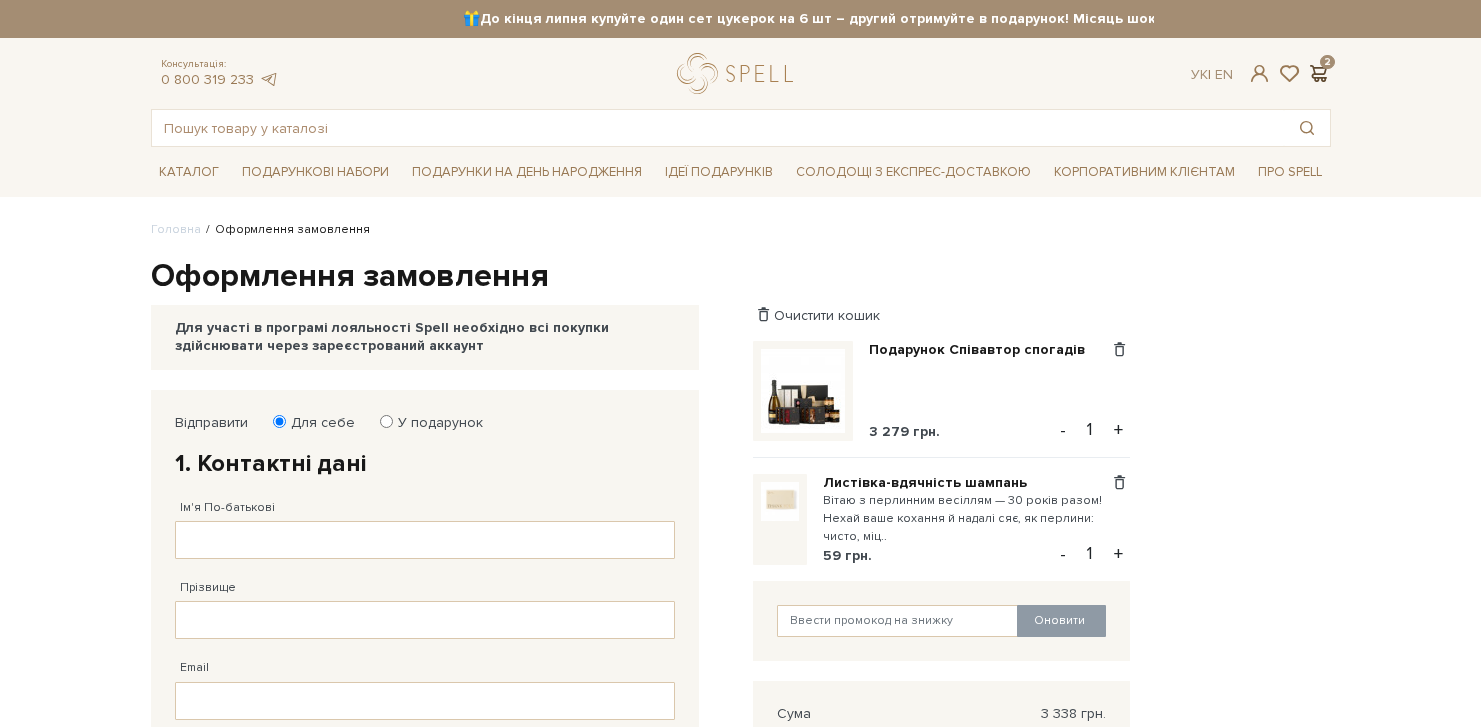 click at bounding box center [1319, 73] 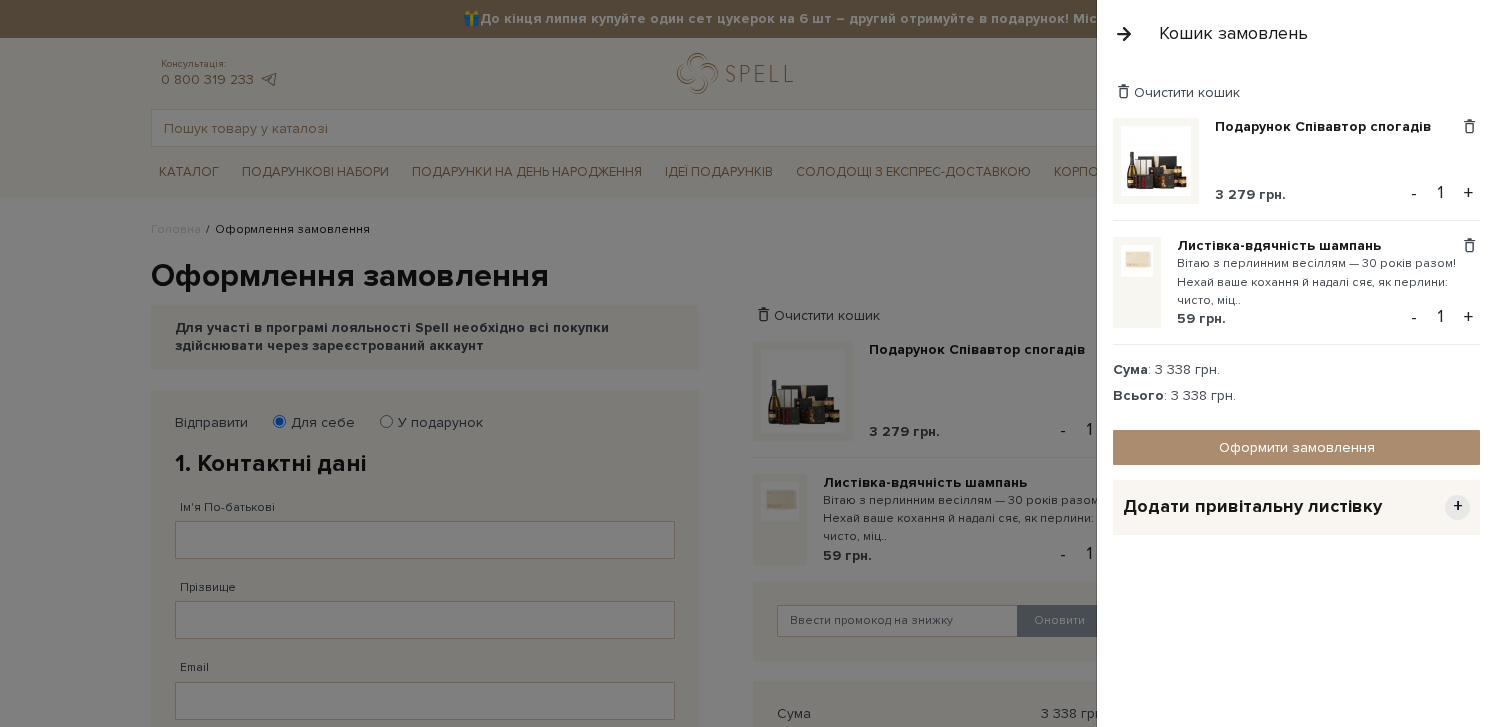 click on "Вітаю з перлинним весіллям — 30 років разом! Нехай ваше кохання й надалі сяє, як перлини: чисто, міц.." at bounding box center (1318, 282) 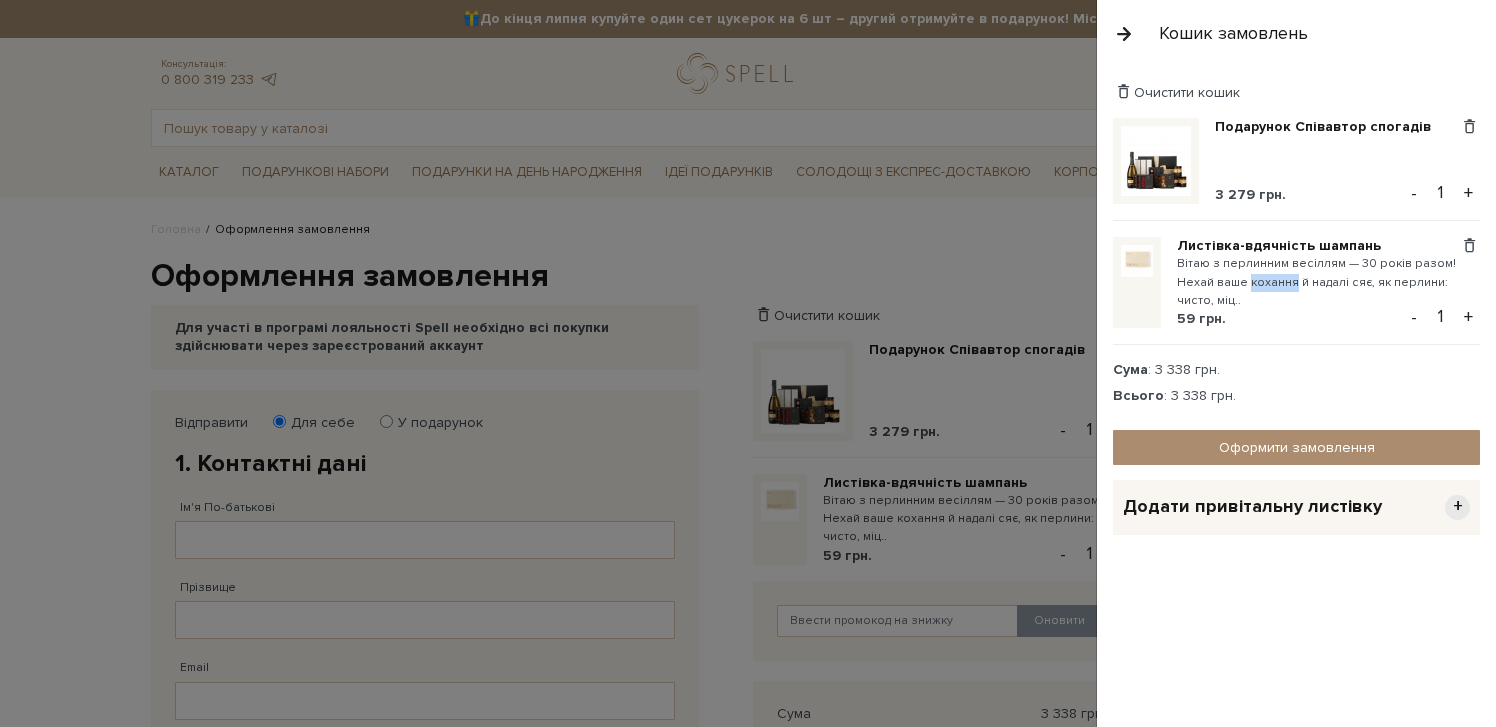 click on "Вітаю з перлинним весіллям — 30 років разом! Нехай ваше кохання й надалі сяє, як перлини: чисто, міц.." at bounding box center (1318, 282) 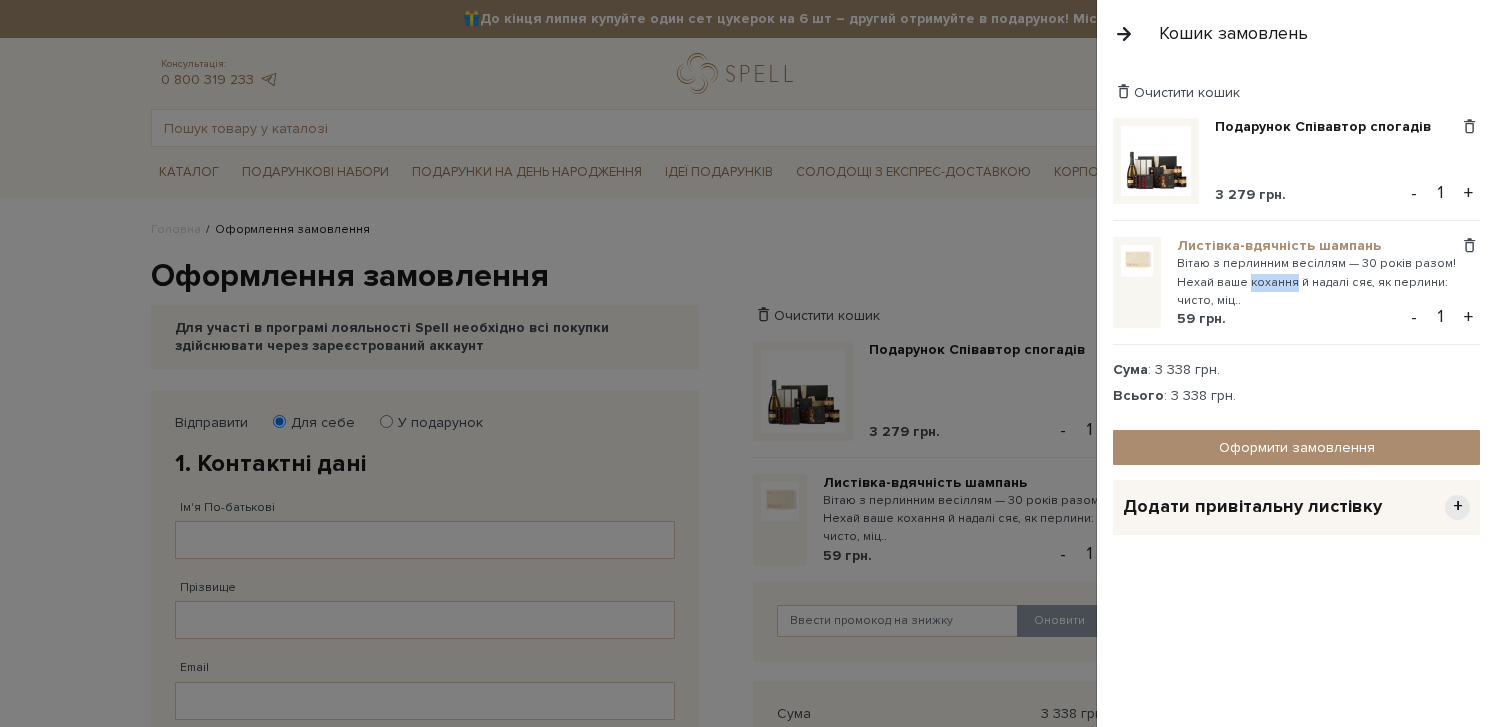 click on "Листівка-вдячність шампань" at bounding box center [1307, 246] 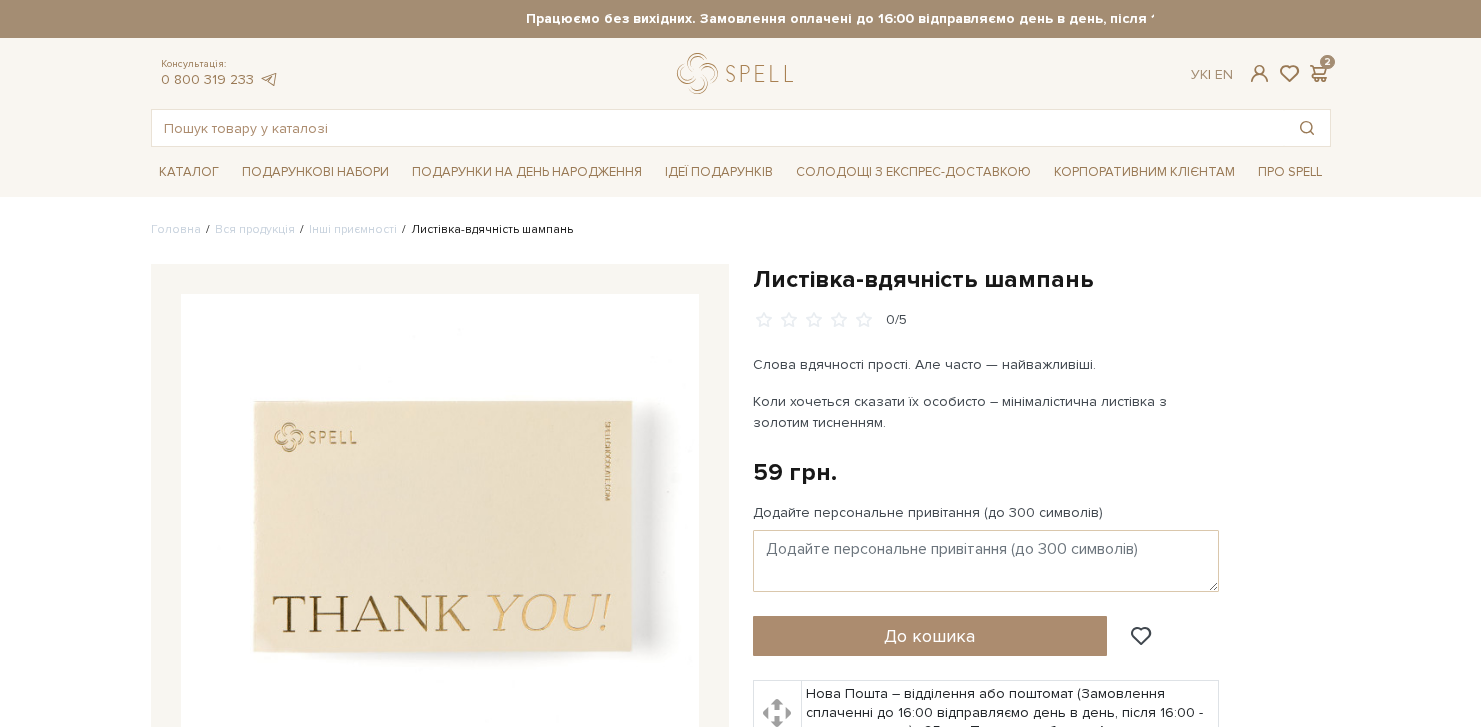 scroll, scrollTop: 0, scrollLeft: 0, axis: both 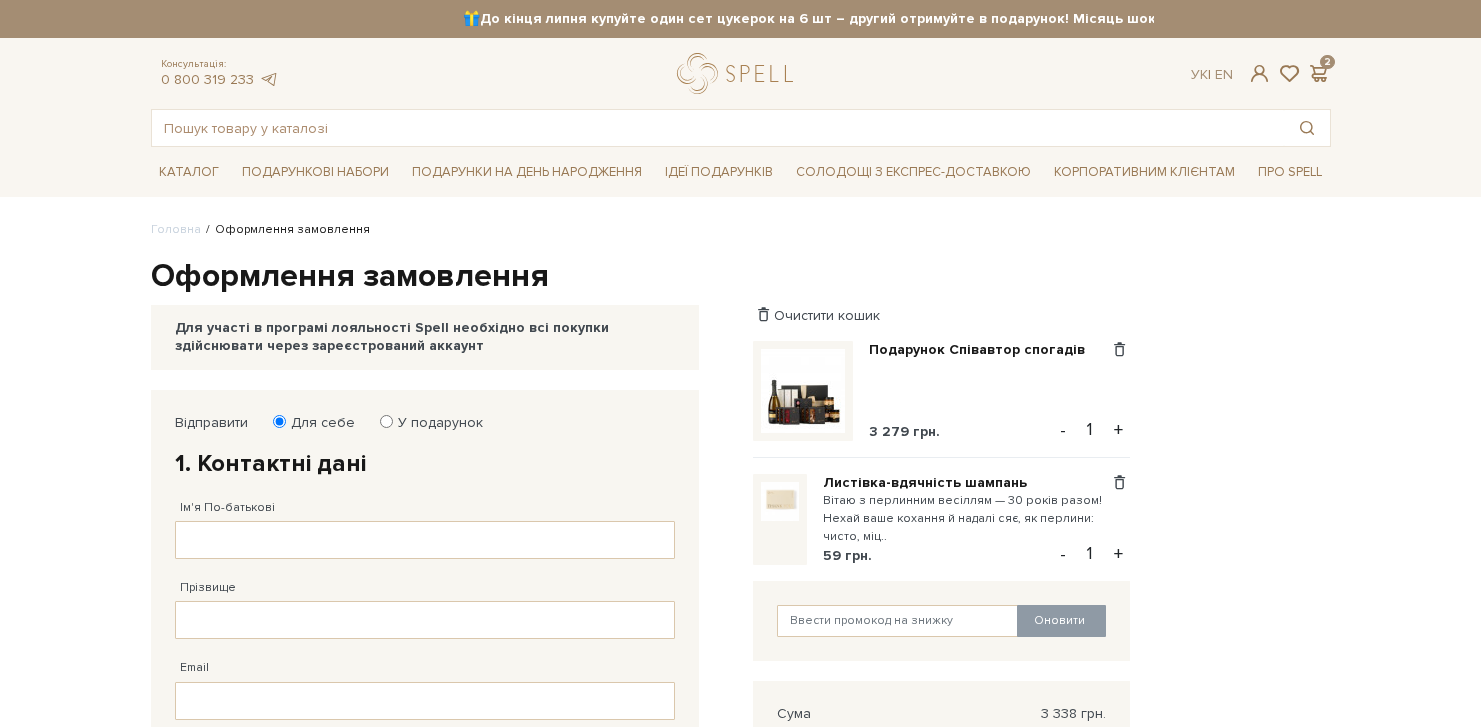 click on "Вітаю з перлинним весіллям — 30 років разом! Нехай ваше кохання й надалі сяє, як перлини: чисто, міц.." at bounding box center [966, 519] 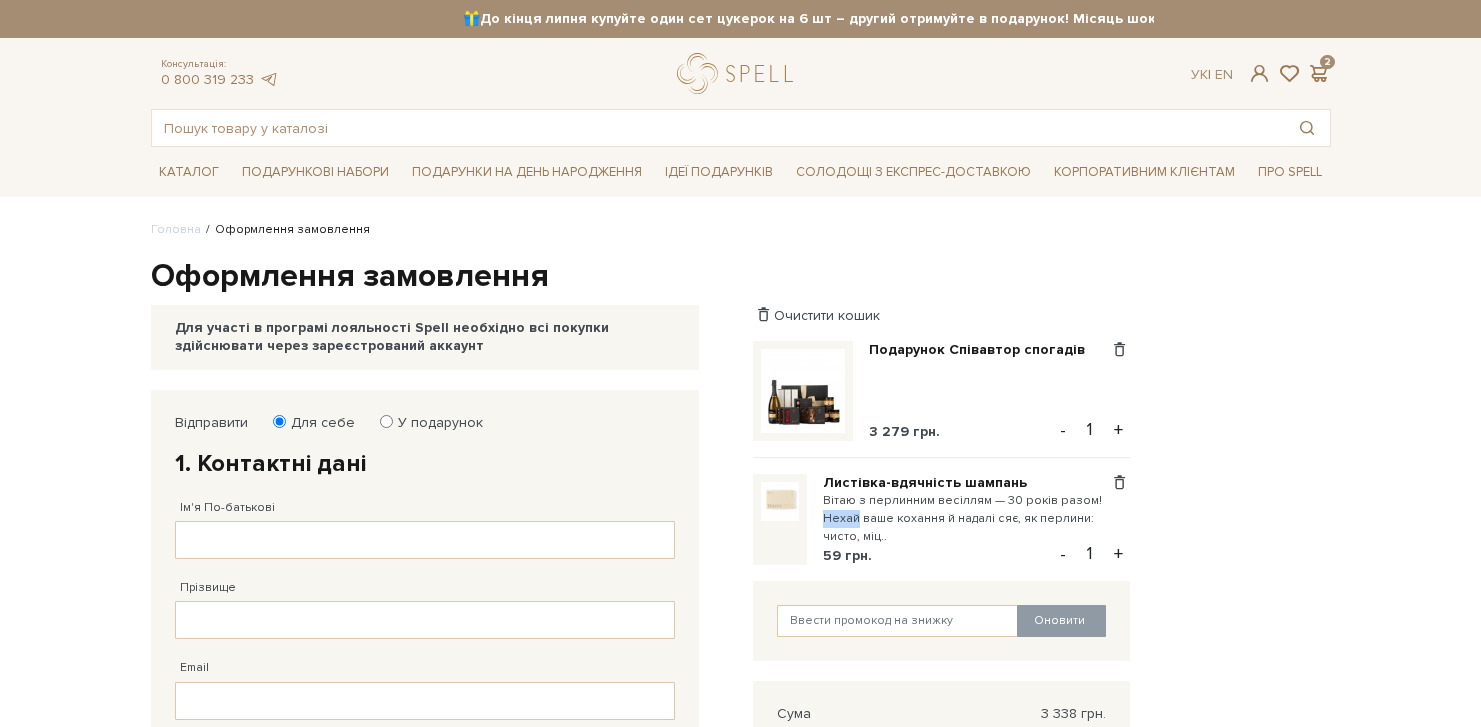 click on "Вітаю з перлинним весіллям — 30 років разом! Нехай ваше кохання й надалі сяє, як перлини: чисто, міц.." at bounding box center [966, 519] 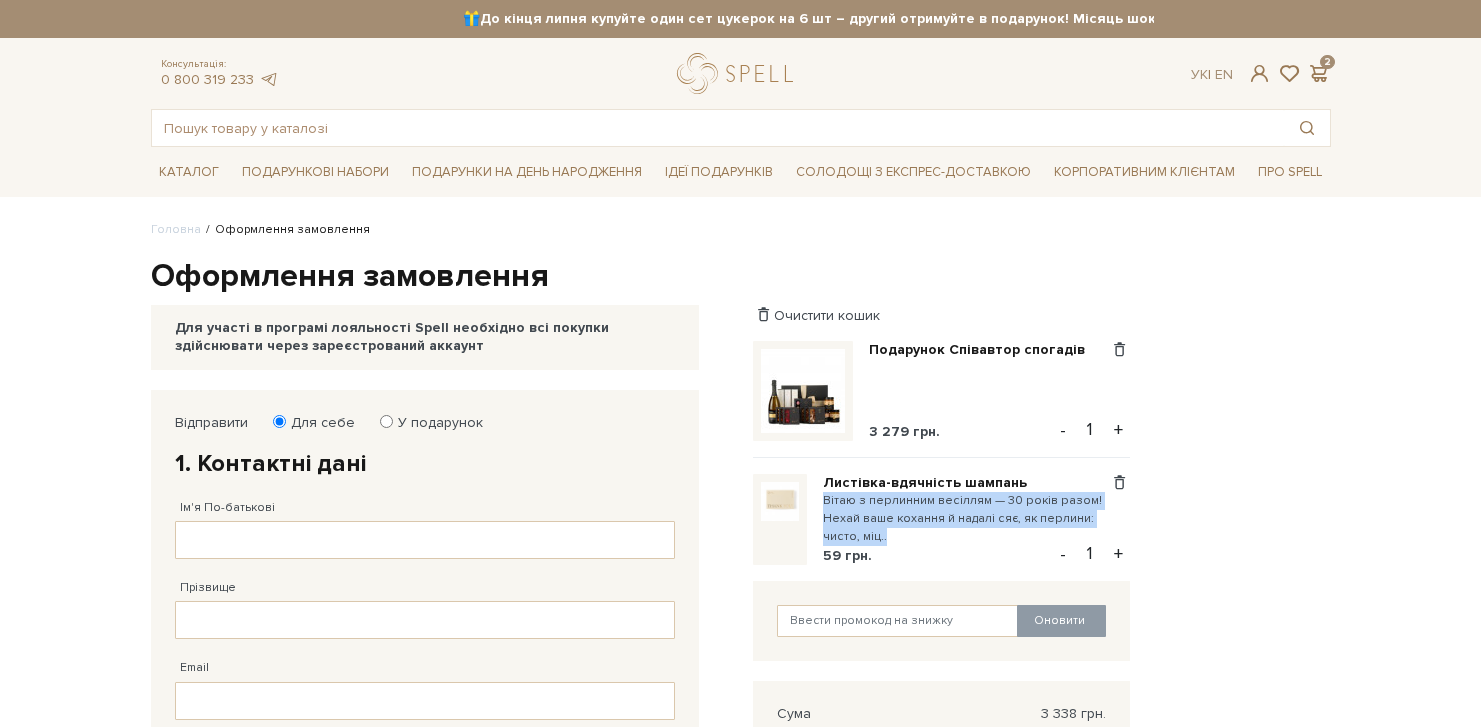 click on "Вітаю з перлинним весіллям — 30 років разом! Нехай ваше кохання й надалі сяє, як перлини: чисто, міц.." at bounding box center (966, 519) 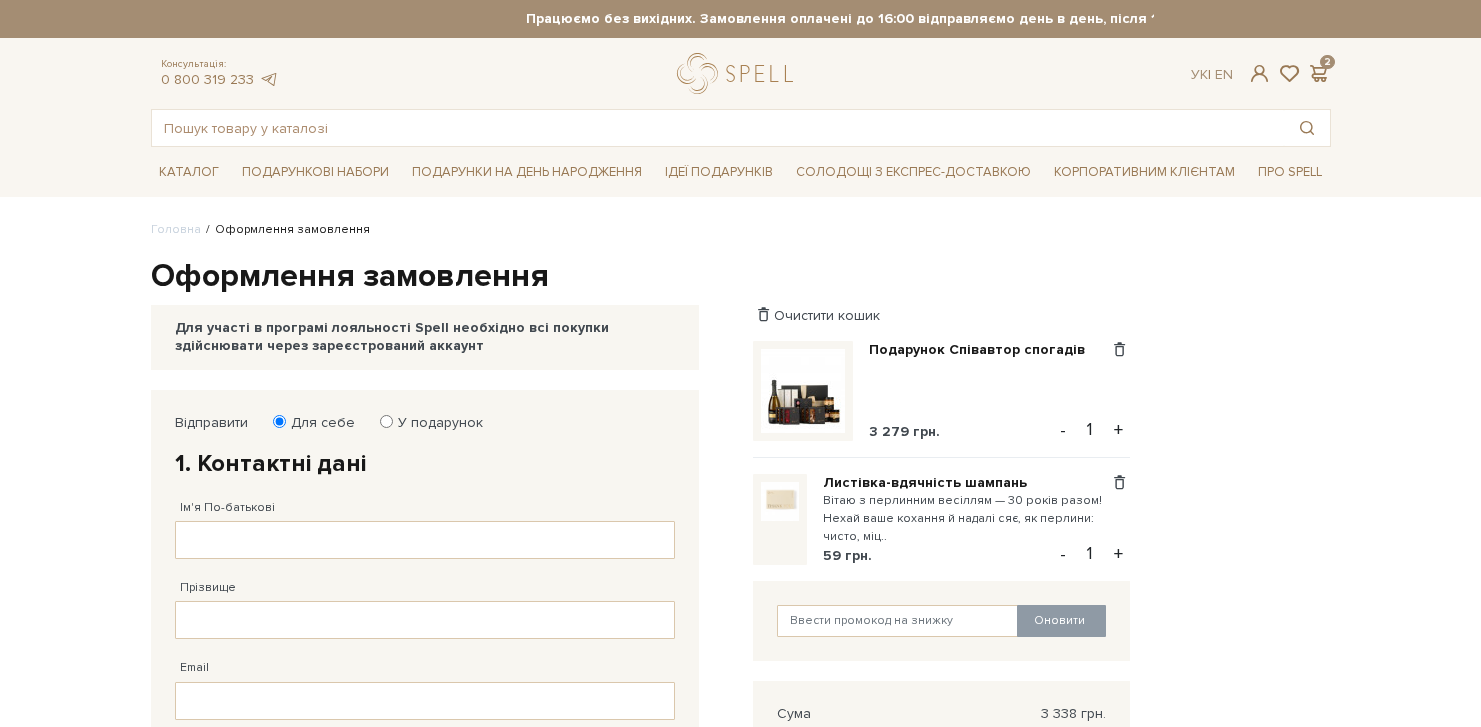 click on "Вітаю з перлинним весіллям — 30 років разом! Нехай ваше кохання й надалі сяє, як перлини: чисто, міц.." at bounding box center [966, 519] 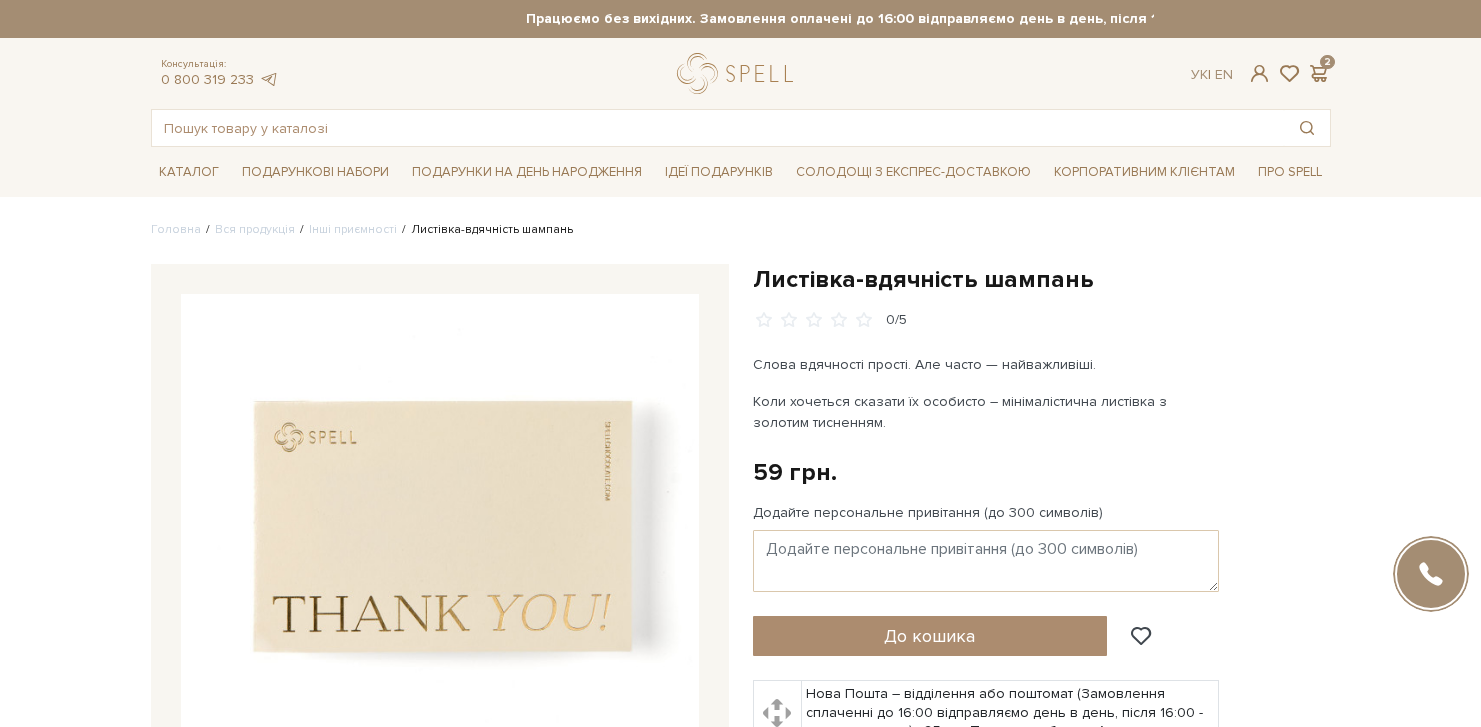scroll, scrollTop: 0, scrollLeft: 0, axis: both 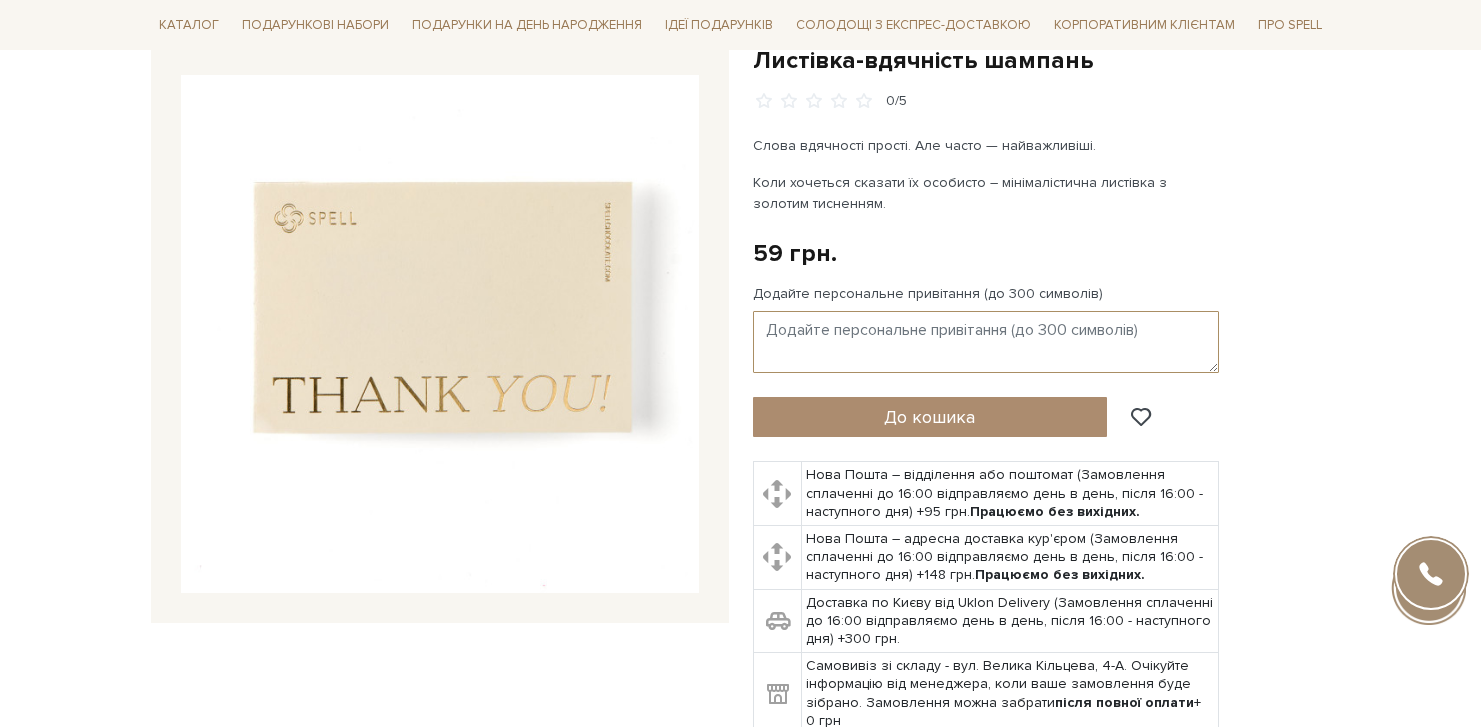 click on "Додайте персональне привітання (до 300 символів)" at bounding box center (986, 342) 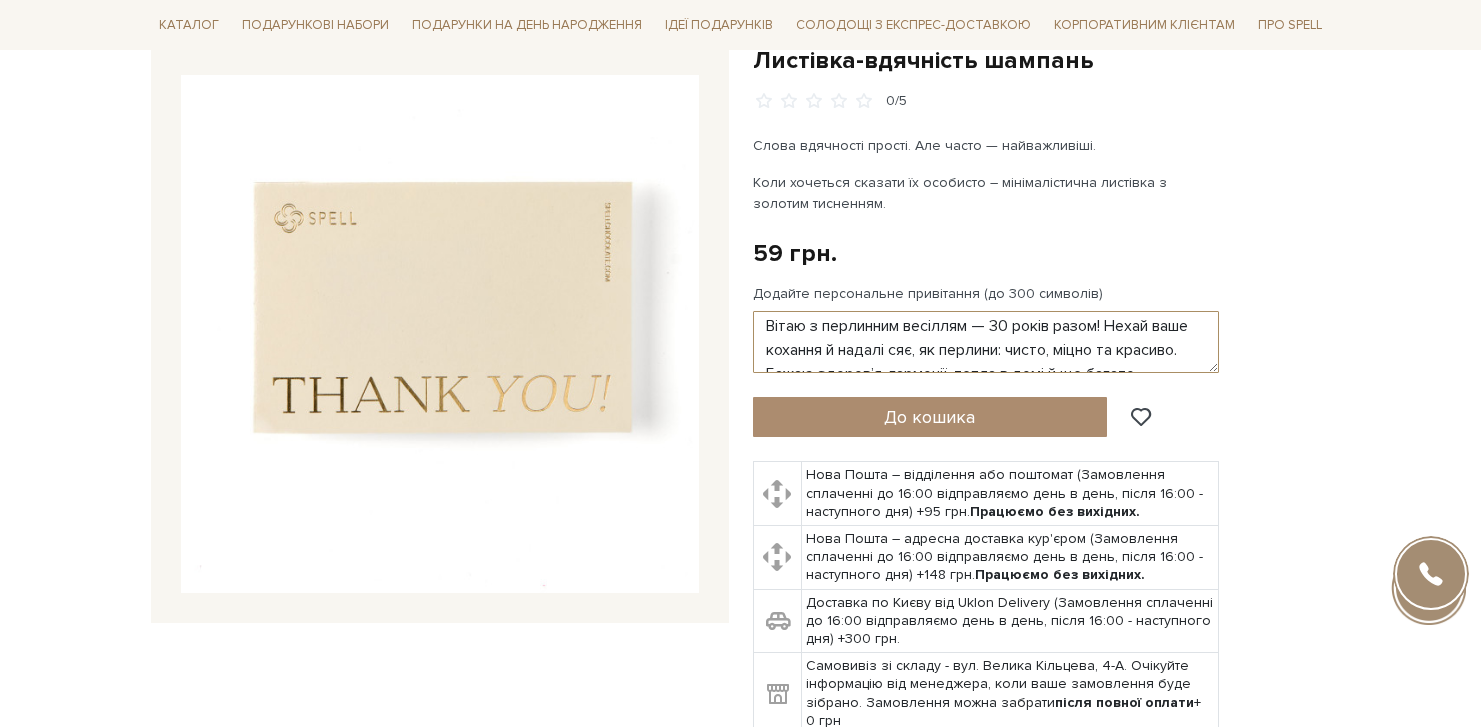 scroll, scrollTop: 0, scrollLeft: 0, axis: both 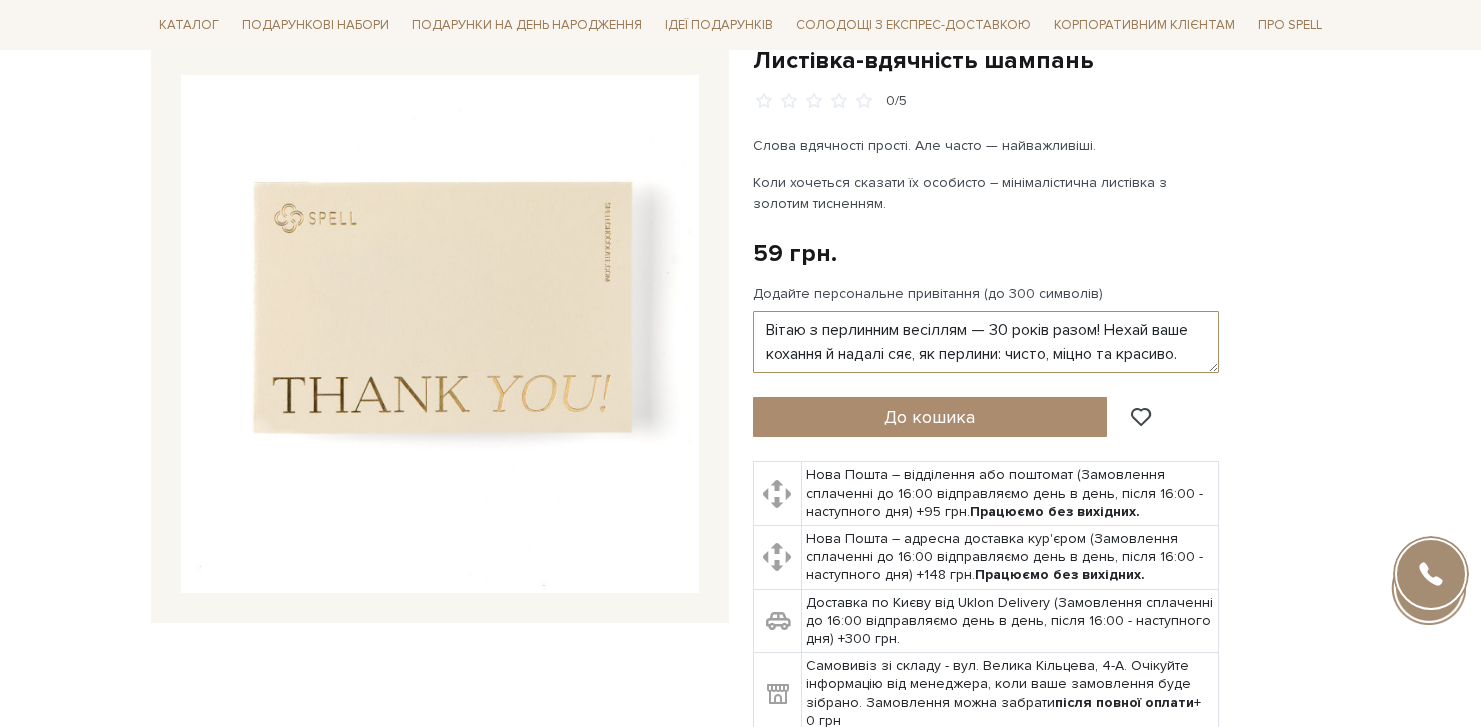 type on "Вітаю з перлинним весіллям — 30 років разом! Нехай ваше кохання й надалі сяє, як перлини: чисто, міцно та красиво. Бажаю здоров’я, гармонії, тепла в домі й ще багато щасливих років удвох!" 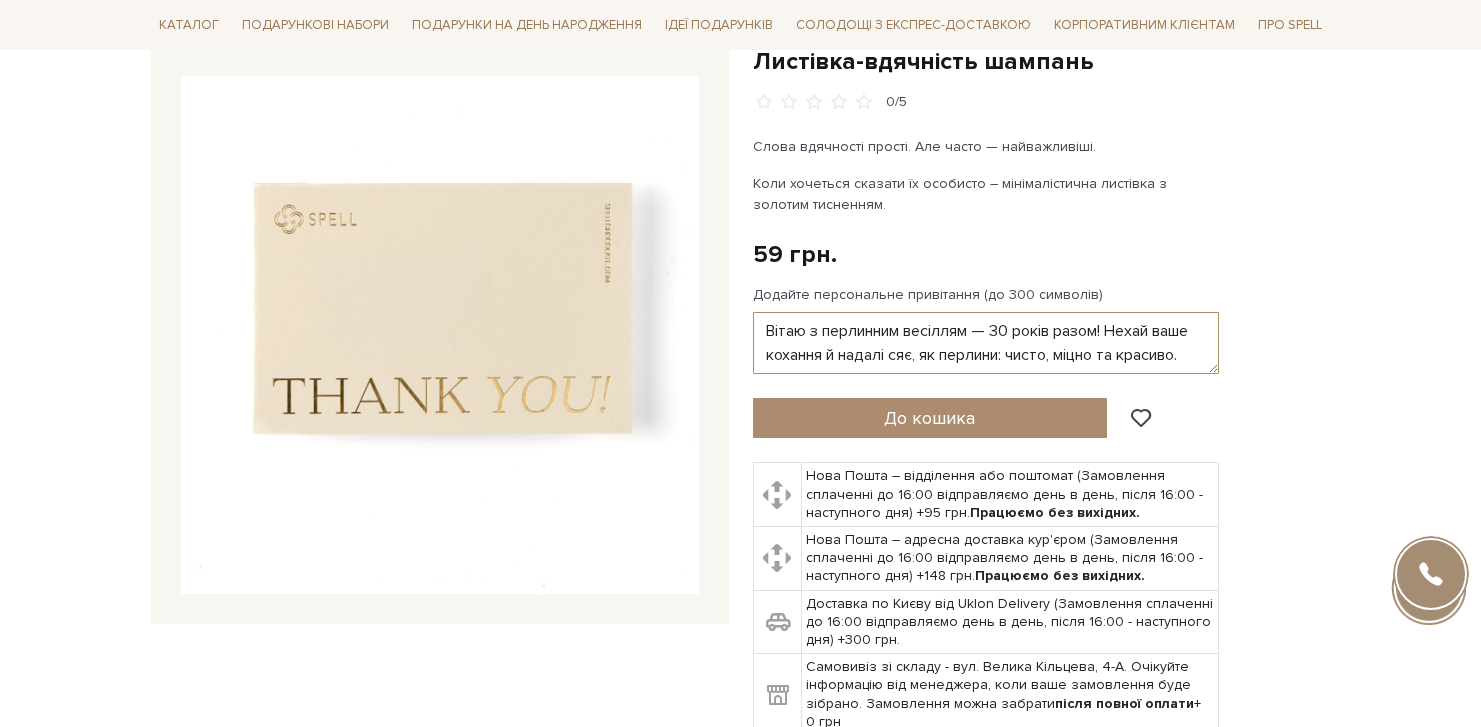 scroll, scrollTop: 0, scrollLeft: 0, axis: both 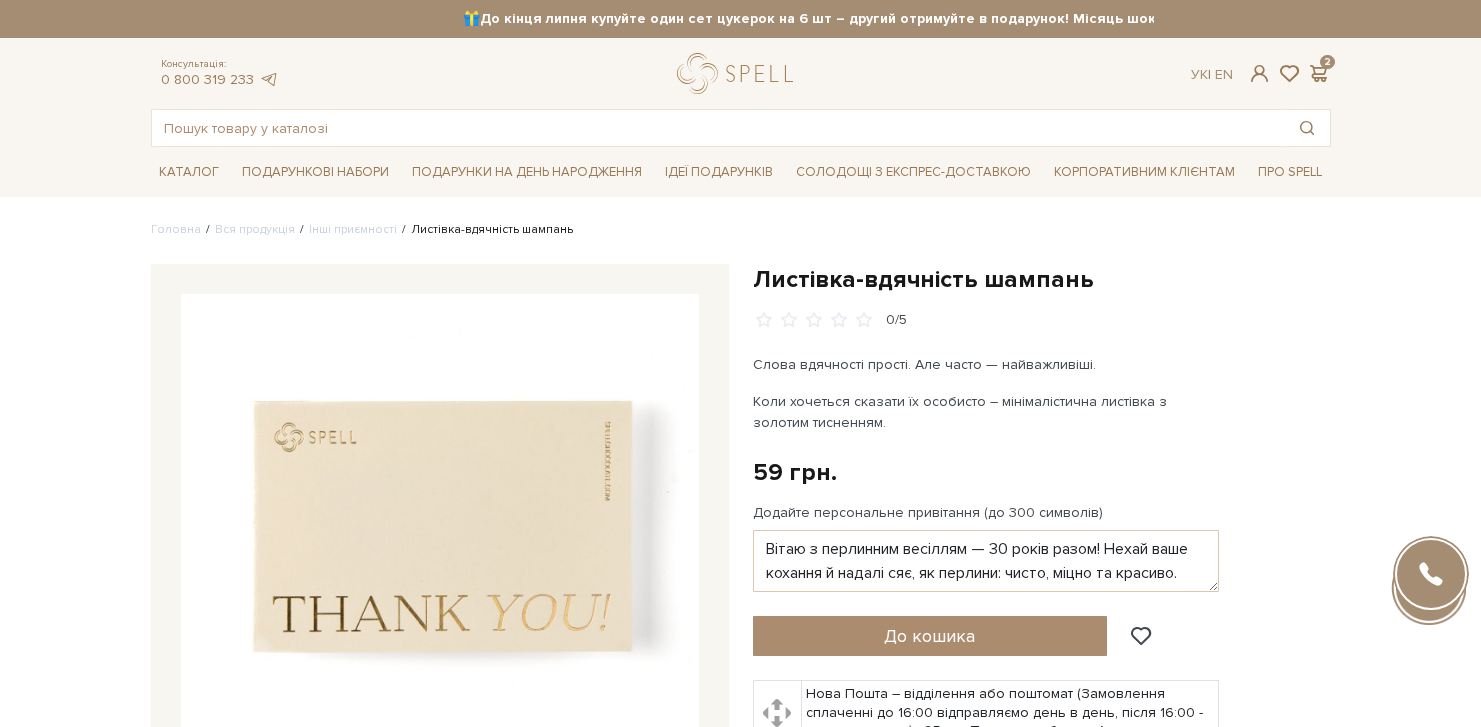click at bounding box center (440, 553) 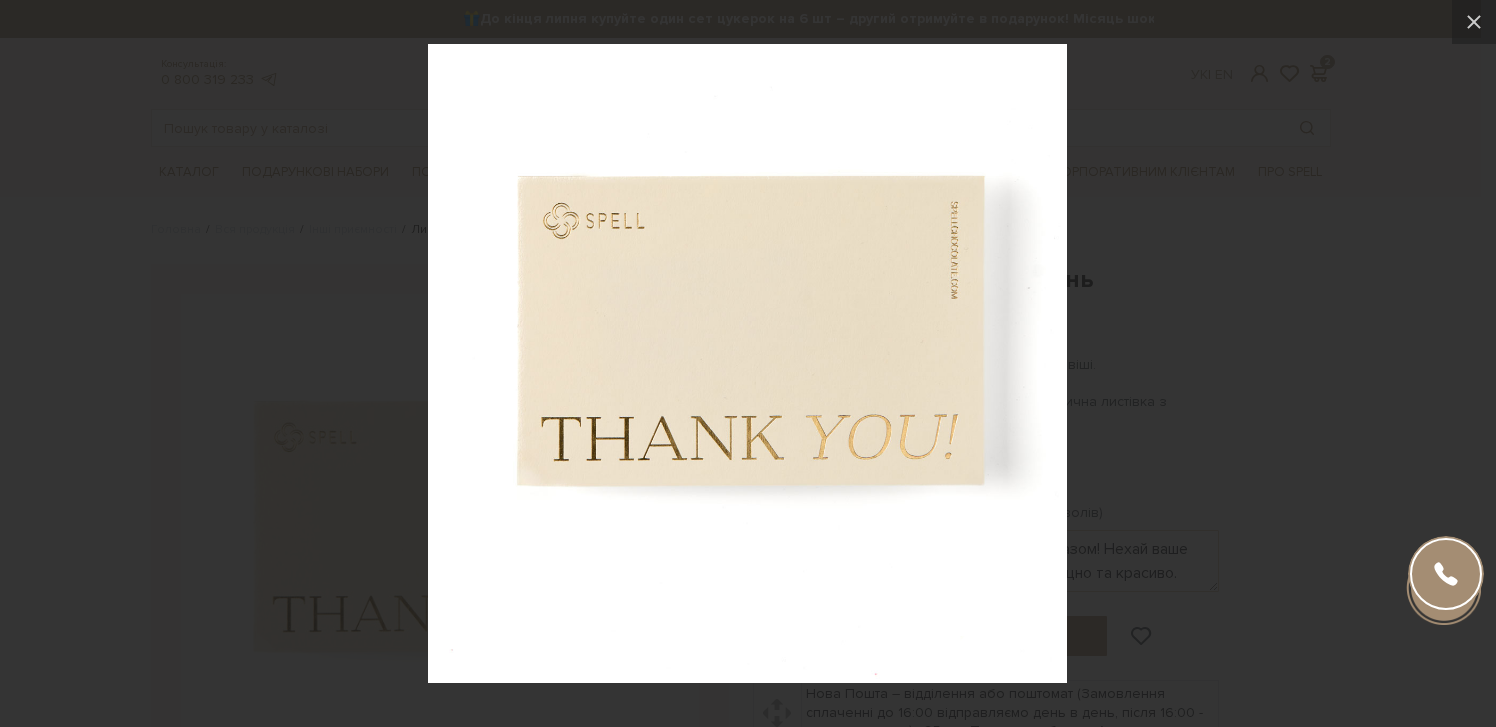 click at bounding box center (747, 363) 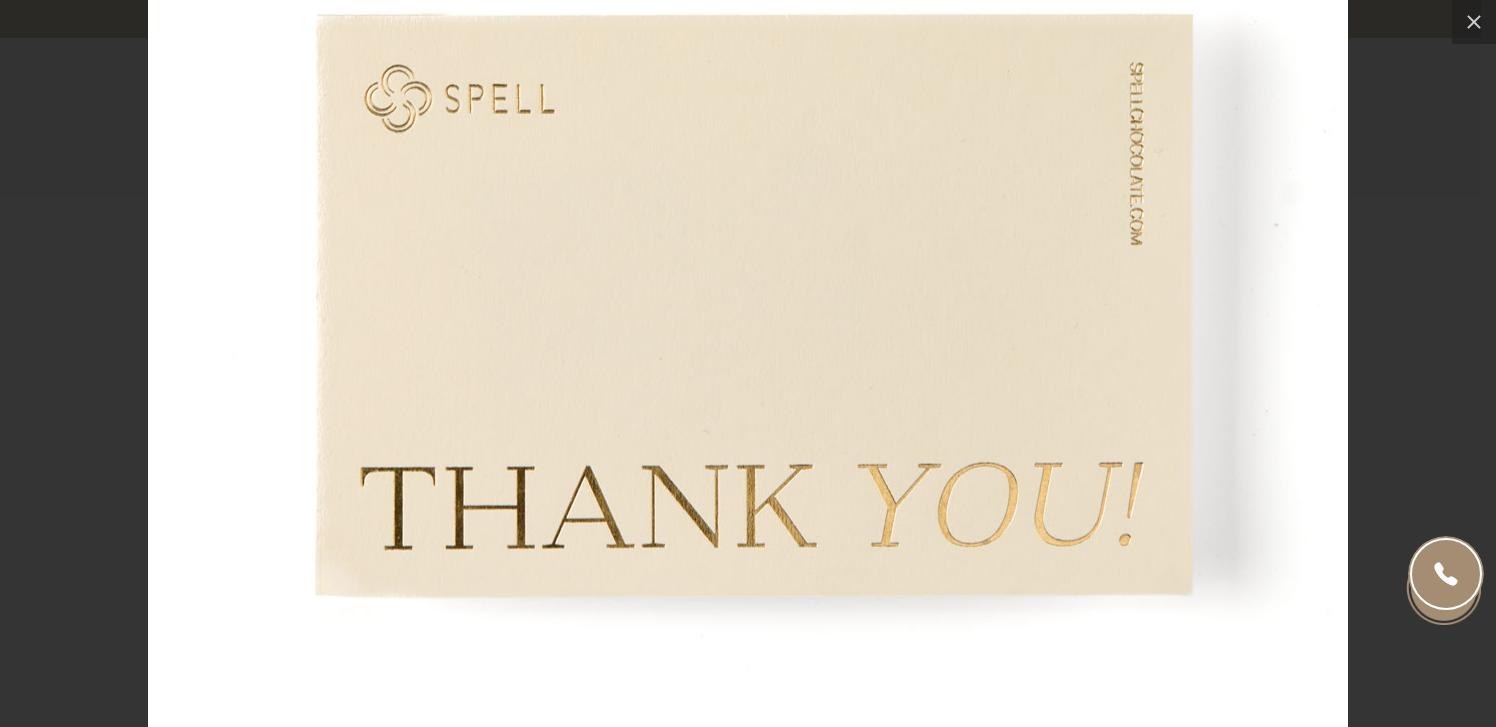 click at bounding box center (748, 367) 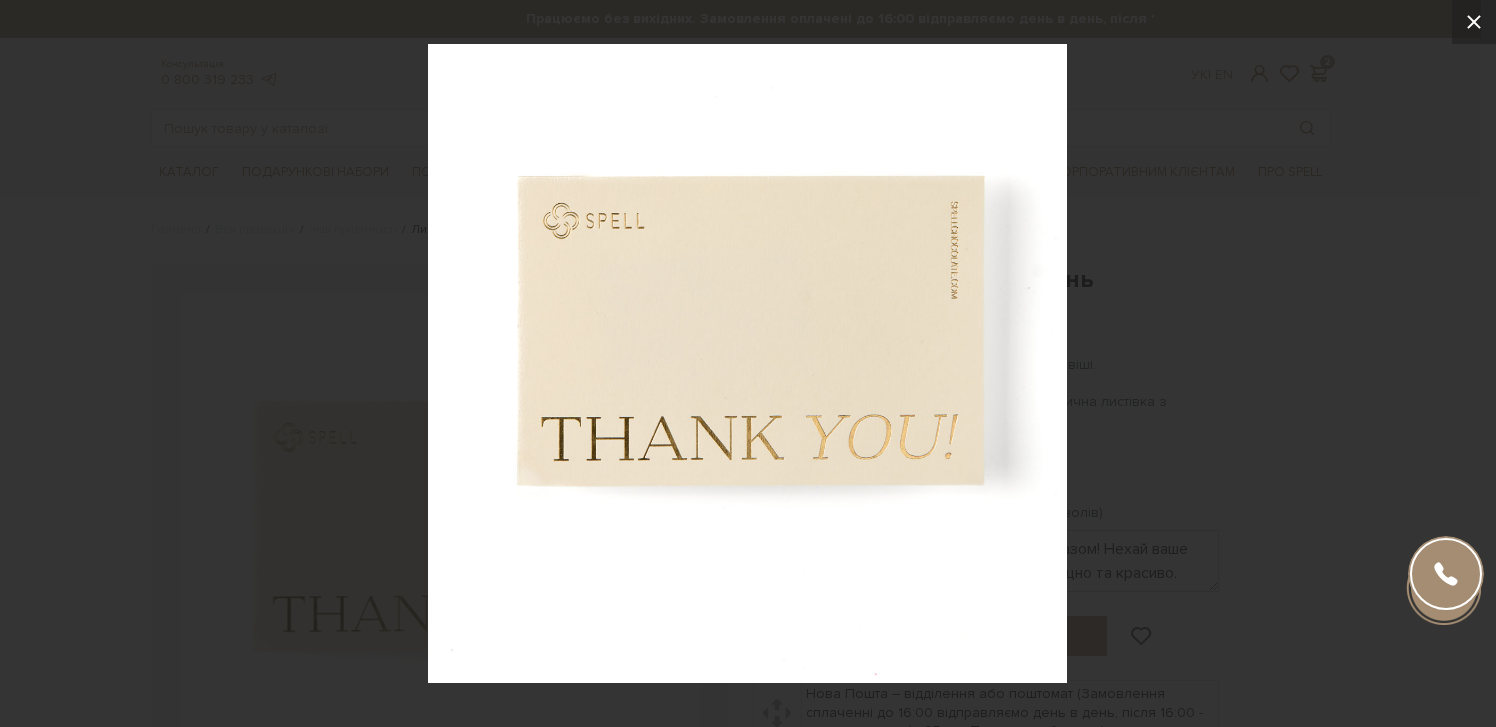 click at bounding box center [1474, 22] 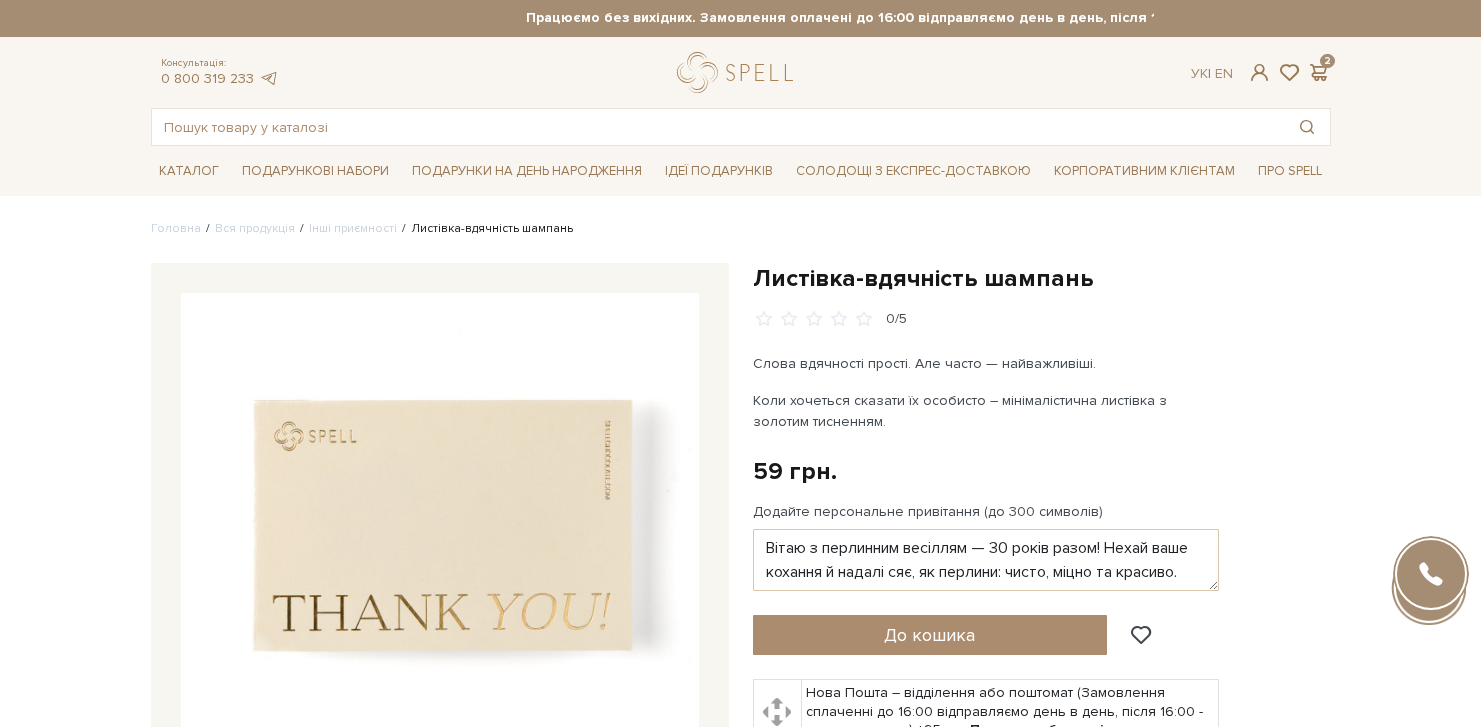 scroll, scrollTop: 0, scrollLeft: 0, axis: both 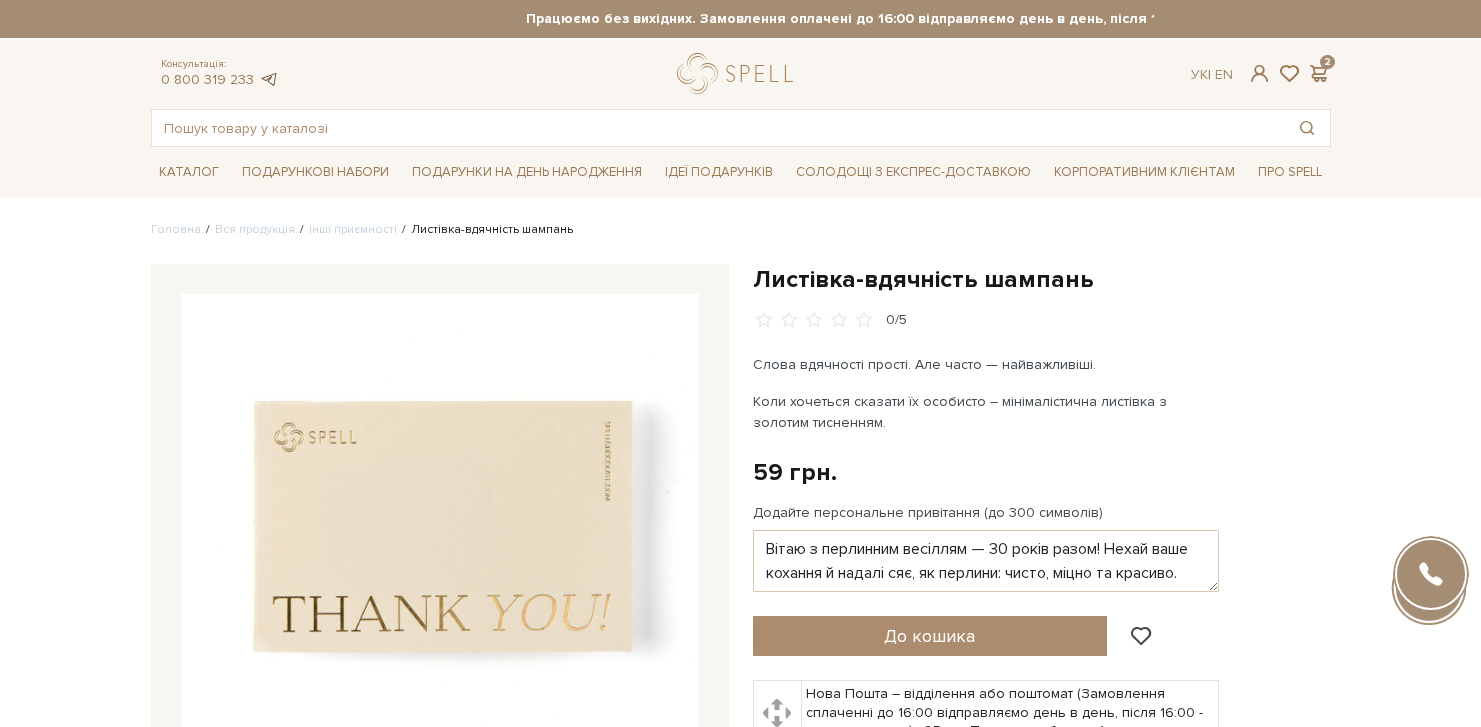 click at bounding box center (269, 79) 